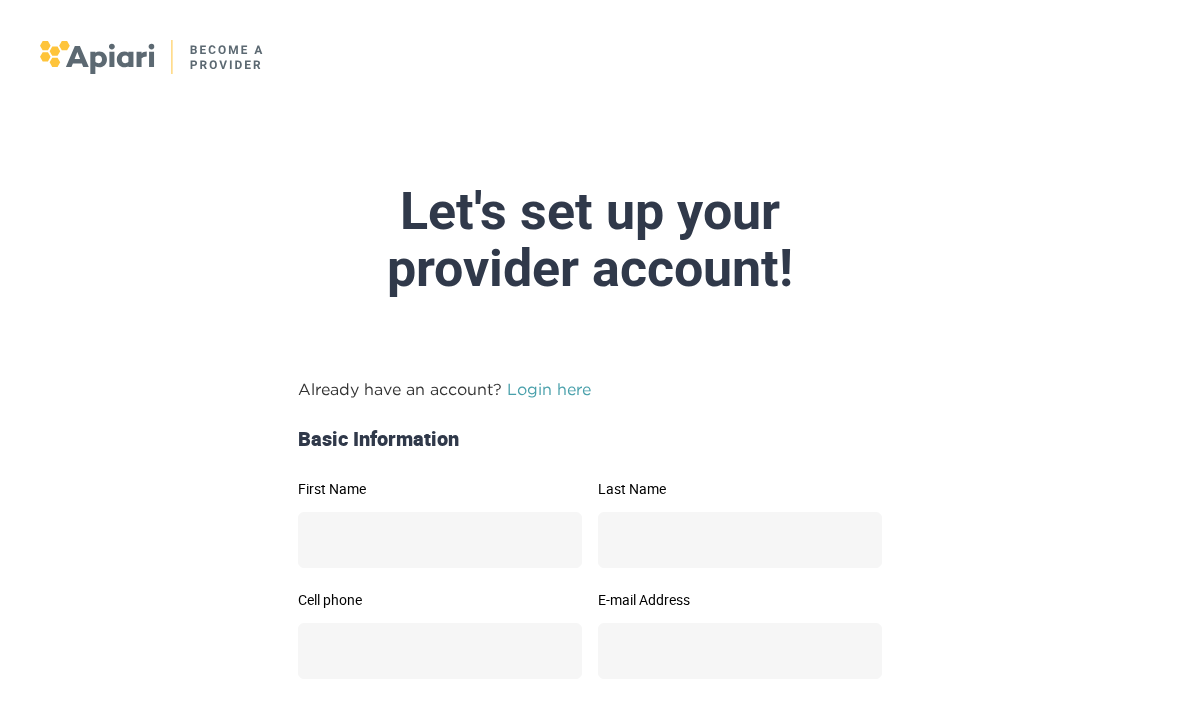 scroll, scrollTop: 0, scrollLeft: 0, axis: both 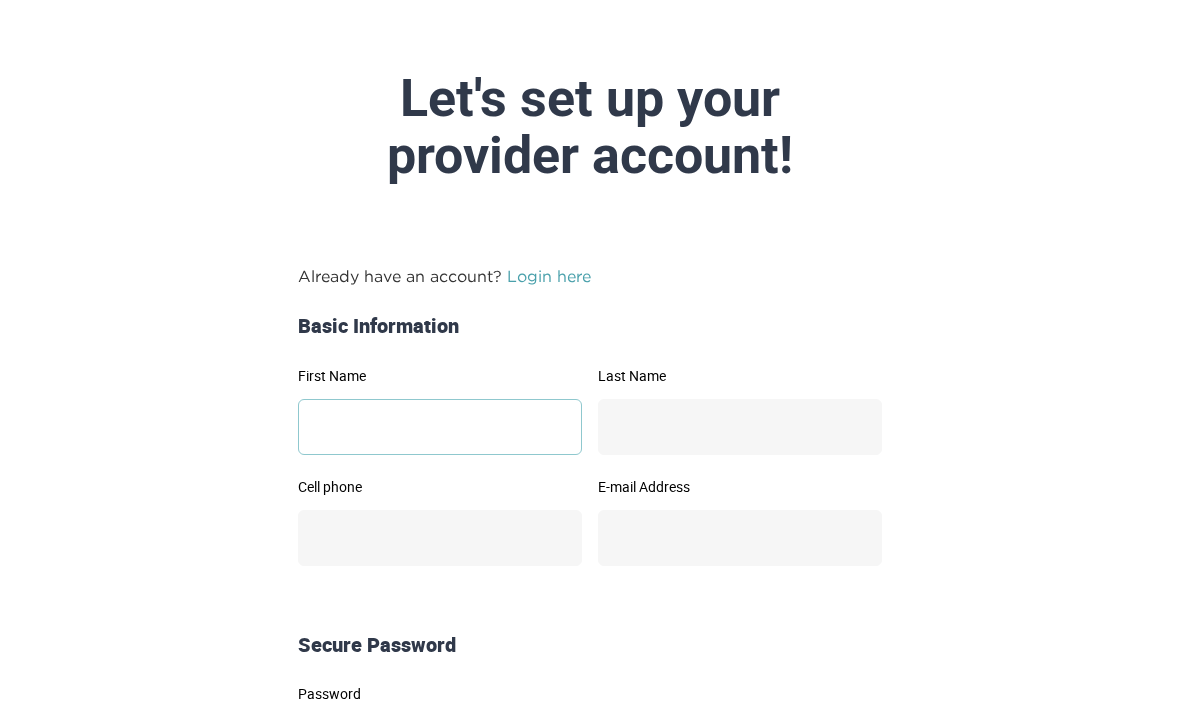 click on "First Name" at bounding box center [440, 427] 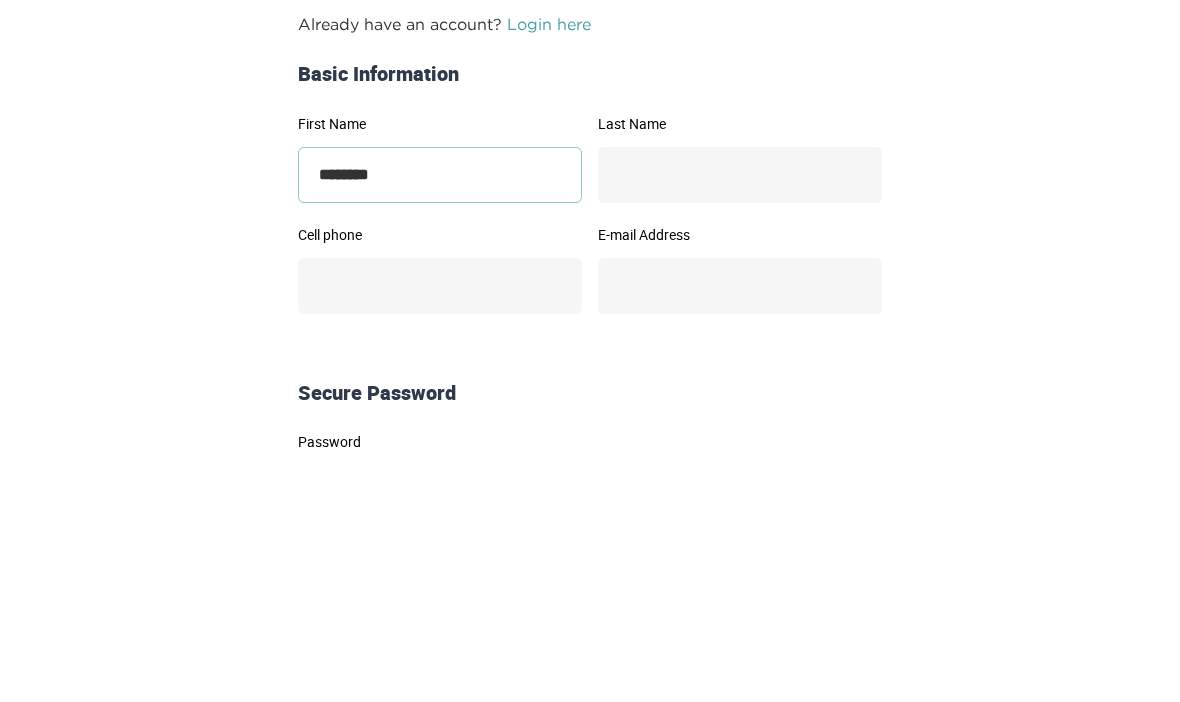 type on "*******" 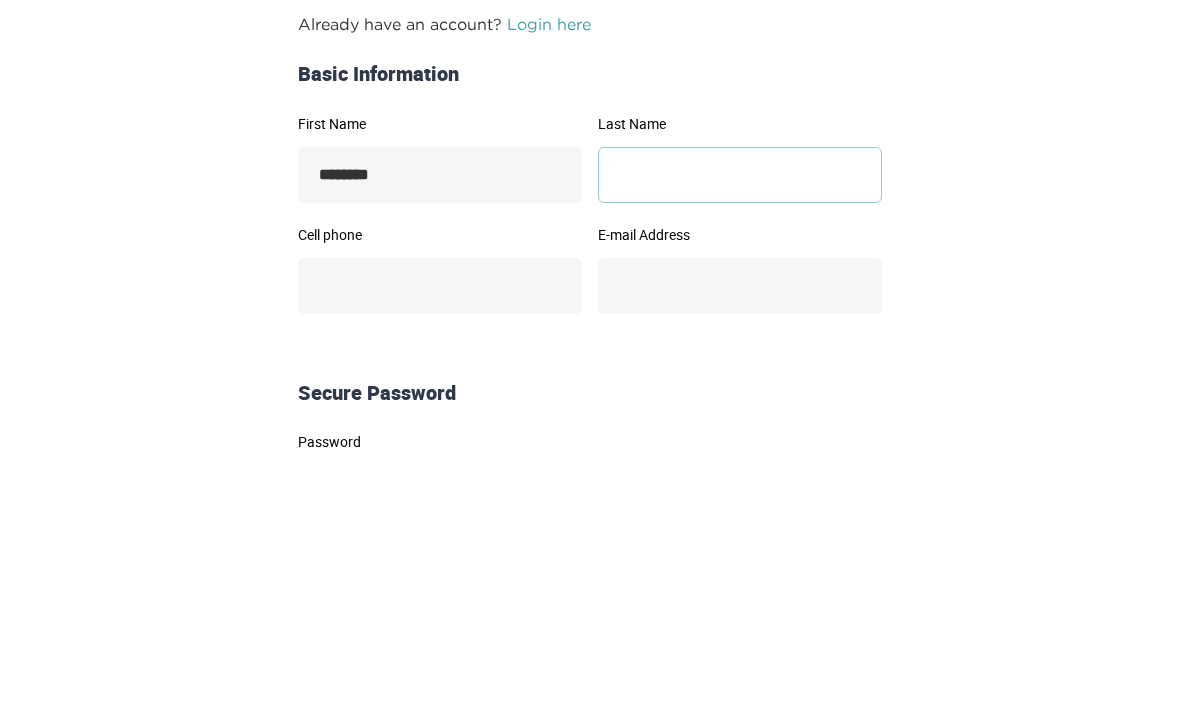 click on "Last Name" at bounding box center (740, 427) 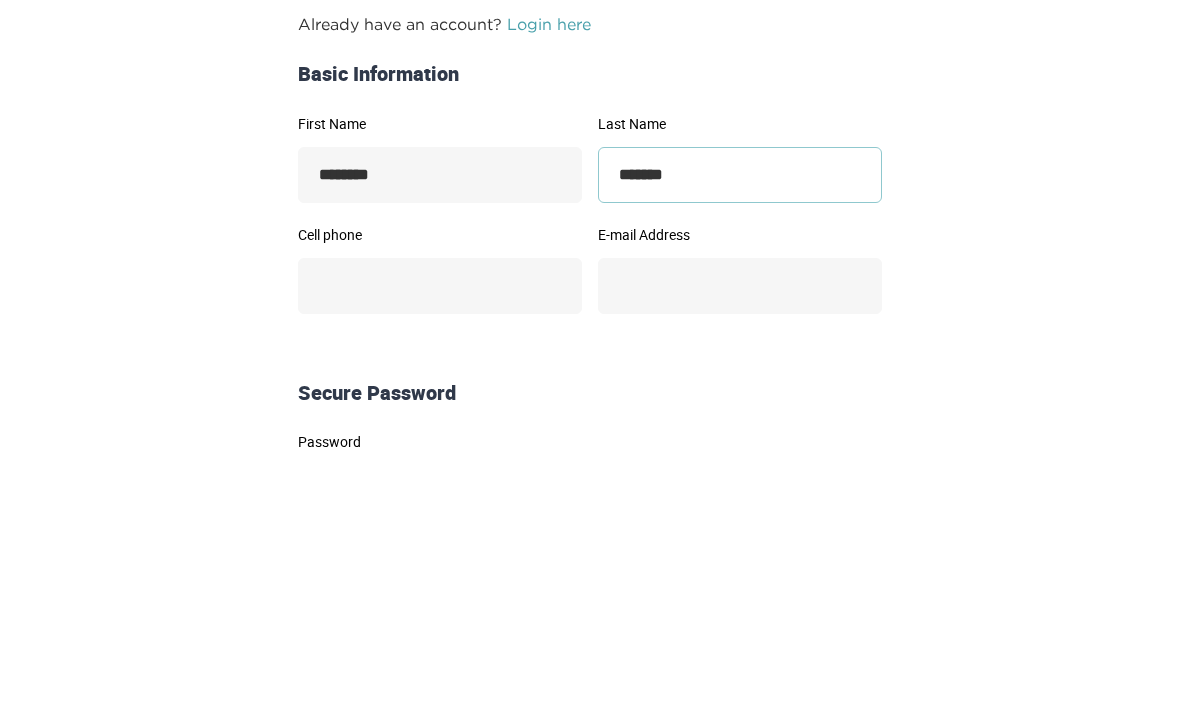 type on "*******" 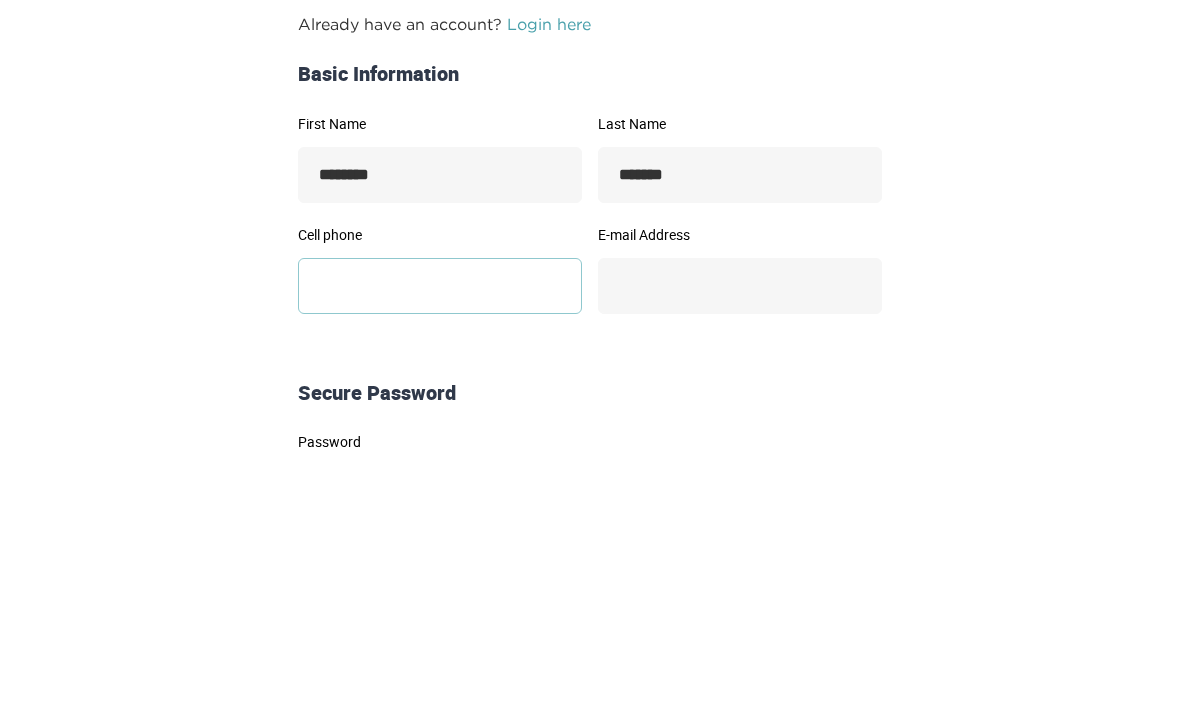 click on "Cell phone" at bounding box center [440, 538] 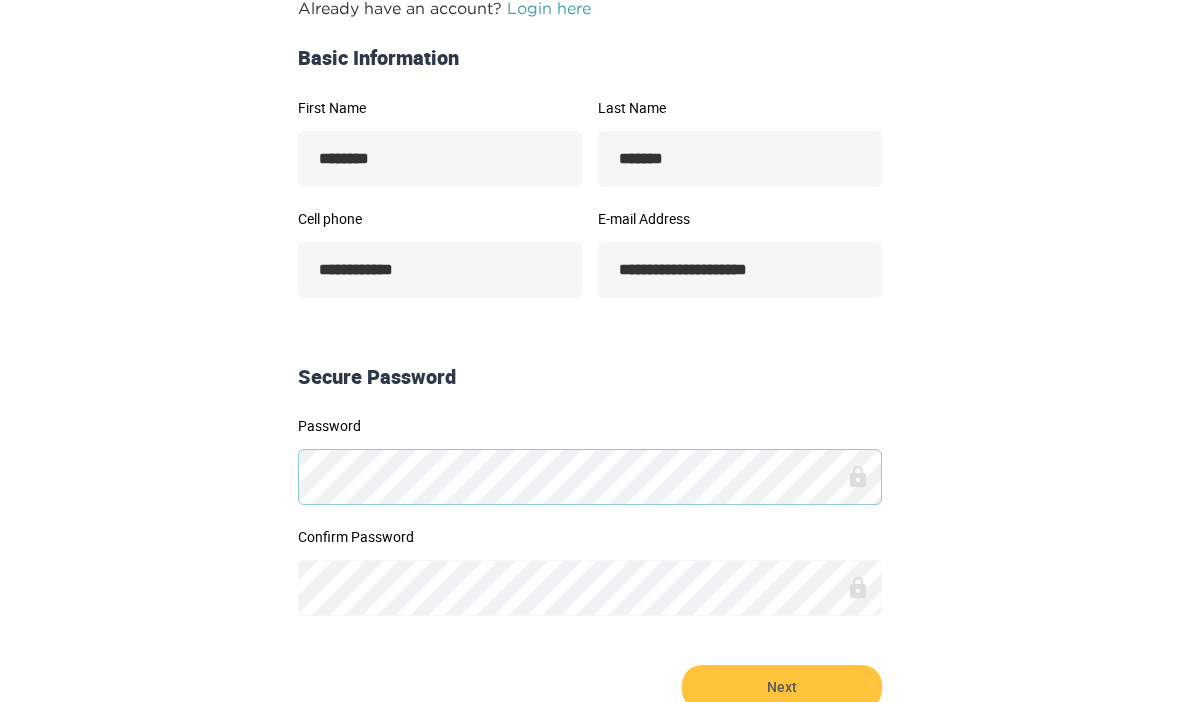 scroll, scrollTop: 419, scrollLeft: 0, axis: vertical 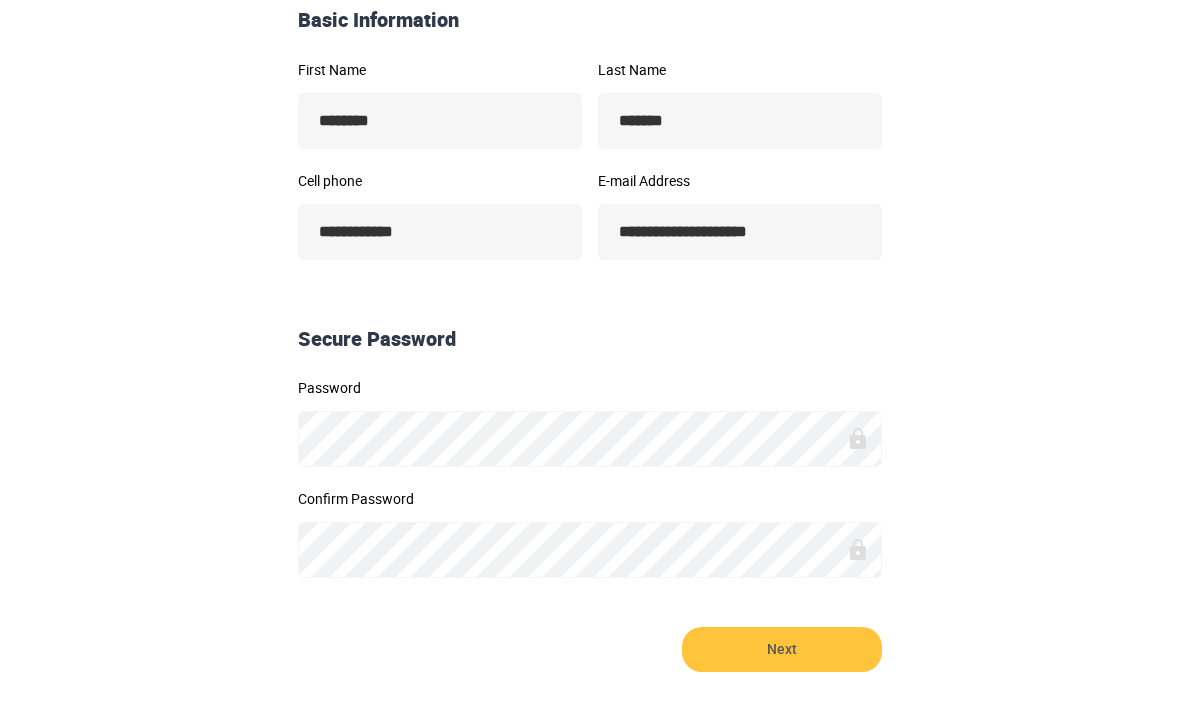 click on "Next" at bounding box center [782, 649] 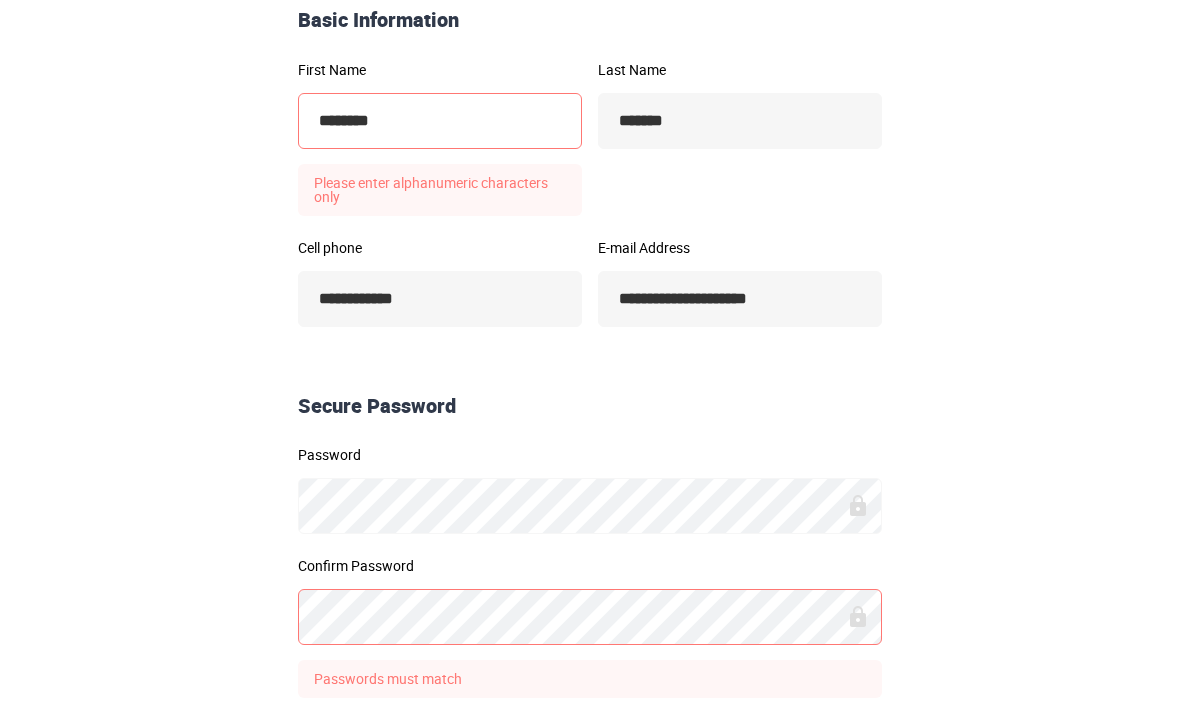 click at bounding box center [858, 616] 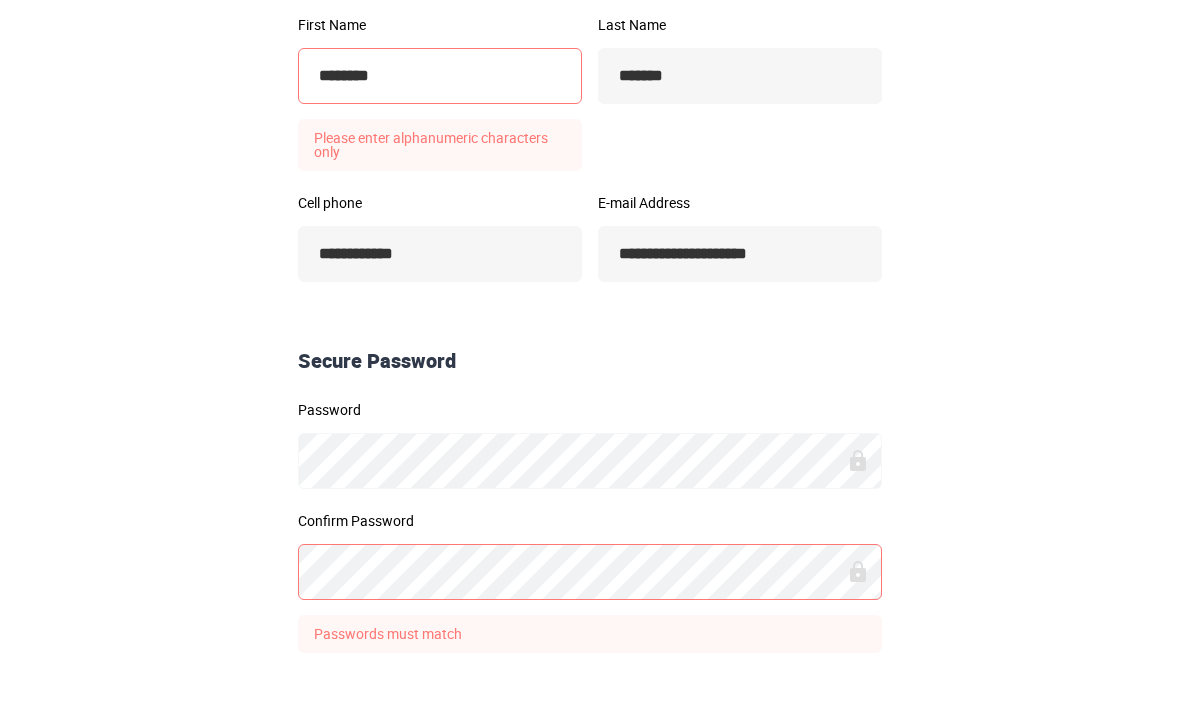 scroll, scrollTop: 452, scrollLeft: 0, axis: vertical 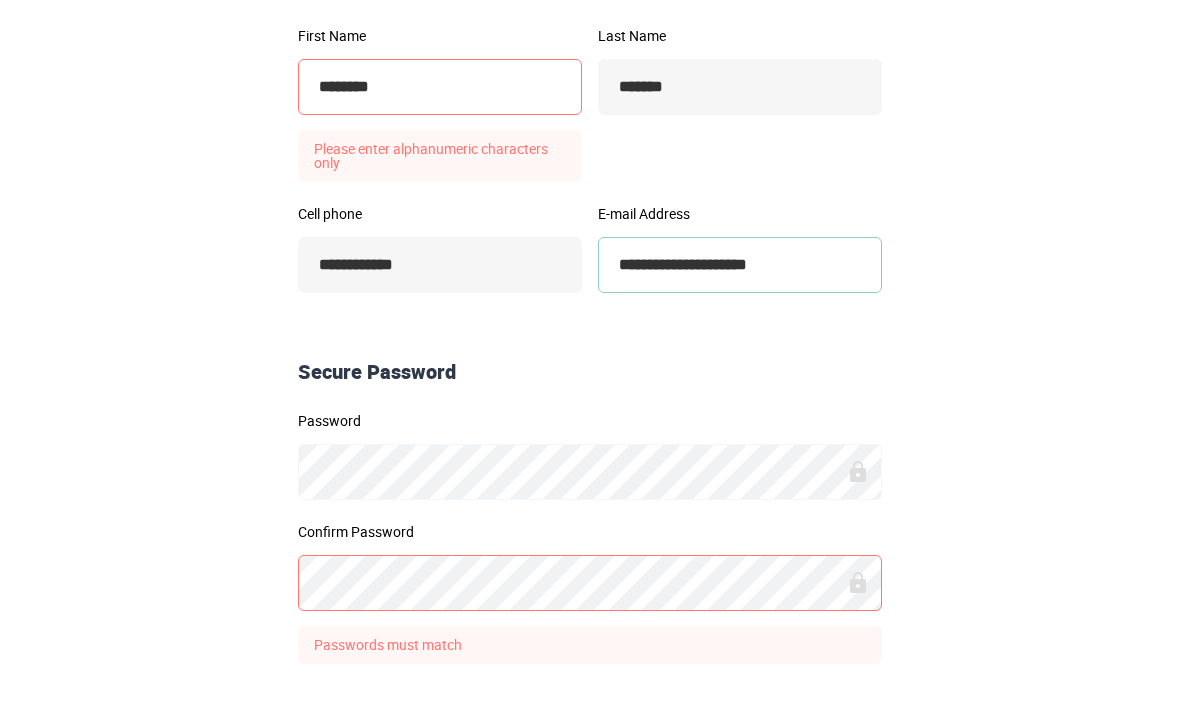 click on "**********" at bounding box center [740, 266] 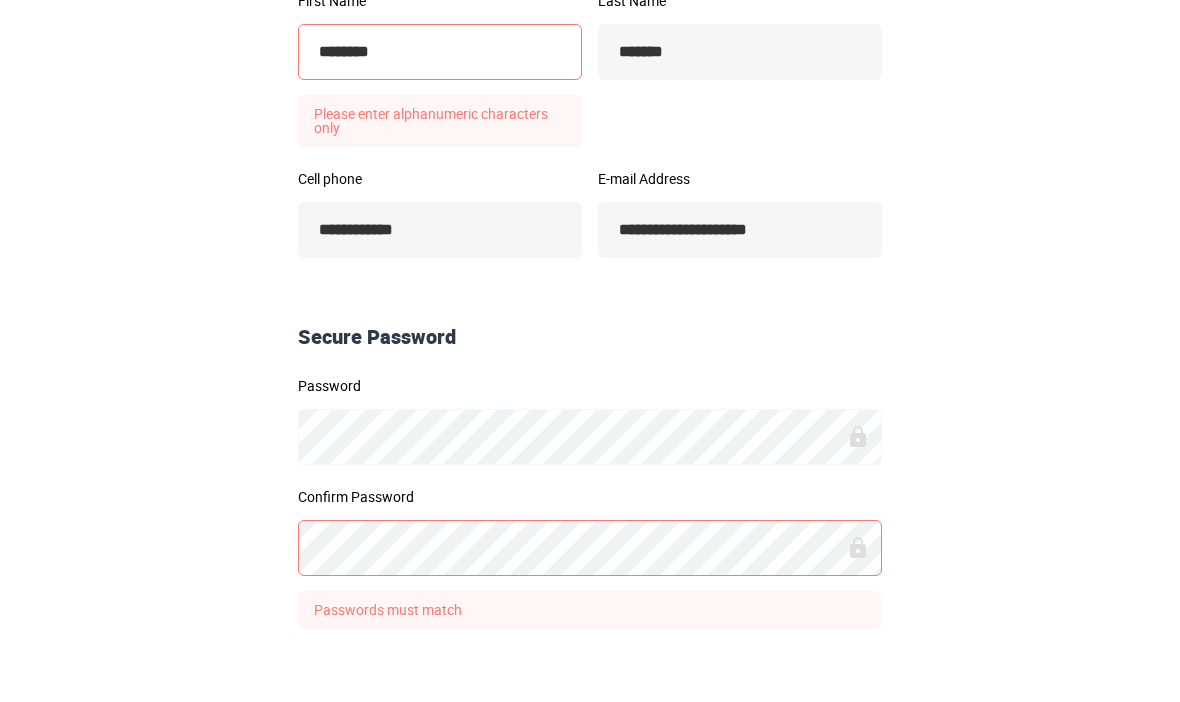 click on "*******" at bounding box center [440, 88] 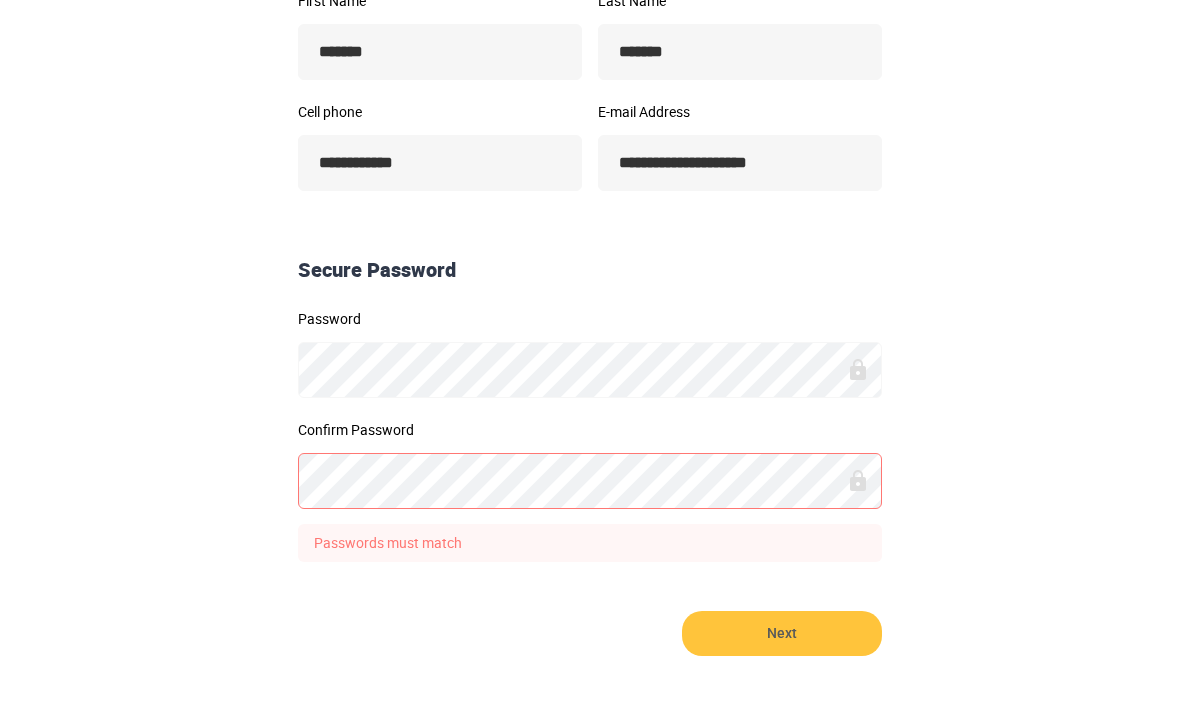 scroll, scrollTop: 489, scrollLeft: 0, axis: vertical 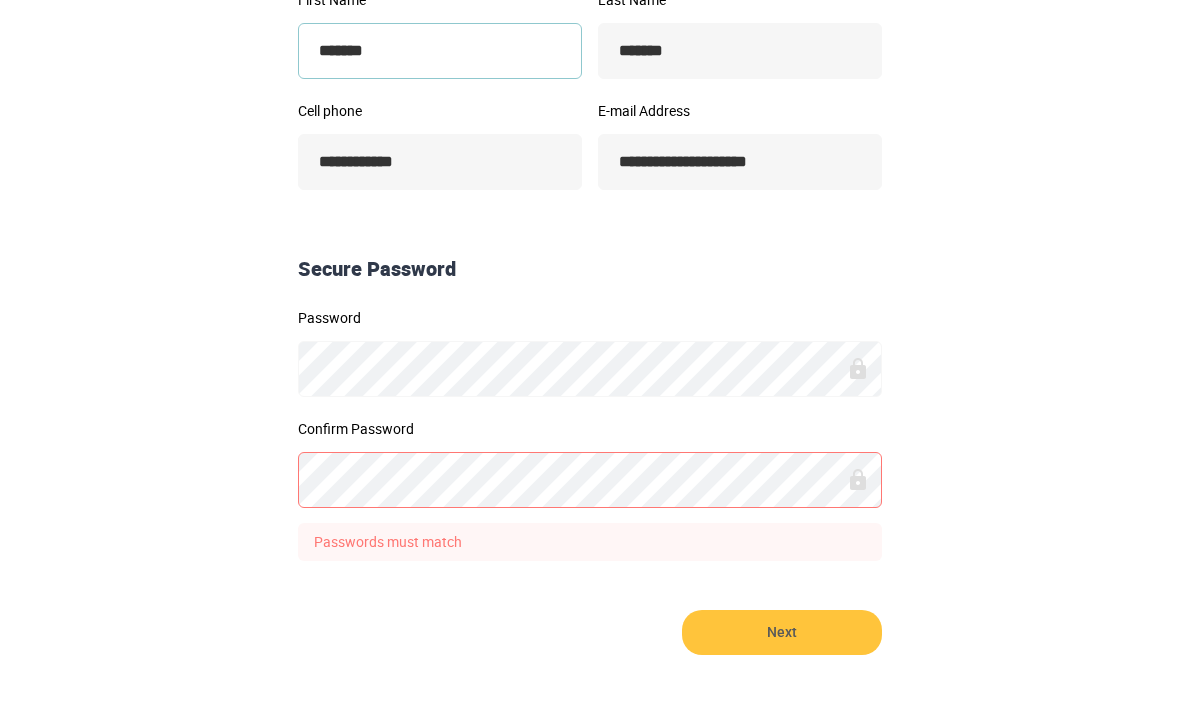 type on "*******" 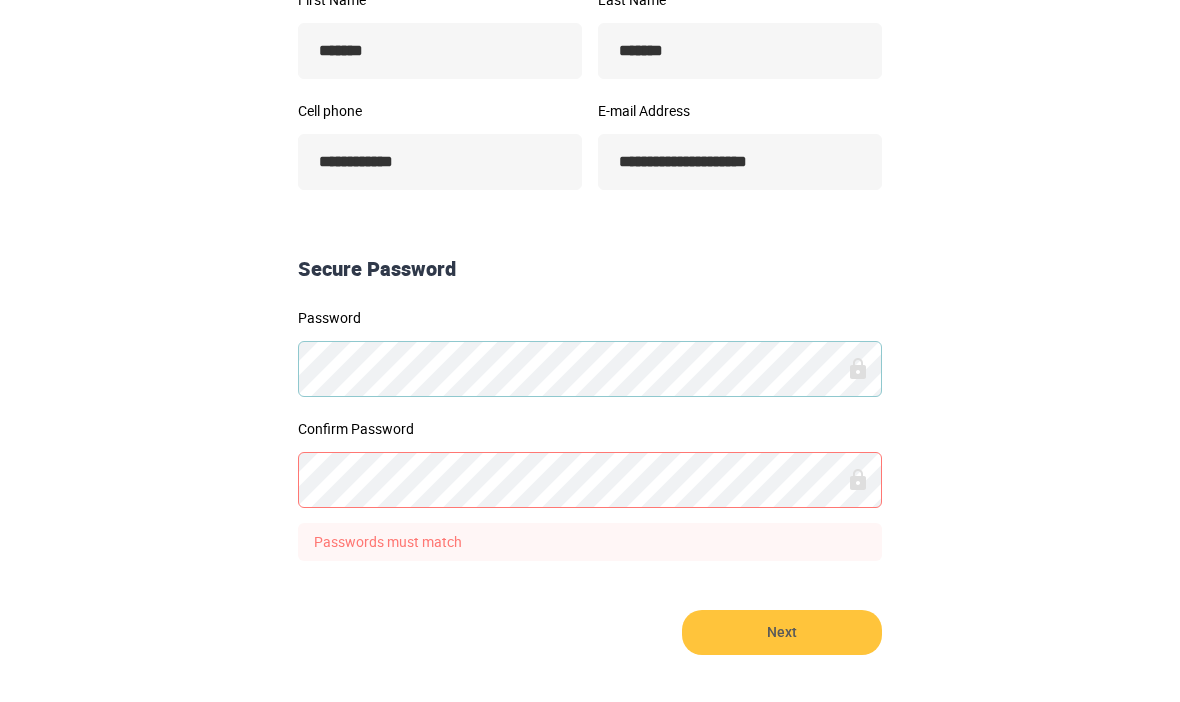 scroll, scrollTop: 488, scrollLeft: 0, axis: vertical 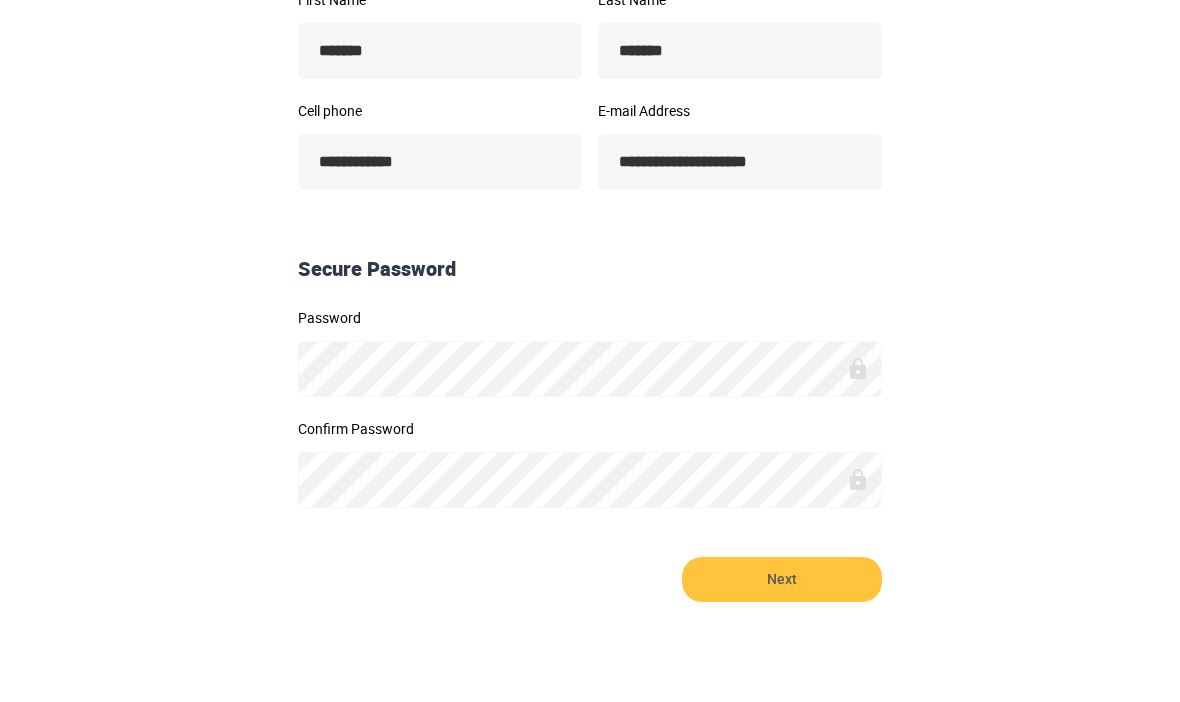click on "Next" at bounding box center [782, 580] 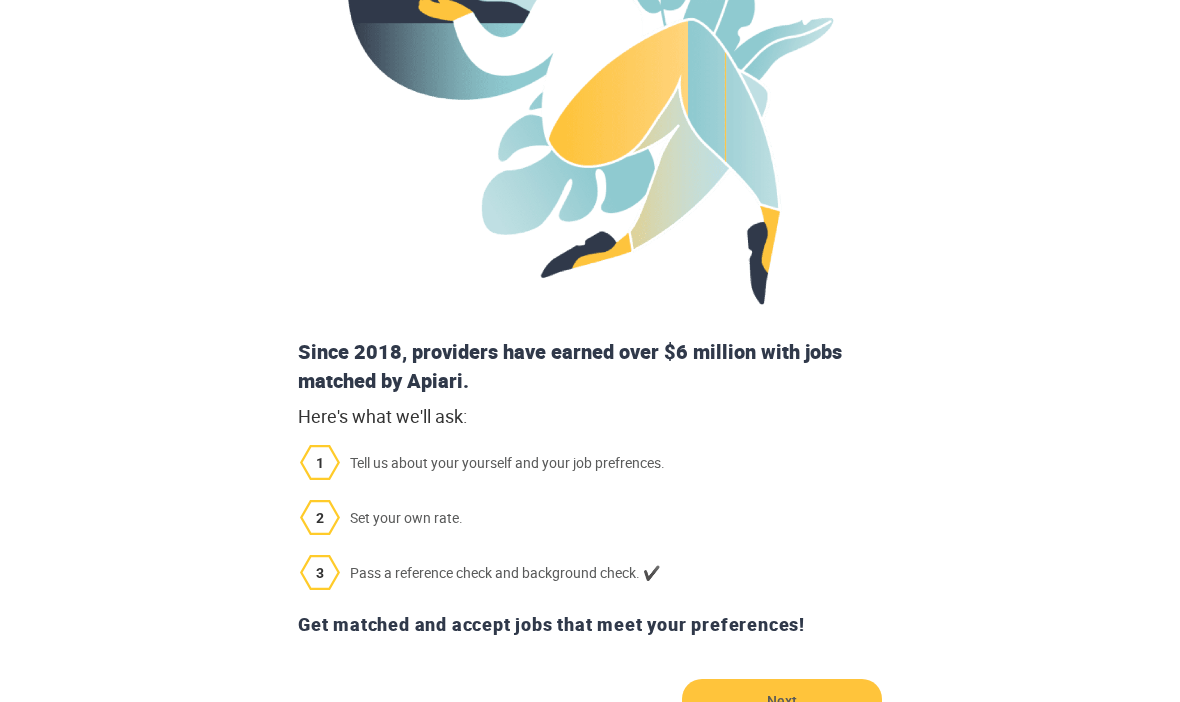scroll, scrollTop: 511, scrollLeft: 0, axis: vertical 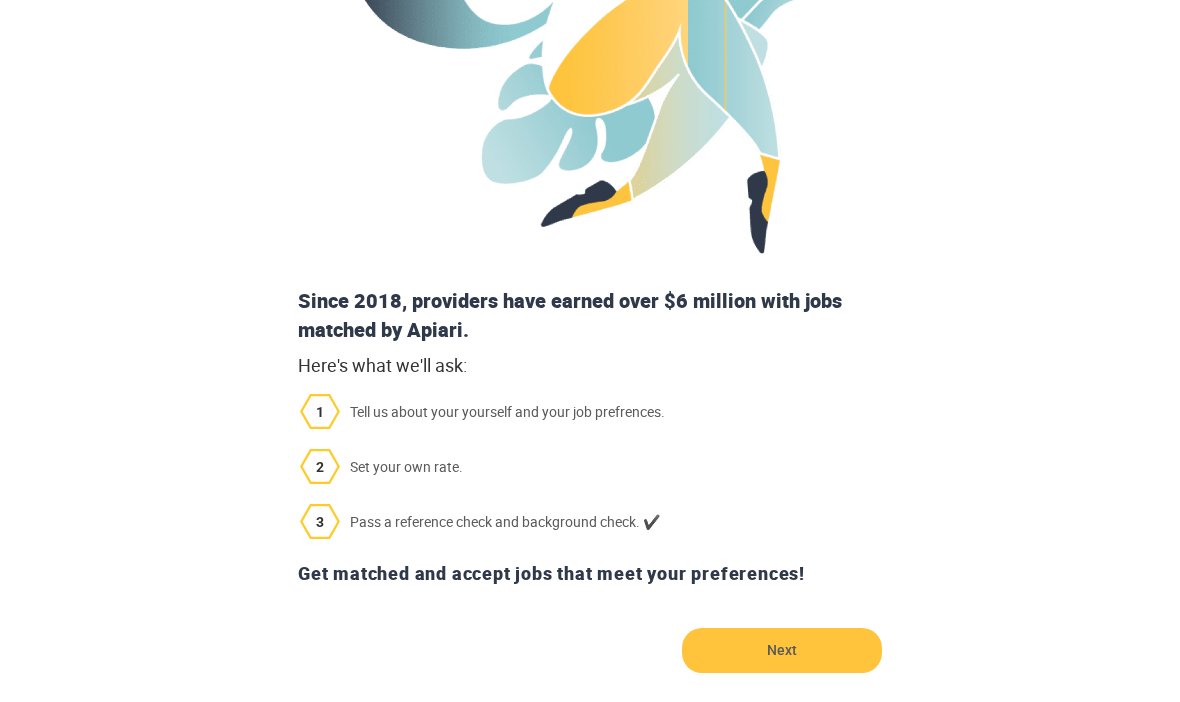 click on "Next" at bounding box center [782, 650] 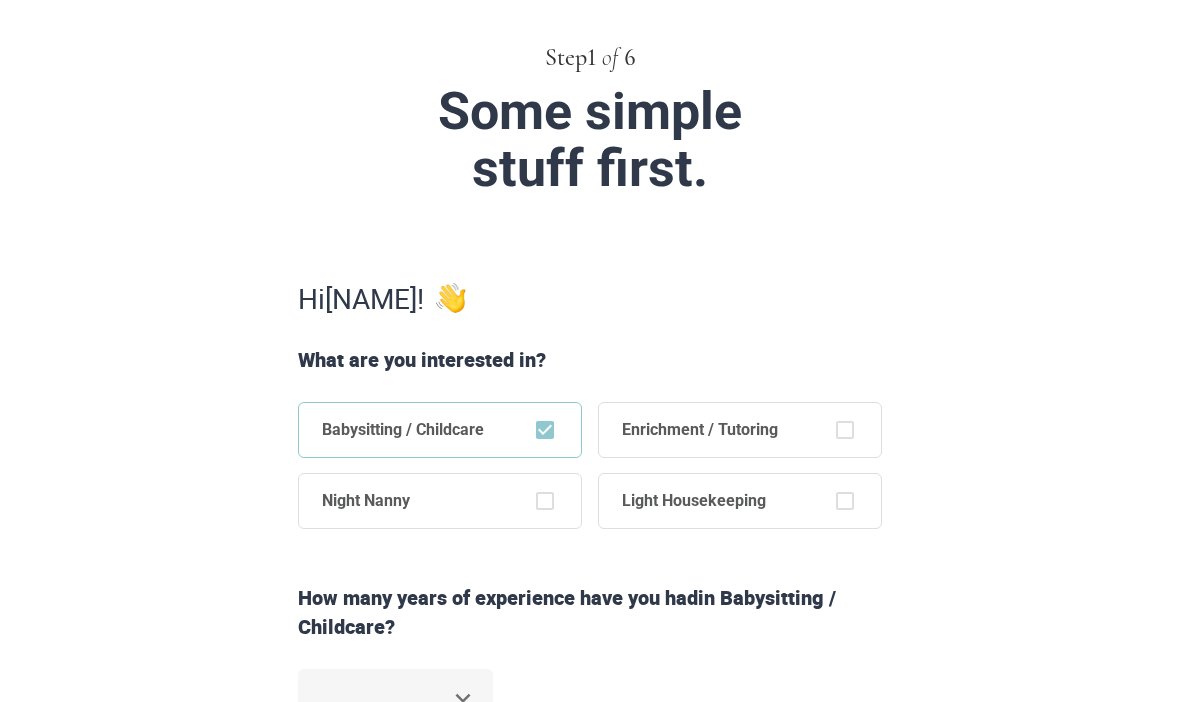 scroll, scrollTop: 149, scrollLeft: 0, axis: vertical 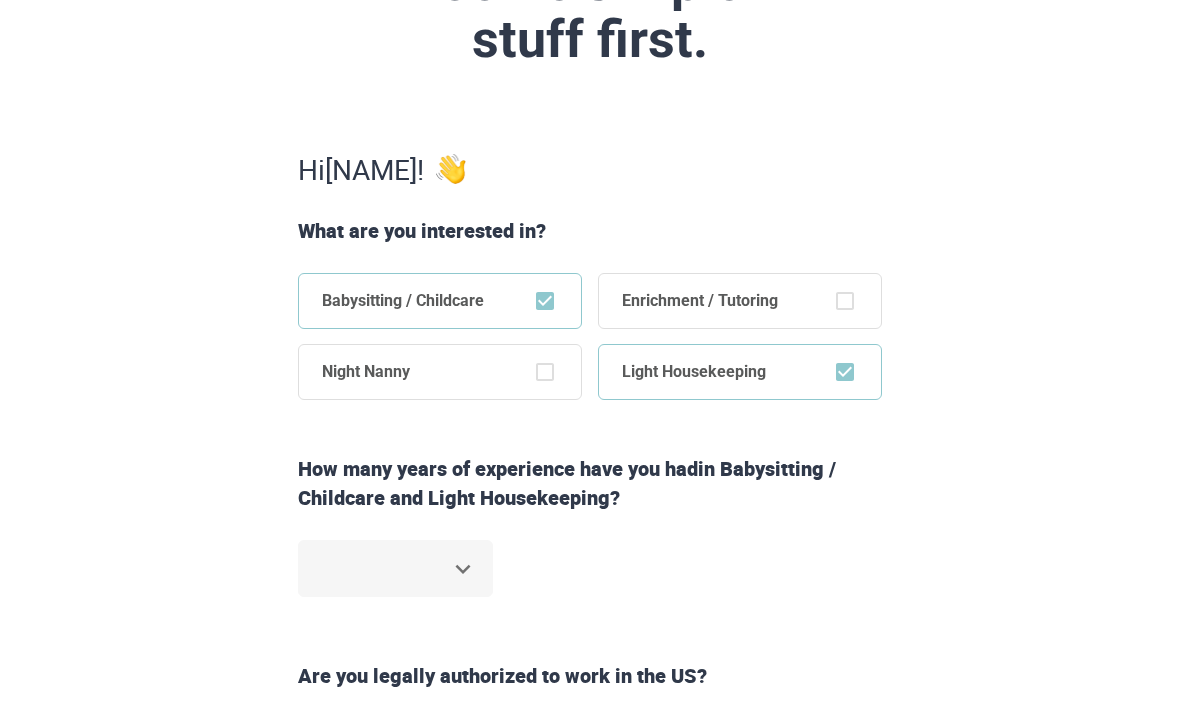 click on "Step  1   of   6 Some simple  stuff first. Hi  [NAME] ! What are you interested in? Babysitting / Childcare Enrichment / Tutoring Night Nanny Light Housekeeping How many years of experience have you had  in Babysitting / Childcare and Light Housekeeping ? ​ Are you legally authorized to work in the US? Yes No Back Next Copyright  2025 [EMAIL] [PHONE] Jobs Signup Terms of service Privacy The Sweet Life" at bounding box center [590, 74] 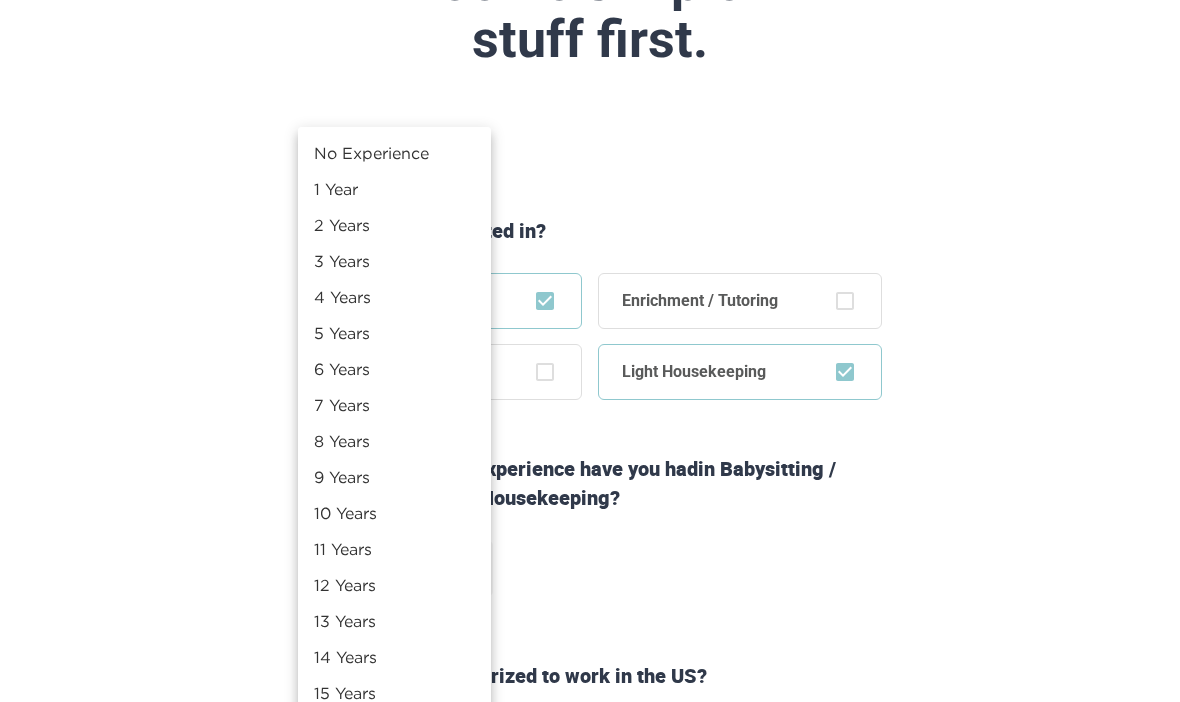 click on "2 Years" at bounding box center [394, 225] 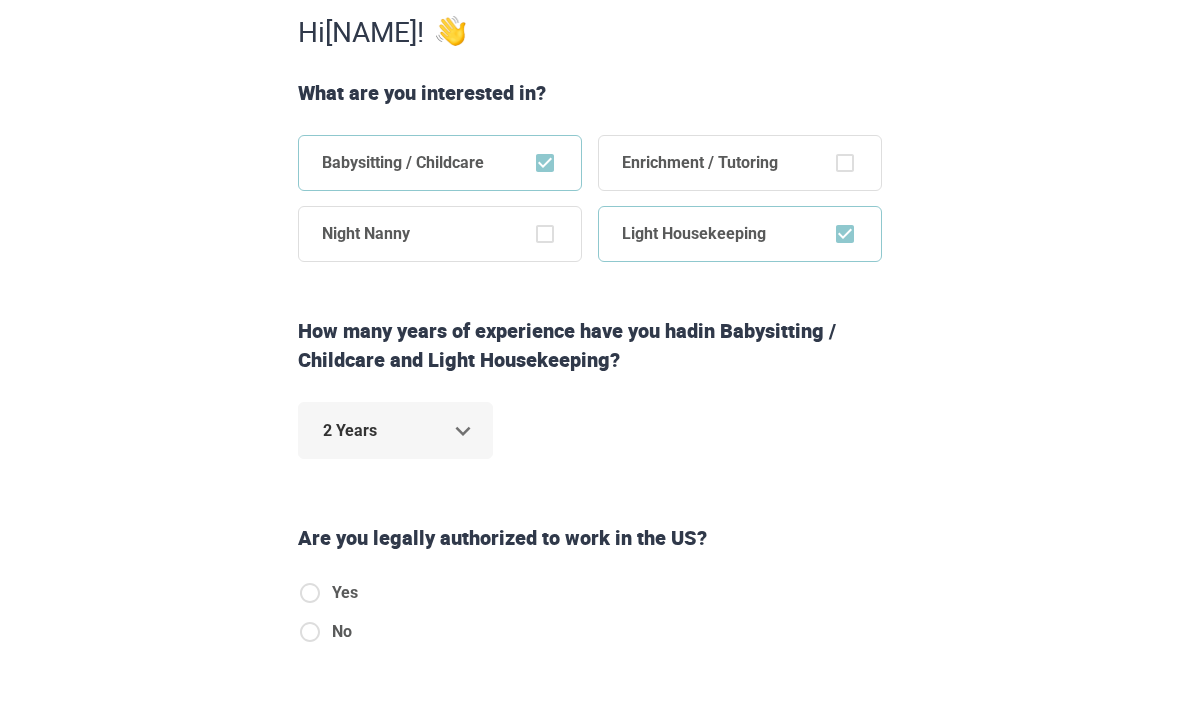 scroll, scrollTop: 502, scrollLeft: 0, axis: vertical 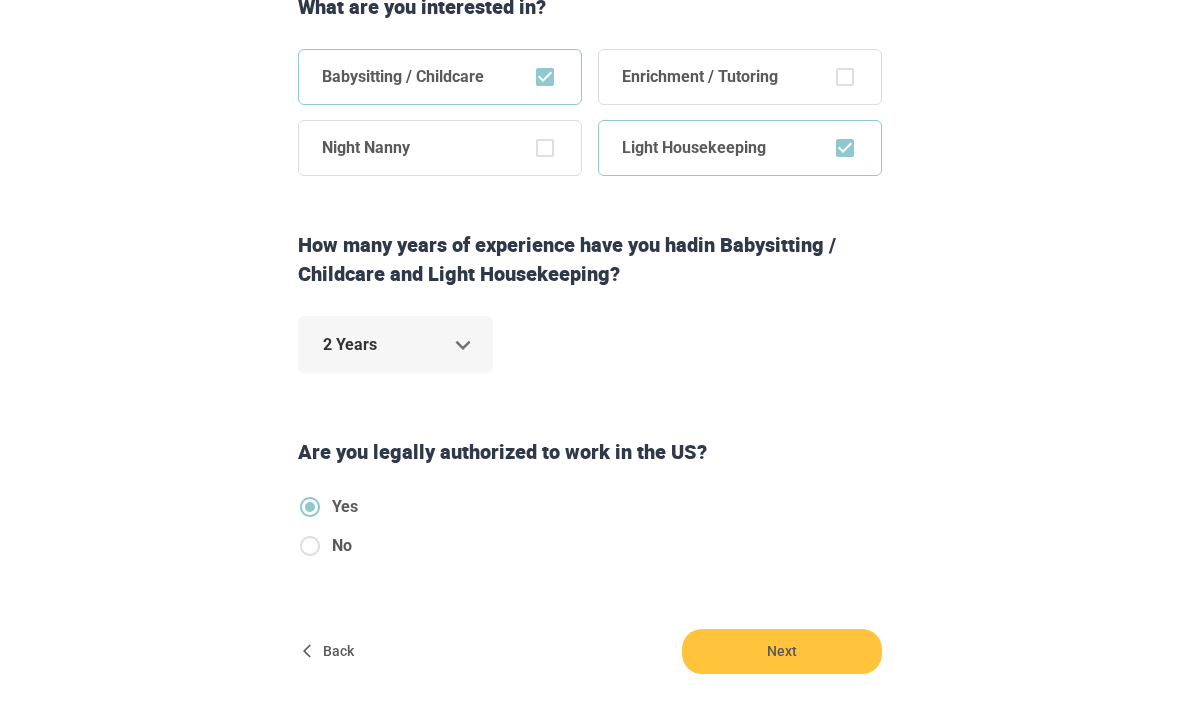 click on "Next" at bounding box center [782, 651] 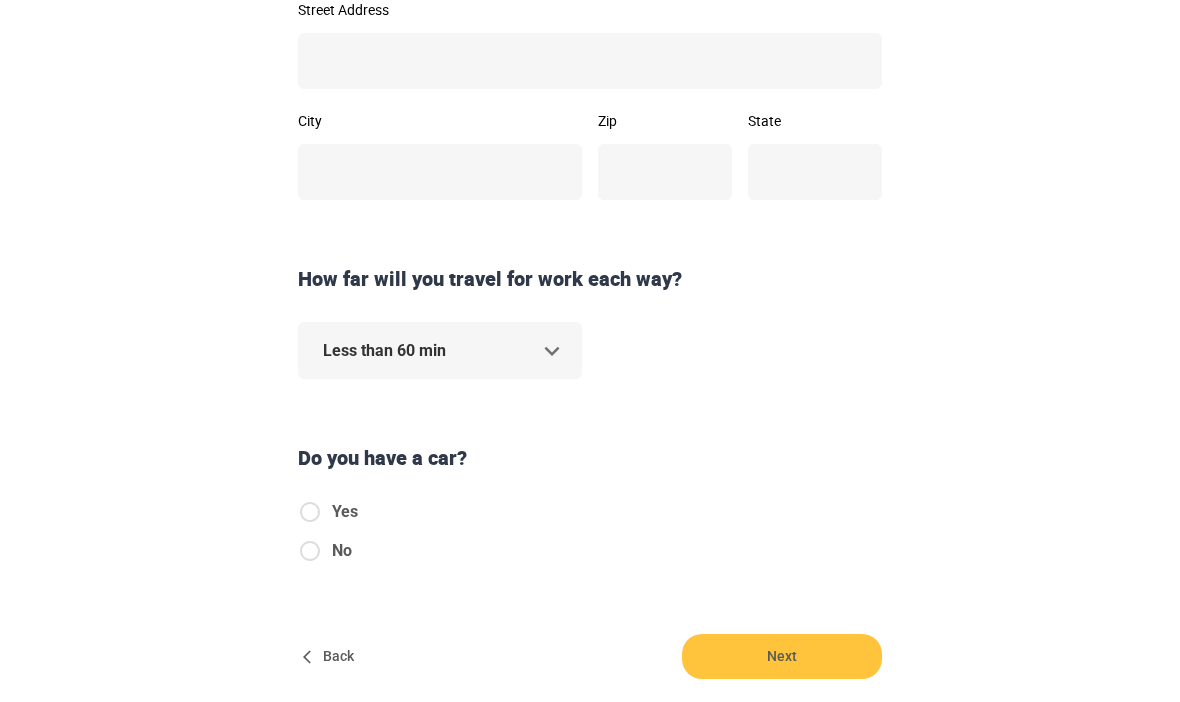 scroll, scrollTop: 0, scrollLeft: 0, axis: both 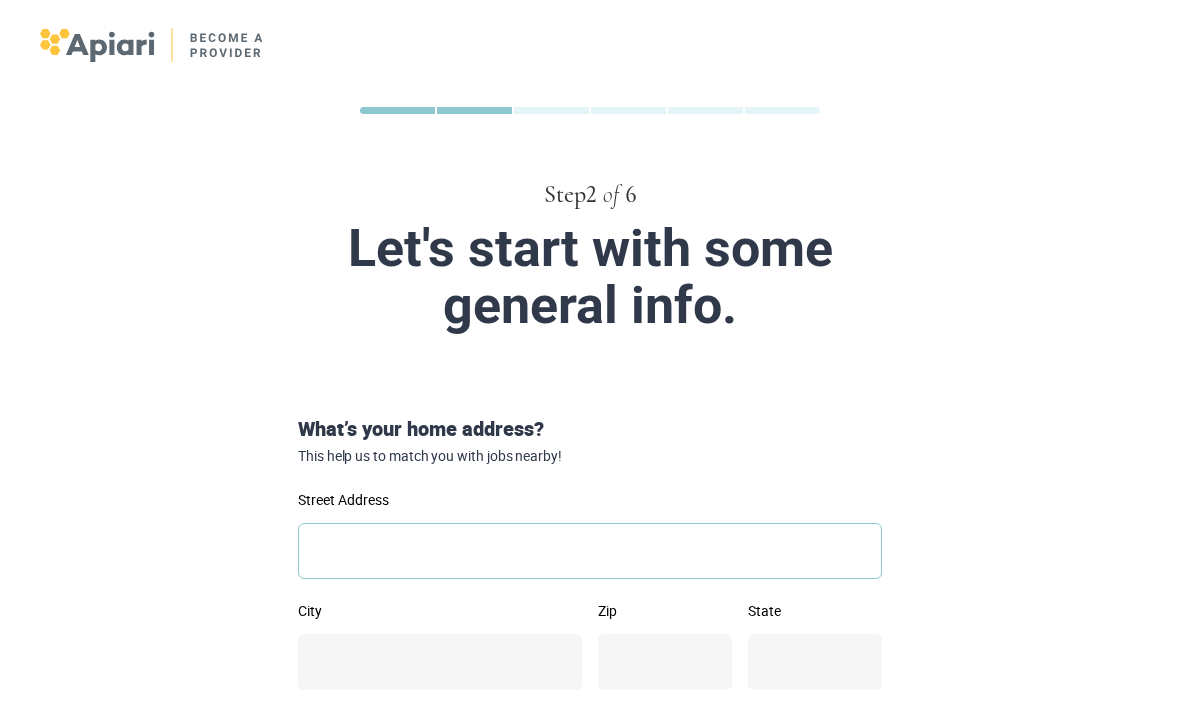 click on "Street Address" at bounding box center (590, 551) 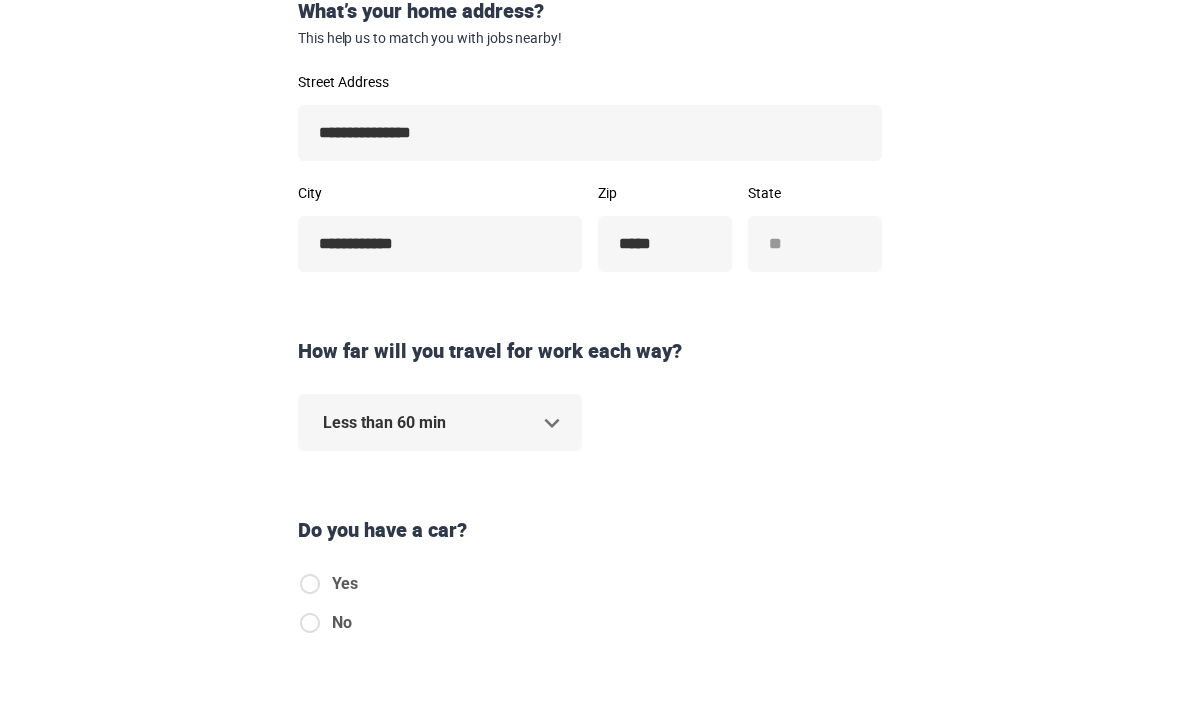scroll, scrollTop: 507, scrollLeft: 0, axis: vertical 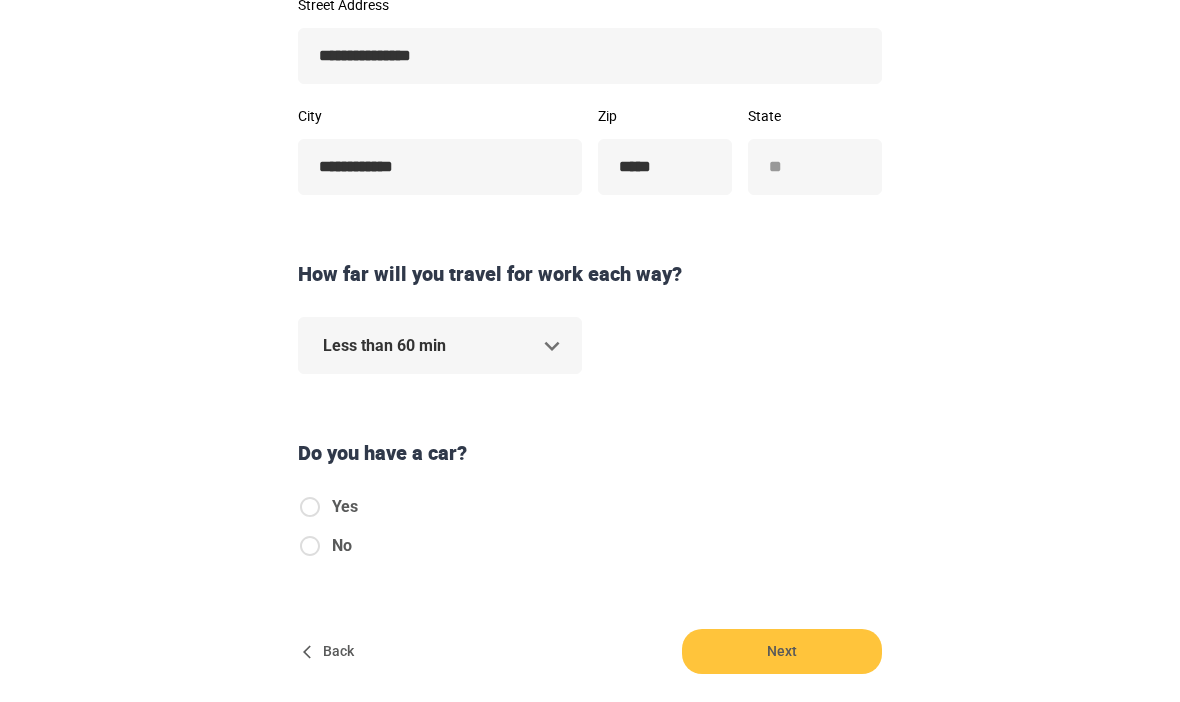 click on "Step  2   of   6 Let's start with some  general info. What’s your home address? This help us to match you with jobs nearby! [STREET_ADDRESS] [CITY] [ZIP] [STATE] ** How far will you travel for work each way? Less than 60 min ** Do you have a car? Yes No Back Next Copyright  2025 [EMAIL] [PHONE] Jobs Signup Terms of service Privacy The Sweet Life" at bounding box center [590, -156] 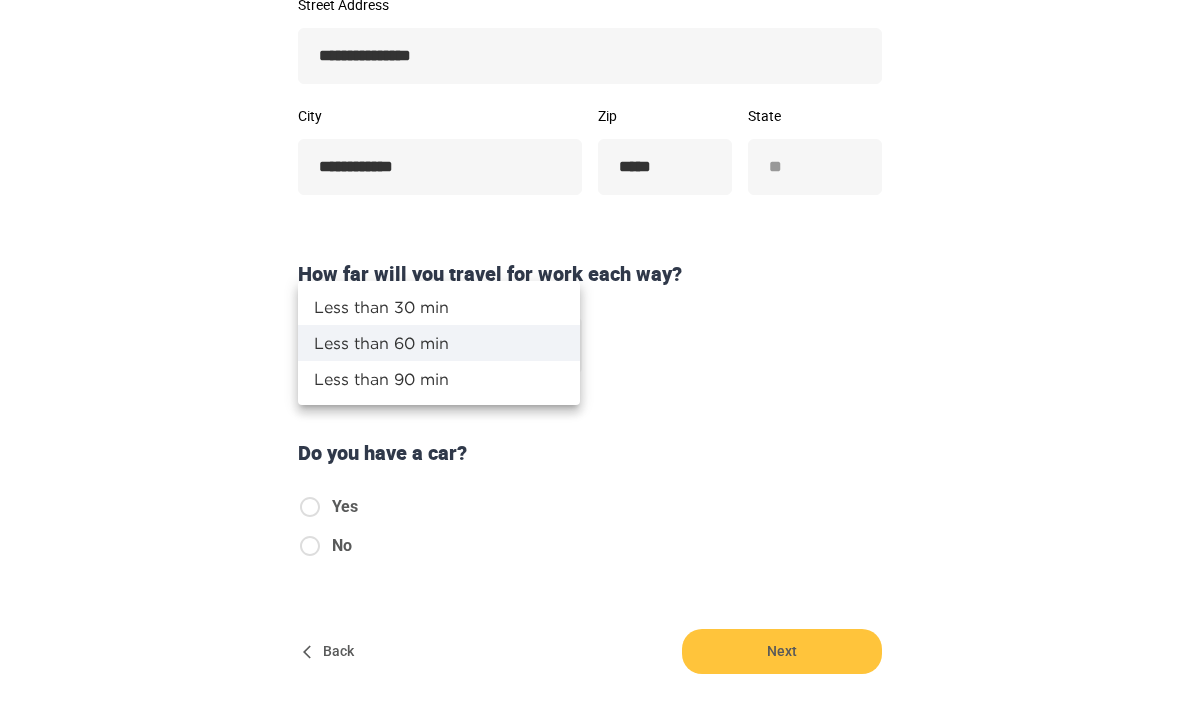 click on "Less than 30 min" at bounding box center (439, 307) 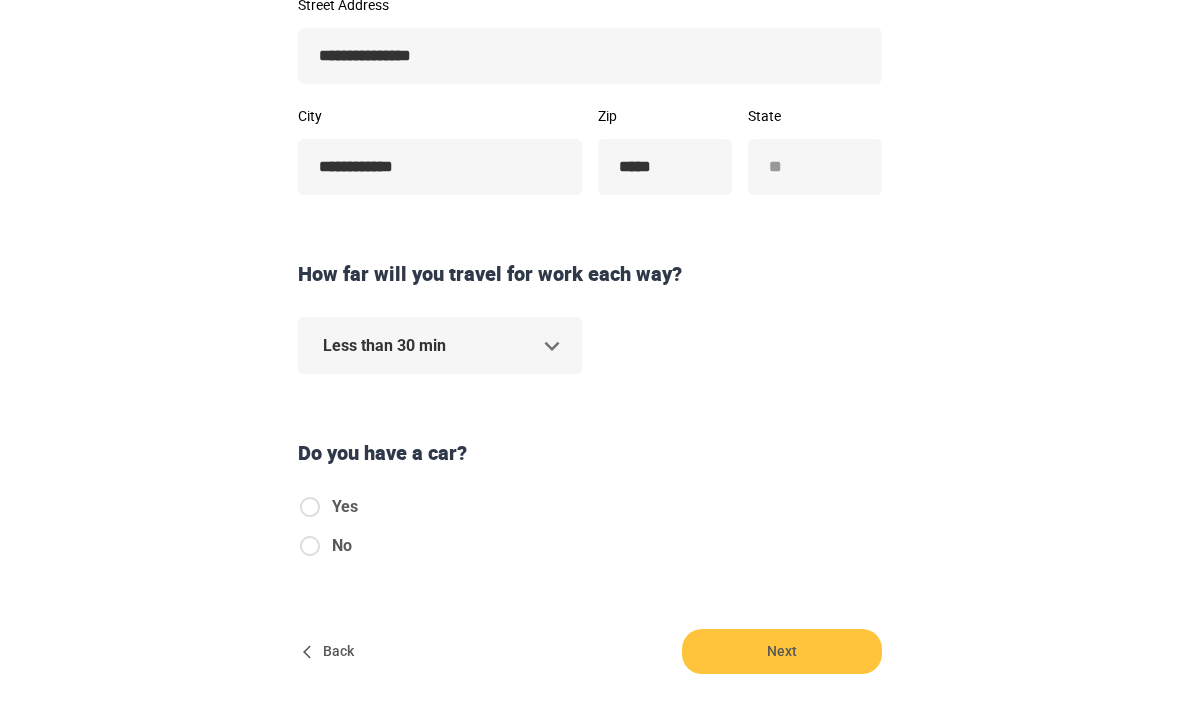 click on "No" at bounding box center [328, 546] 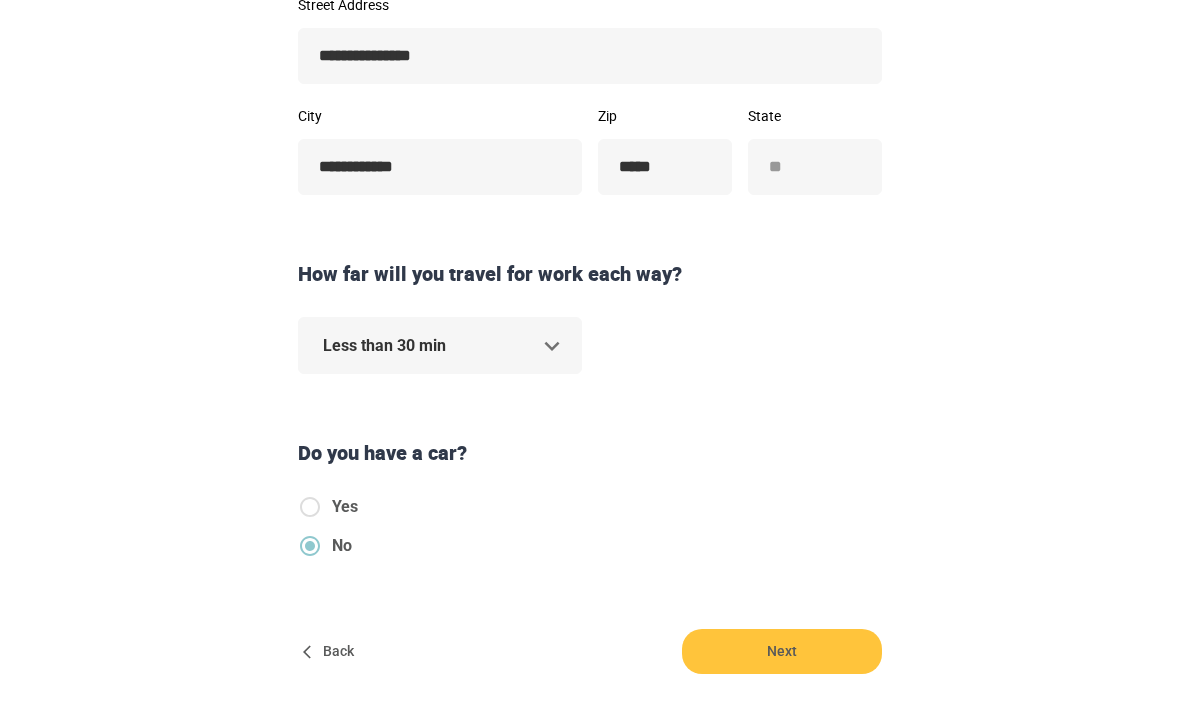 click on "Next" at bounding box center [782, 651] 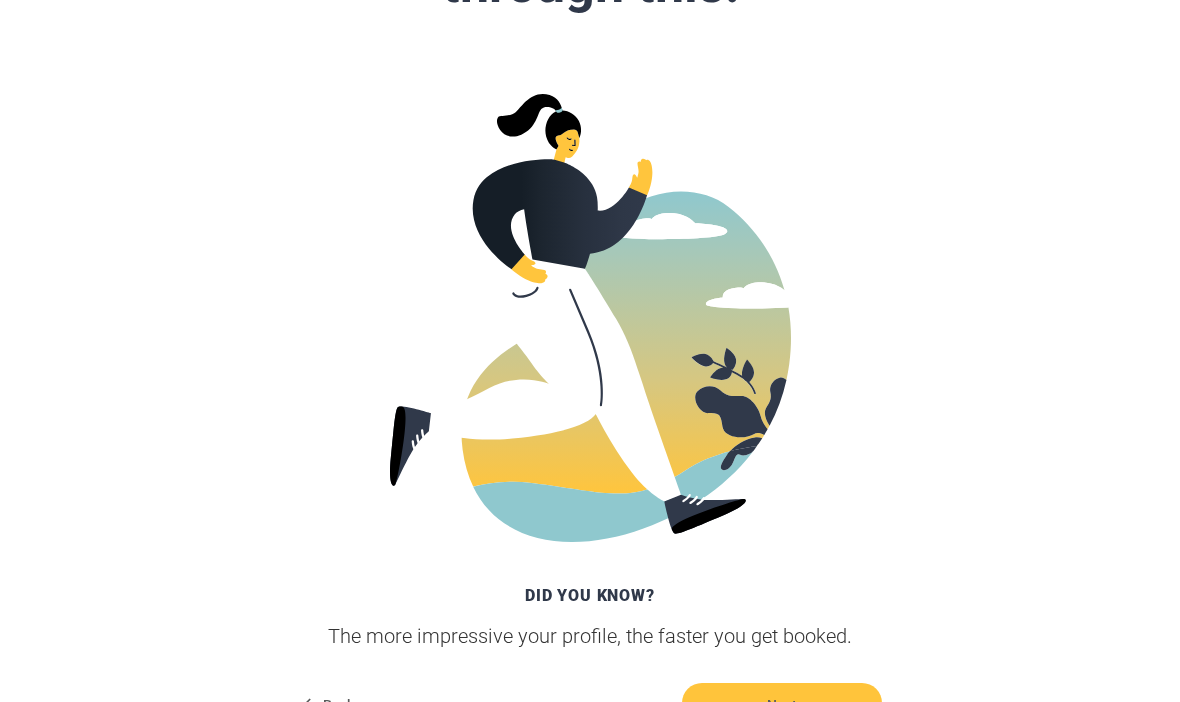 scroll, scrollTop: 389, scrollLeft: 0, axis: vertical 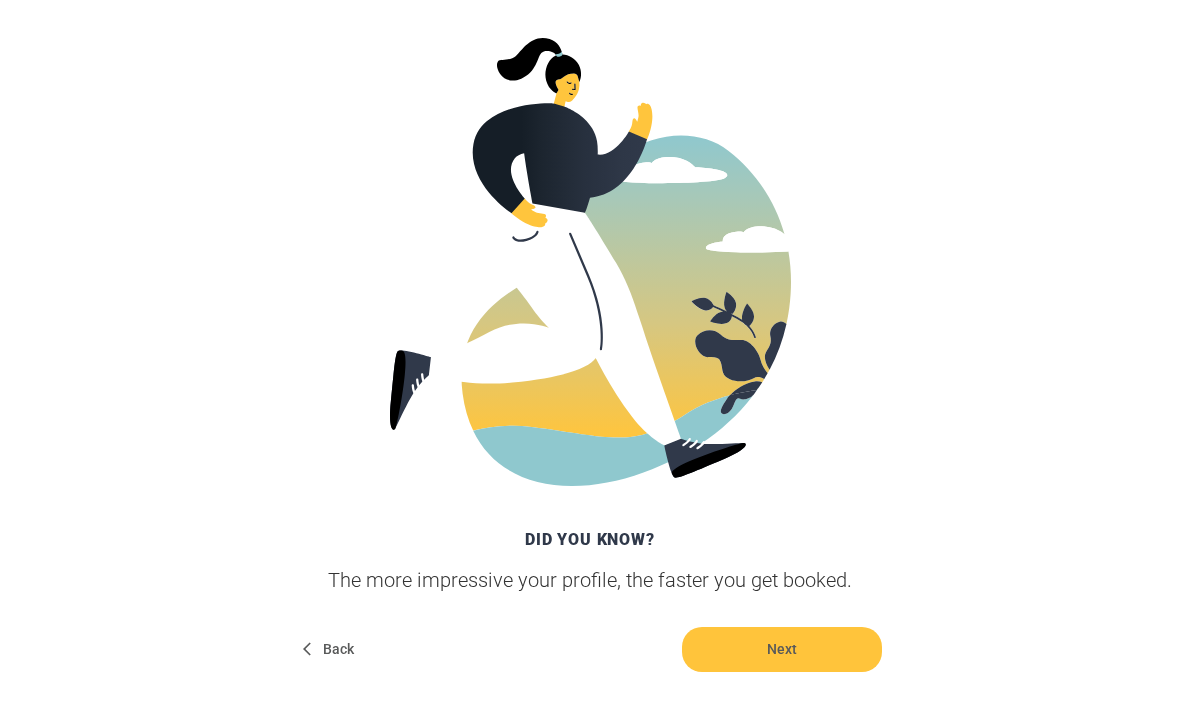 click on "Next" at bounding box center [782, 649] 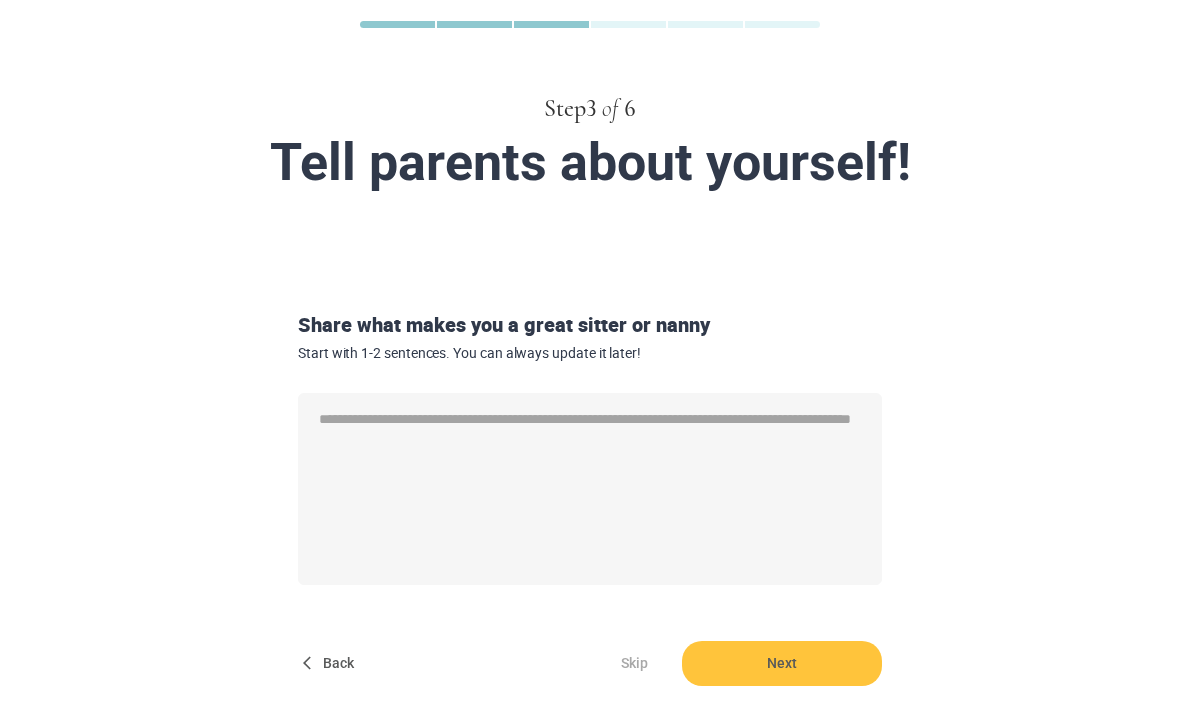 scroll, scrollTop: 111, scrollLeft: 0, axis: vertical 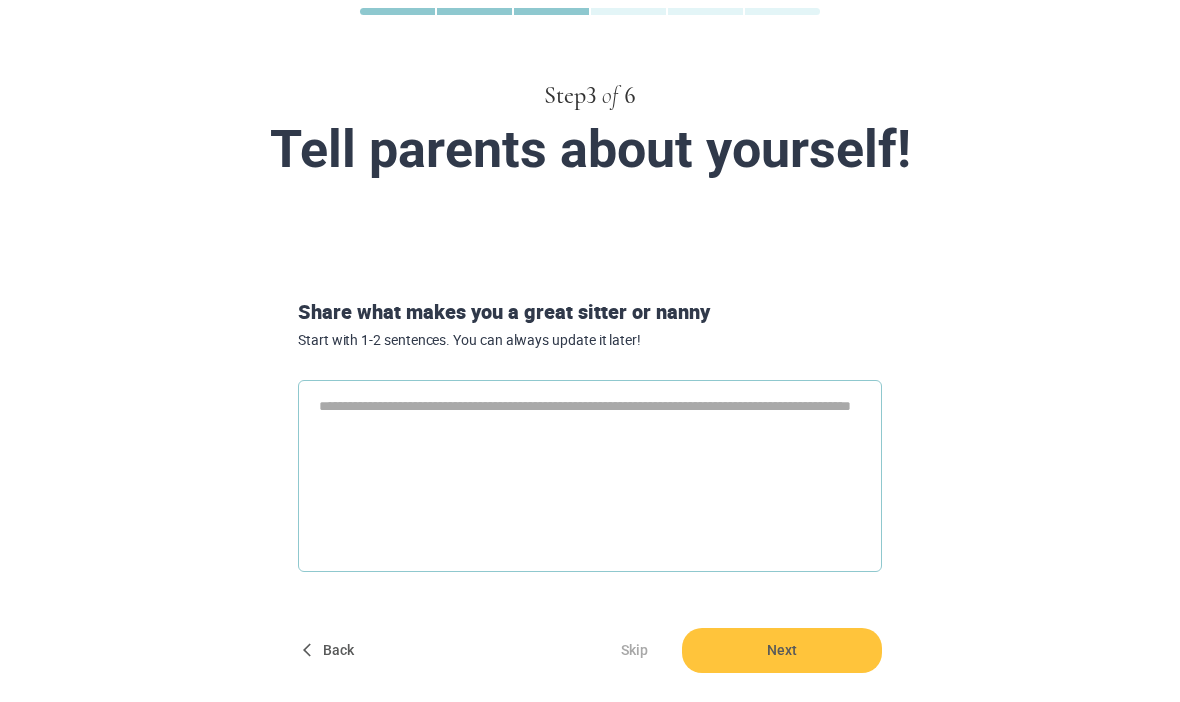 click at bounding box center [590, 476] 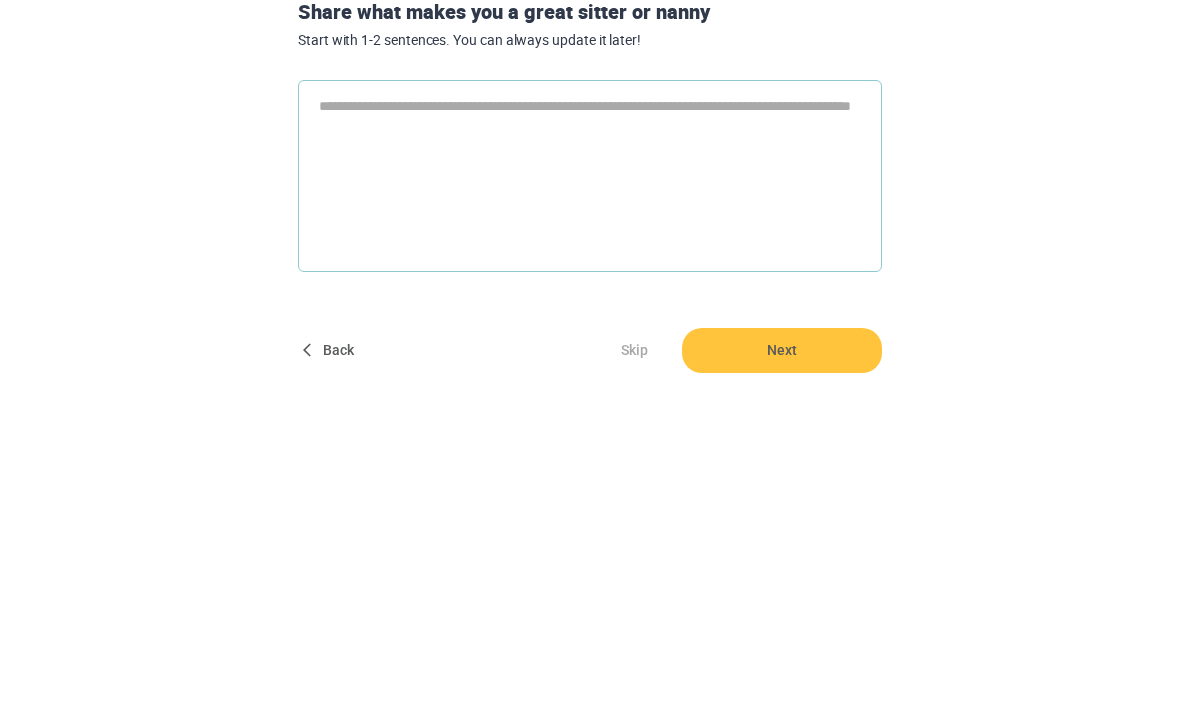 scroll, scrollTop: 179, scrollLeft: 0, axis: vertical 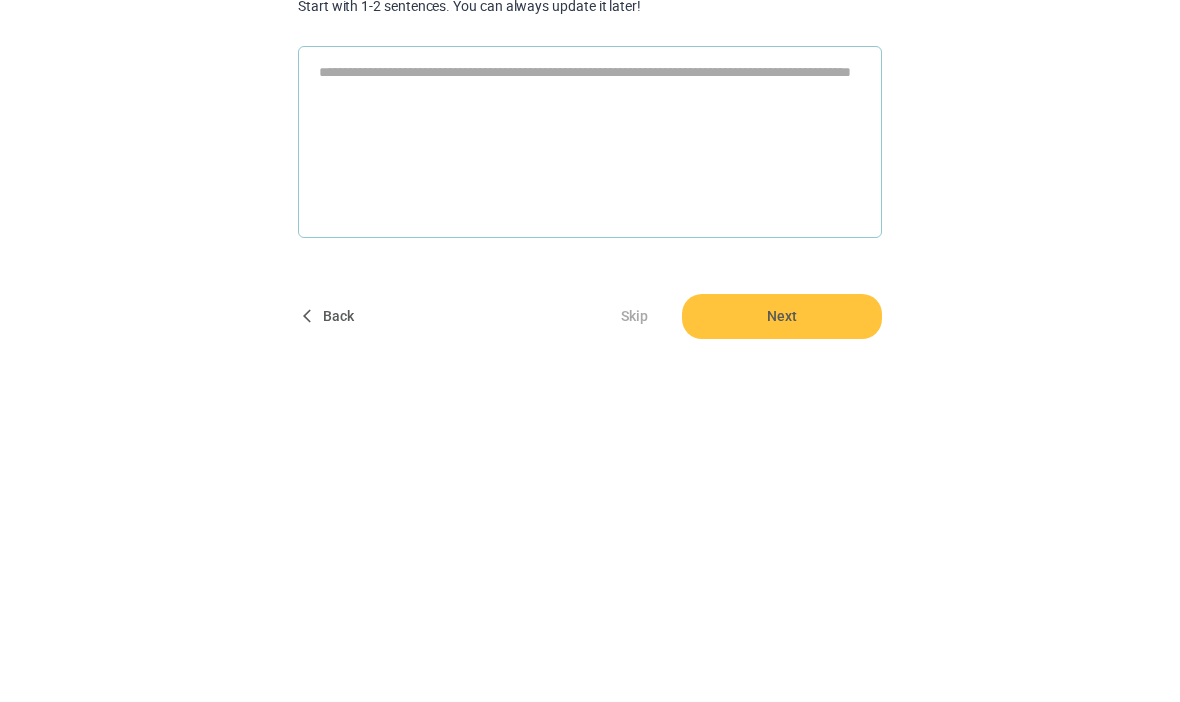 click at bounding box center [590, 408] 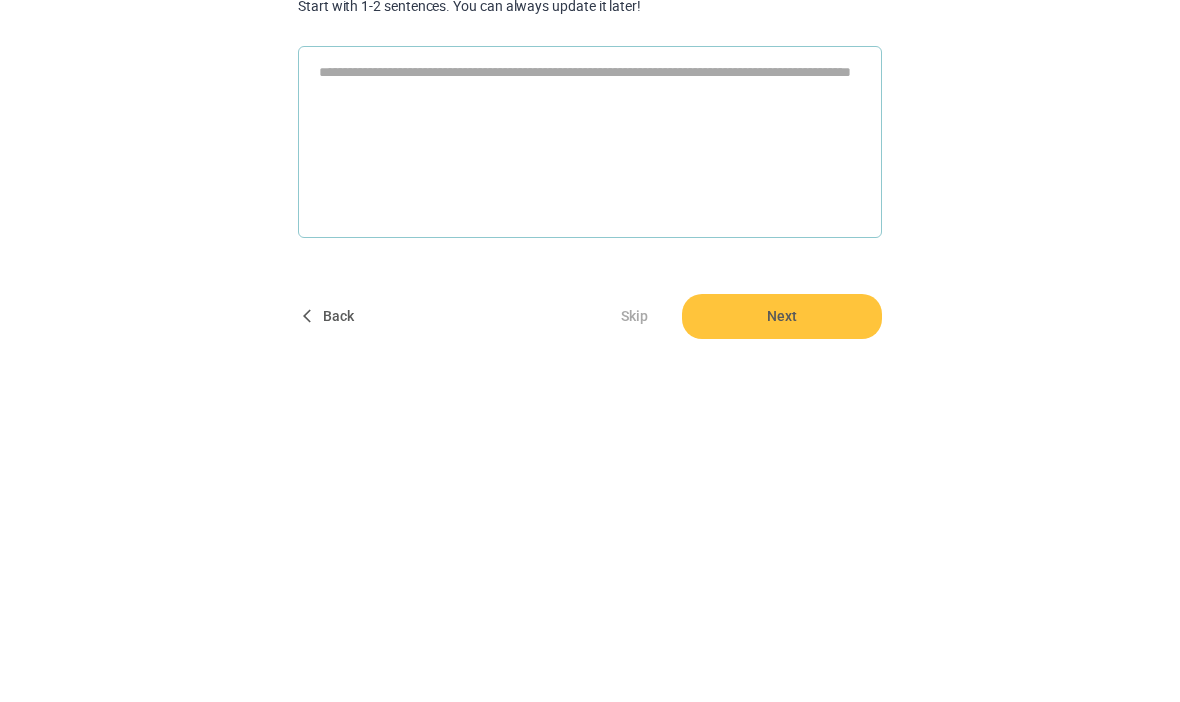 paste on "**********" 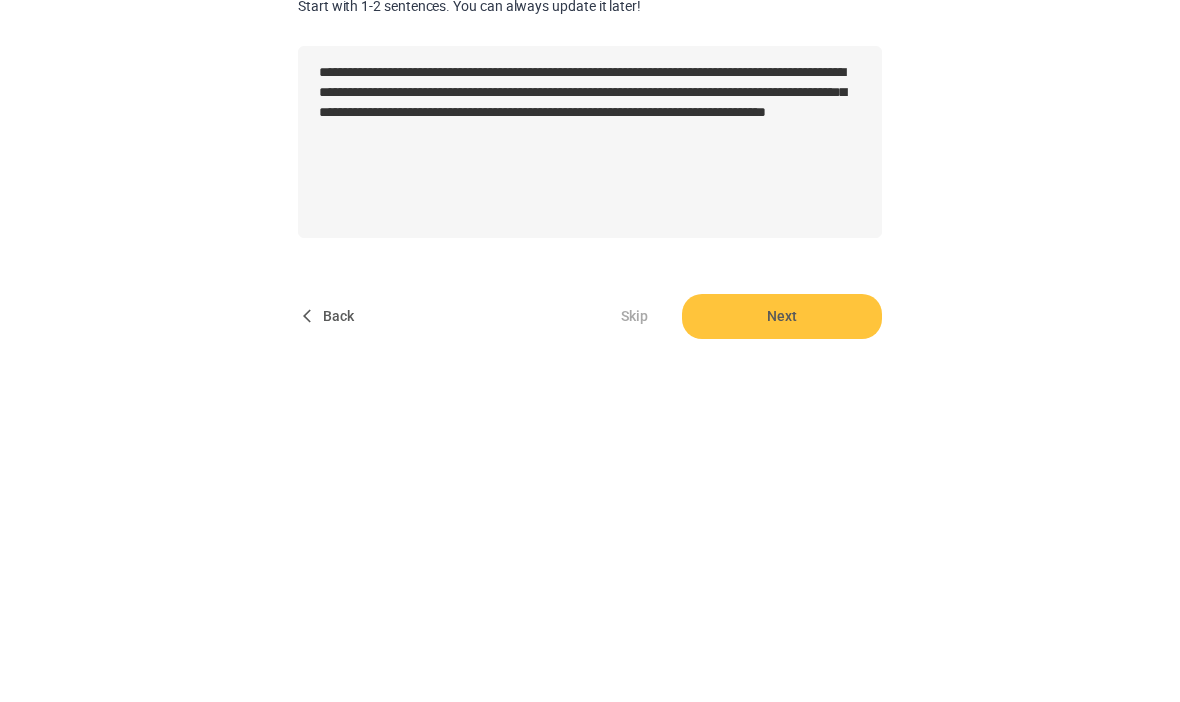 scroll, scrollTop: 180, scrollLeft: 0, axis: vertical 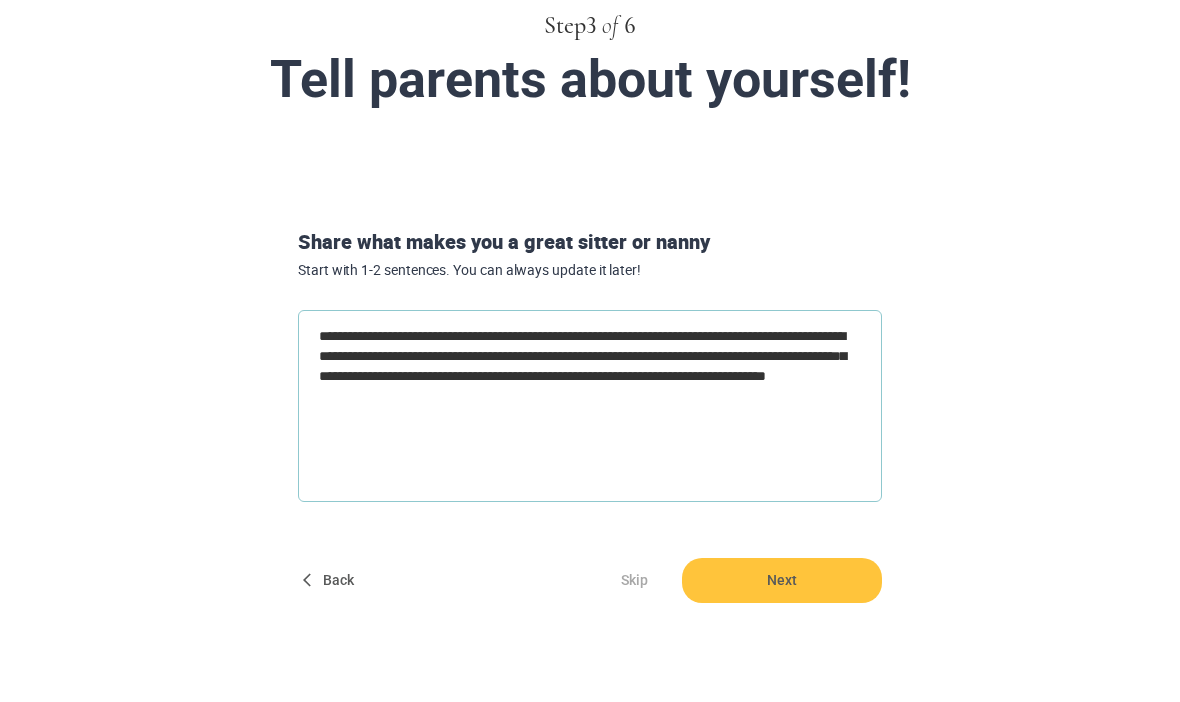 click on "**********" at bounding box center (590, 407) 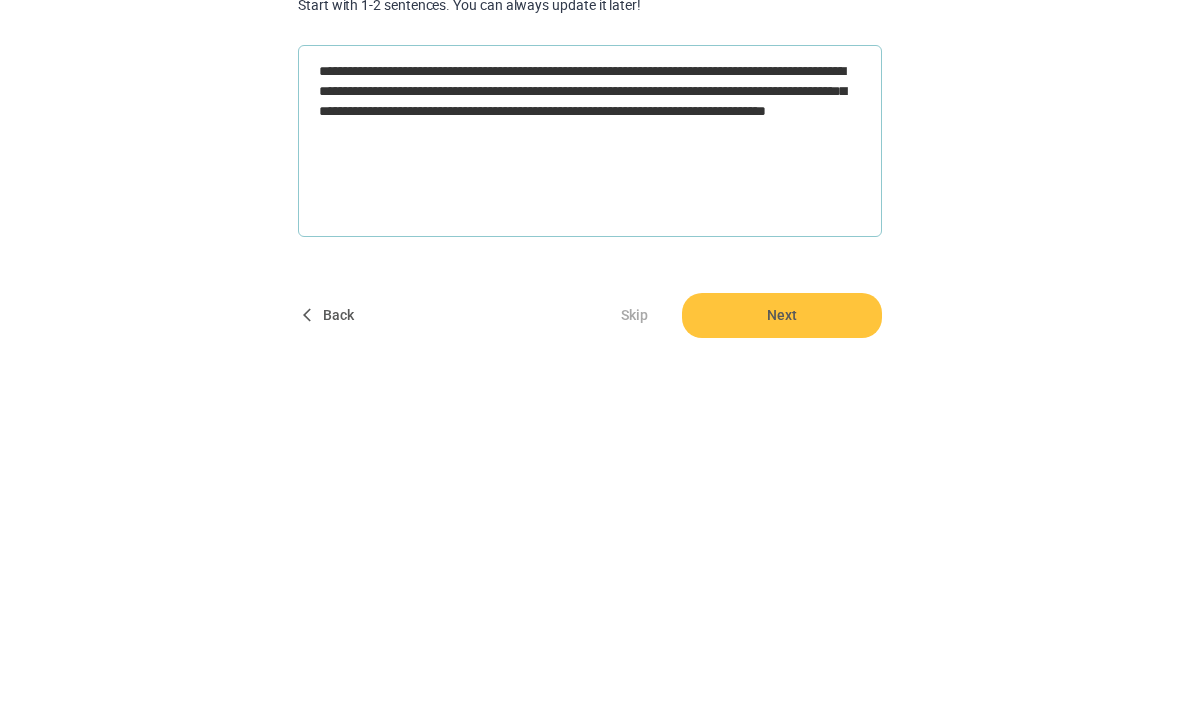 click on "**********" at bounding box center (590, 407) 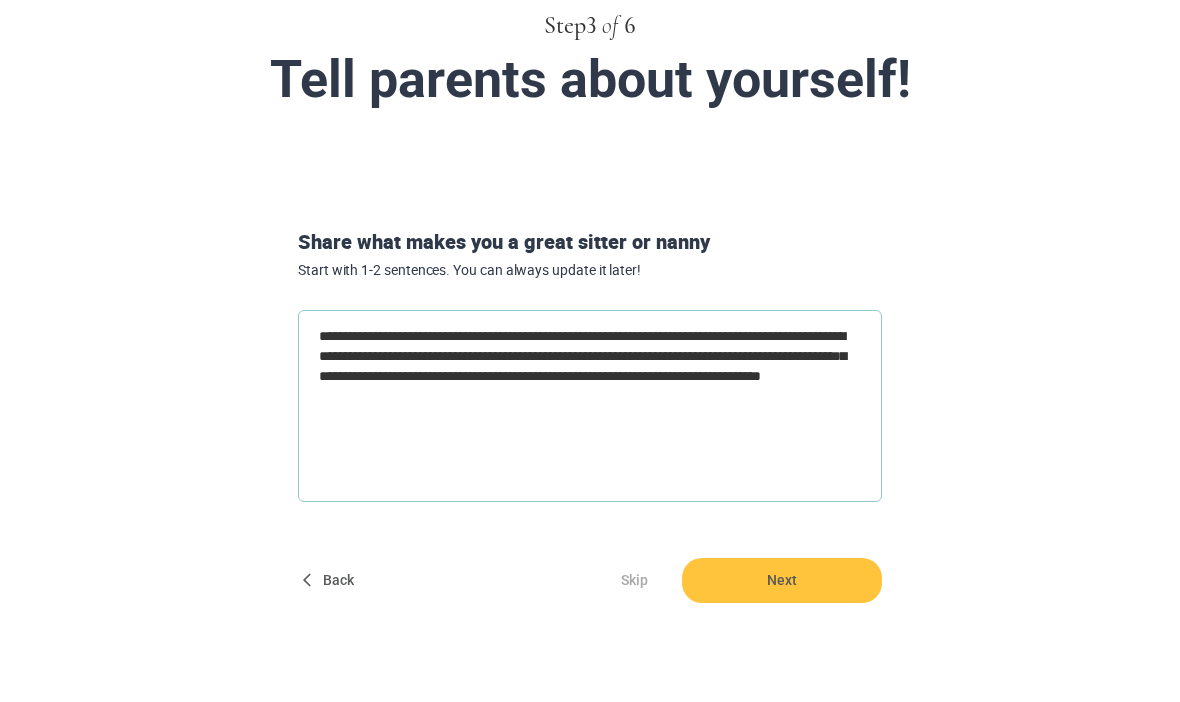 type on "**********" 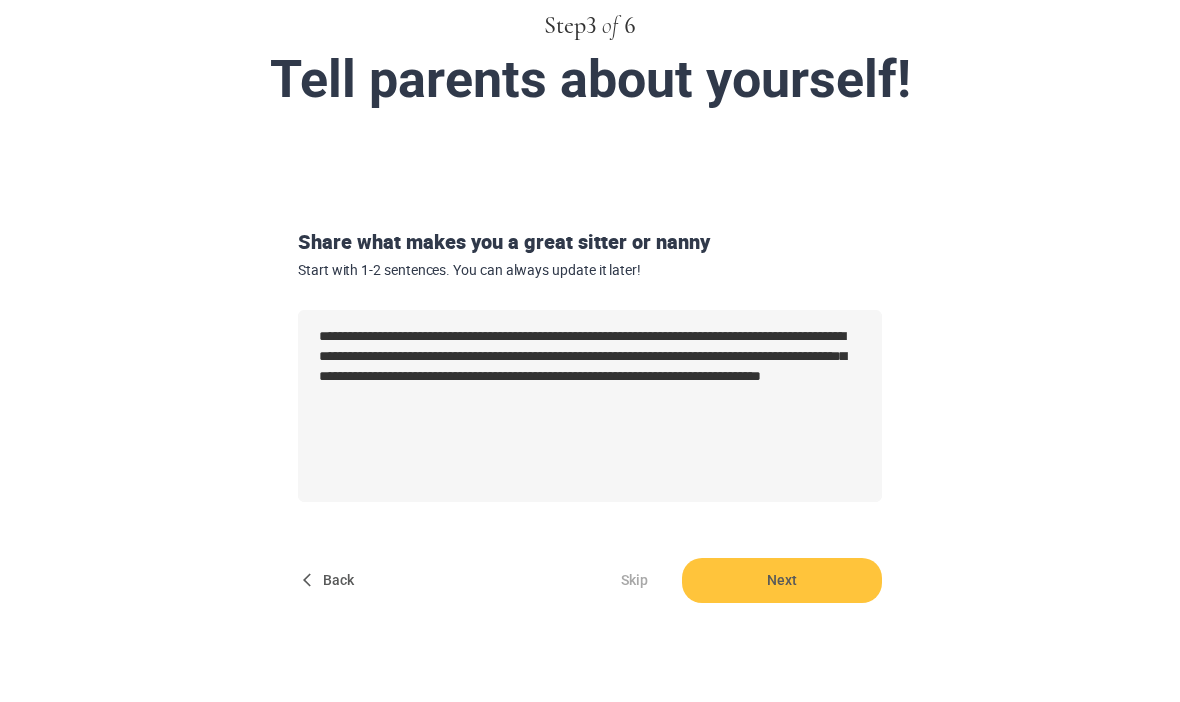 click on "Next" at bounding box center (782, 581) 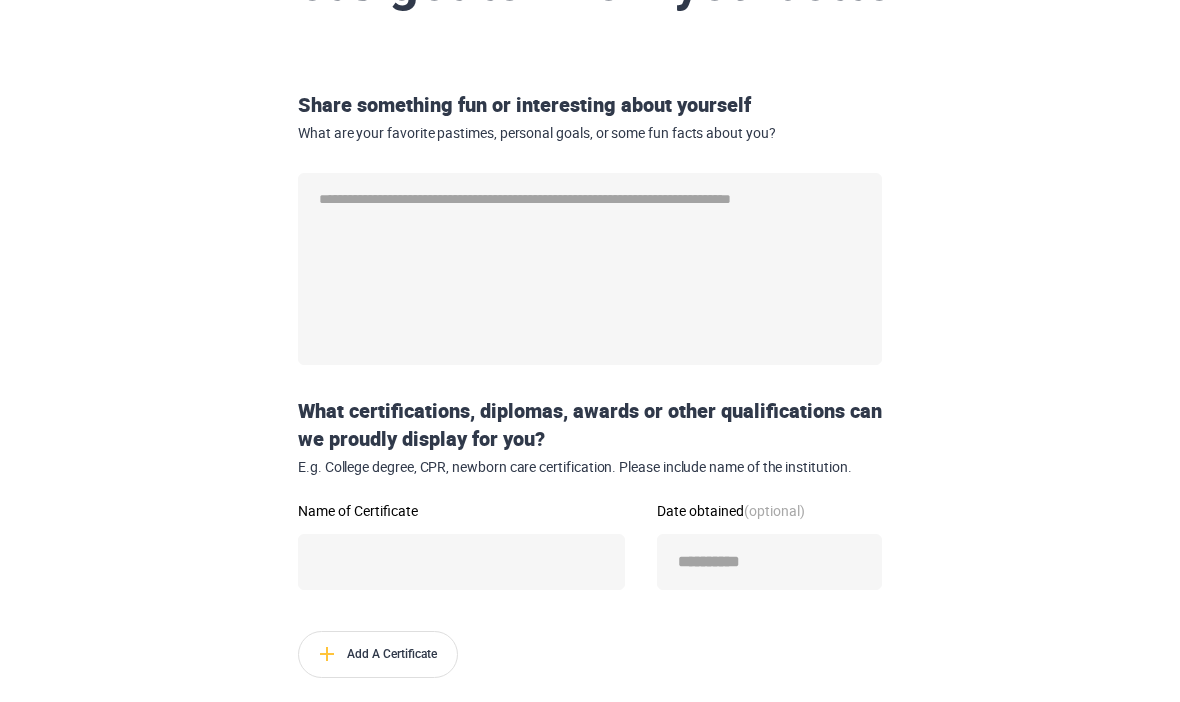 scroll, scrollTop: 350, scrollLeft: 0, axis: vertical 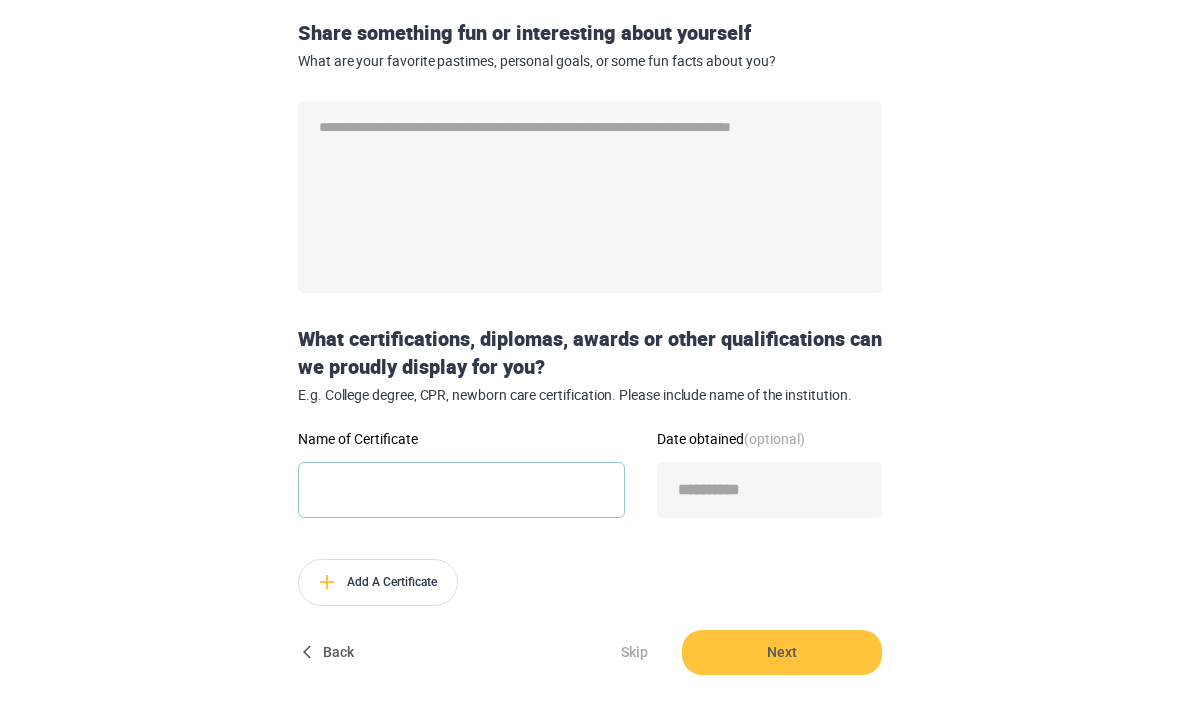 click on "Name of Certificate" at bounding box center (461, 490) 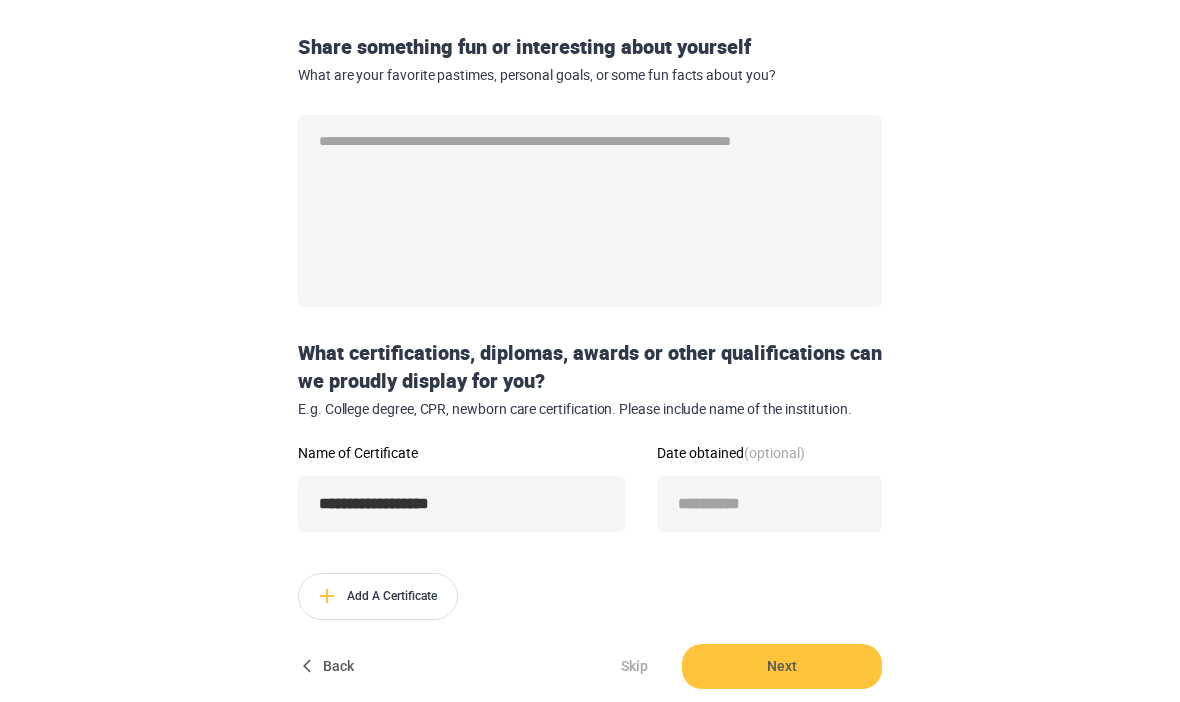 scroll, scrollTop: 336, scrollLeft: 0, axis: vertical 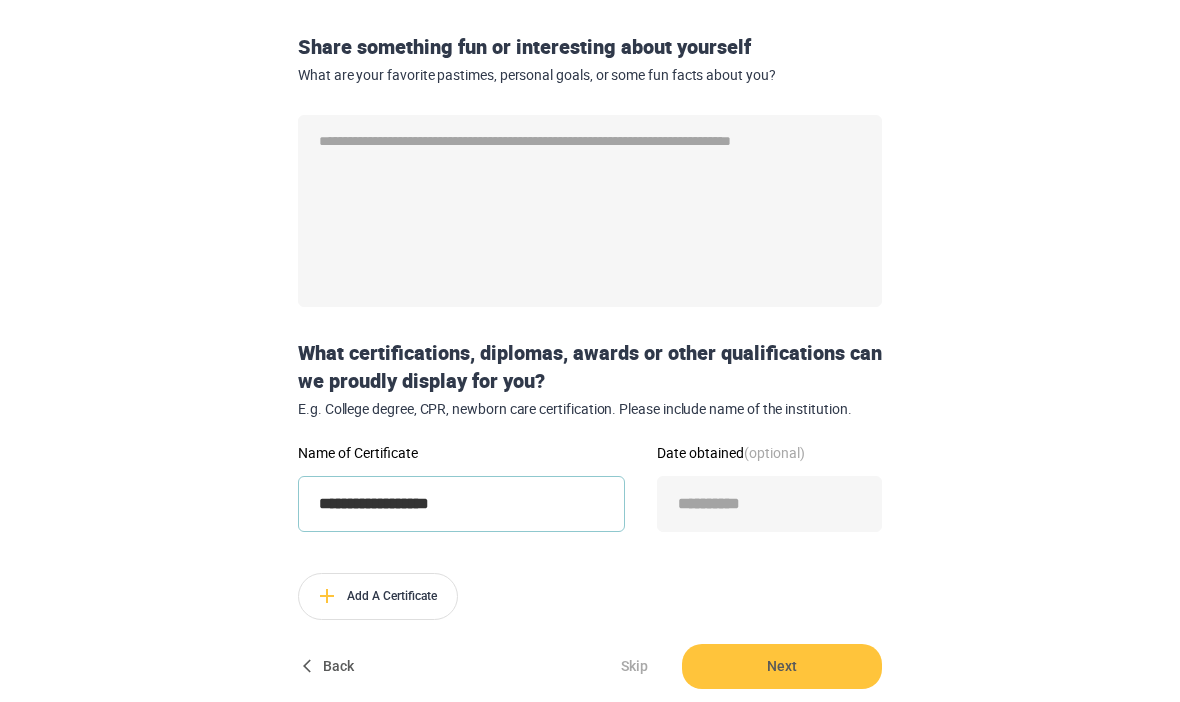 type on "**********" 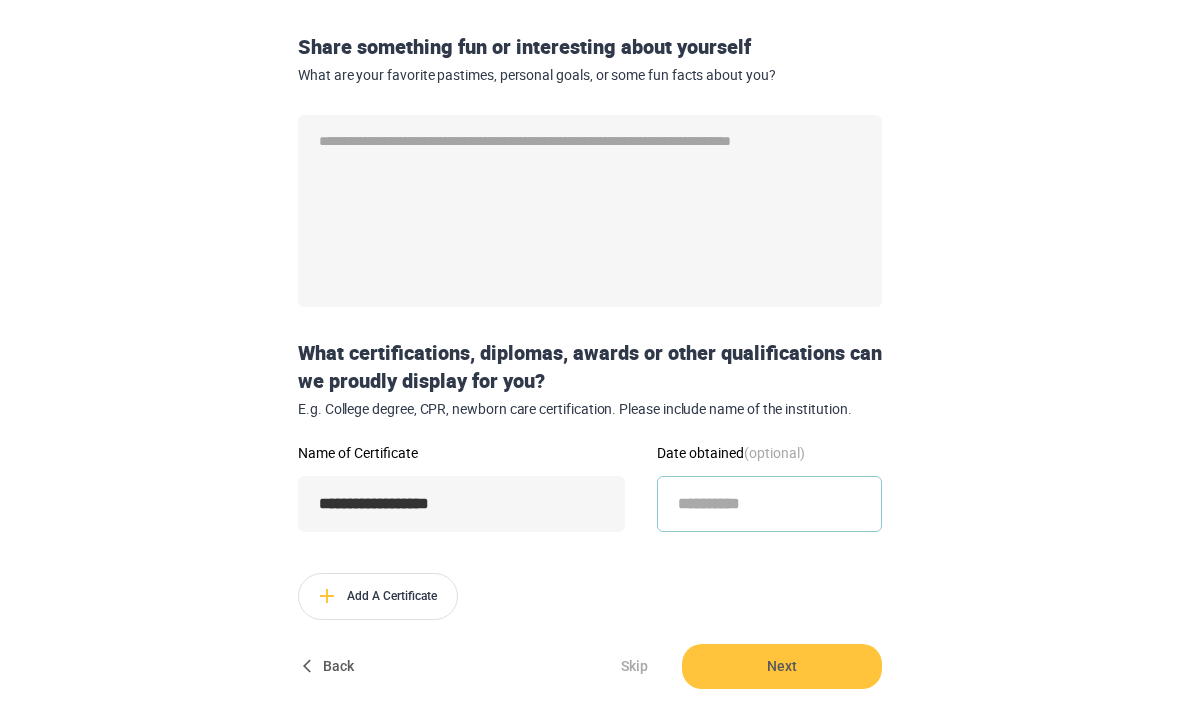 click on "Date obtained  (optional)" at bounding box center [769, 504] 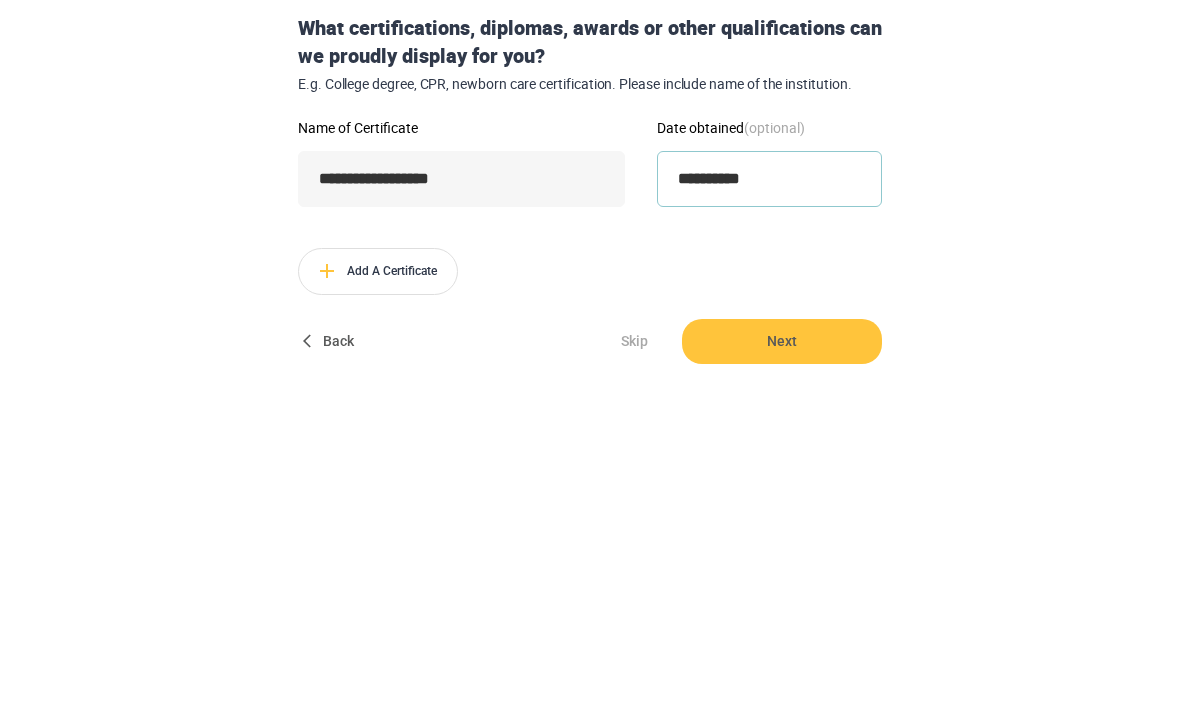 type on "**********" 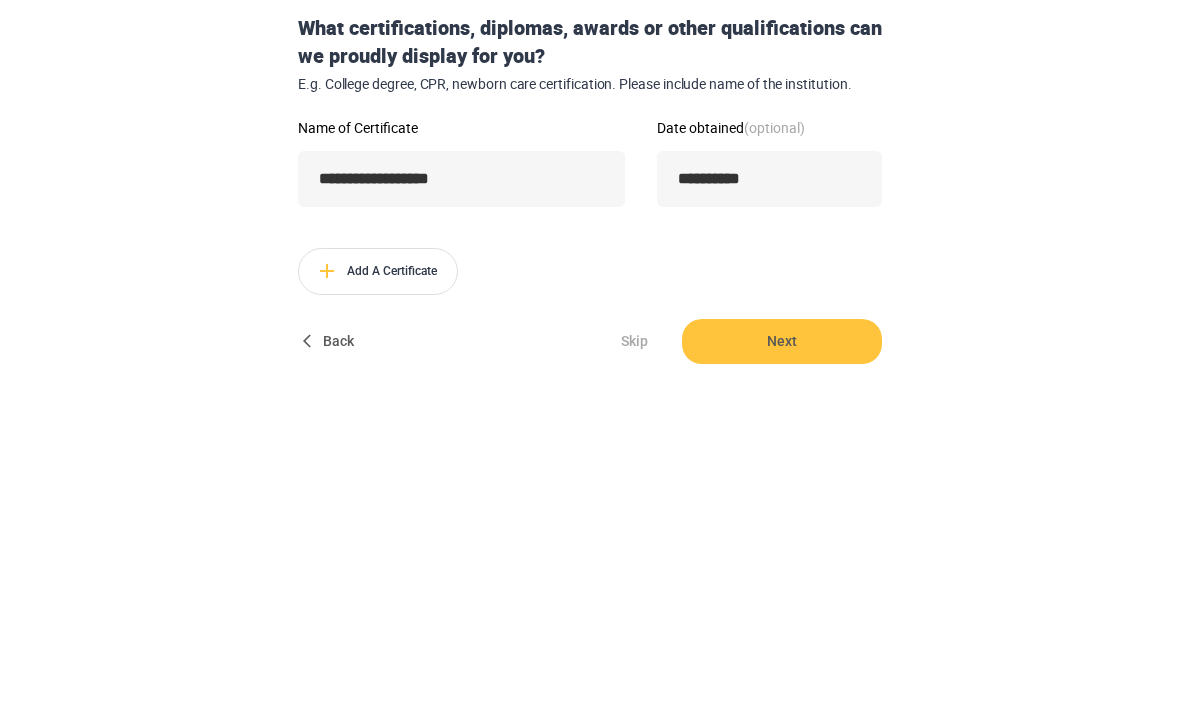 scroll, scrollTop: 350, scrollLeft: 0, axis: vertical 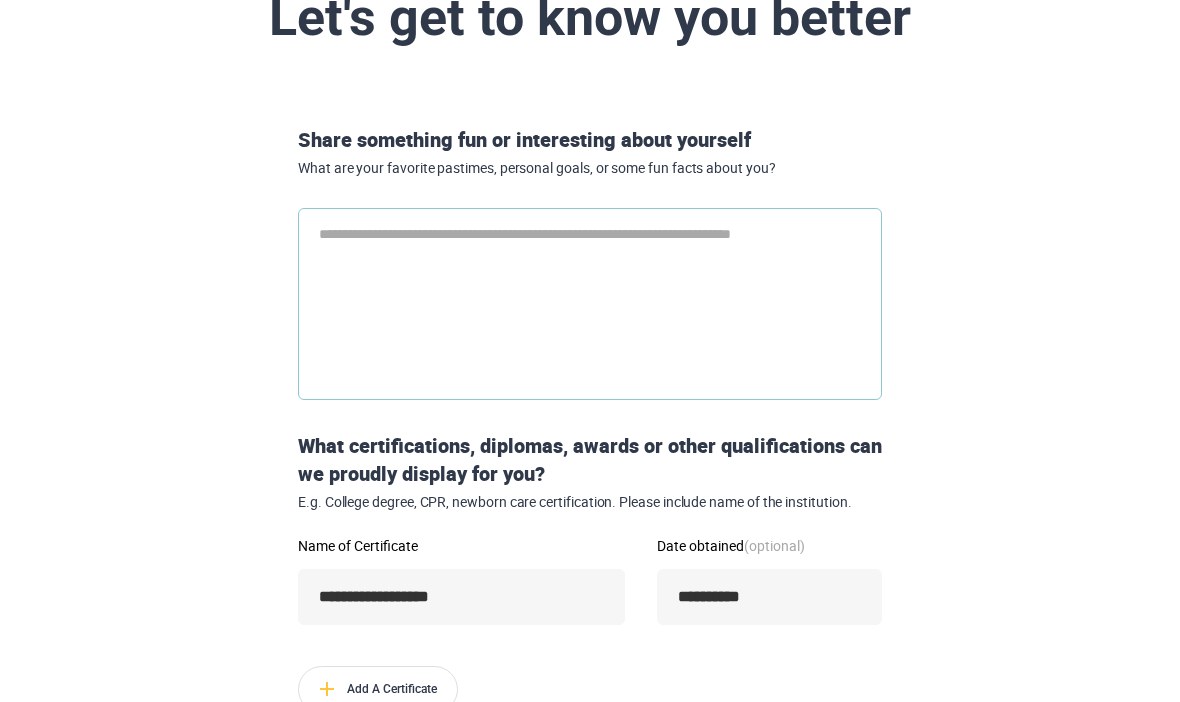 click at bounding box center [590, 305] 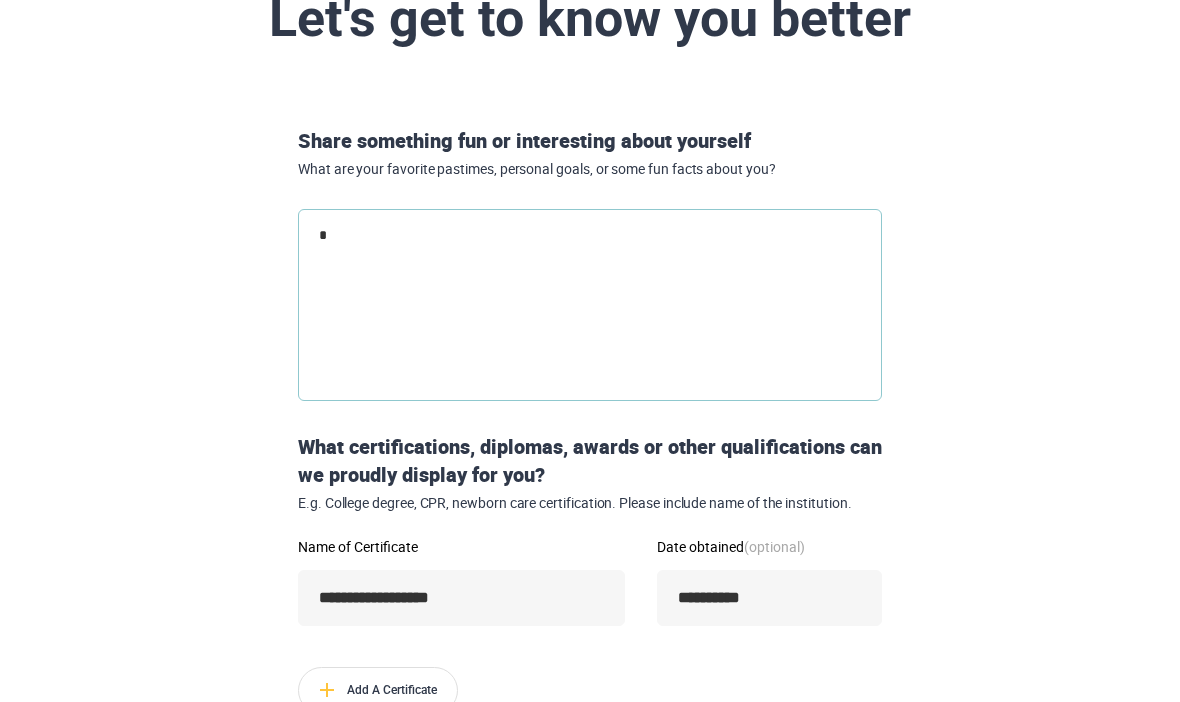 type on "*" 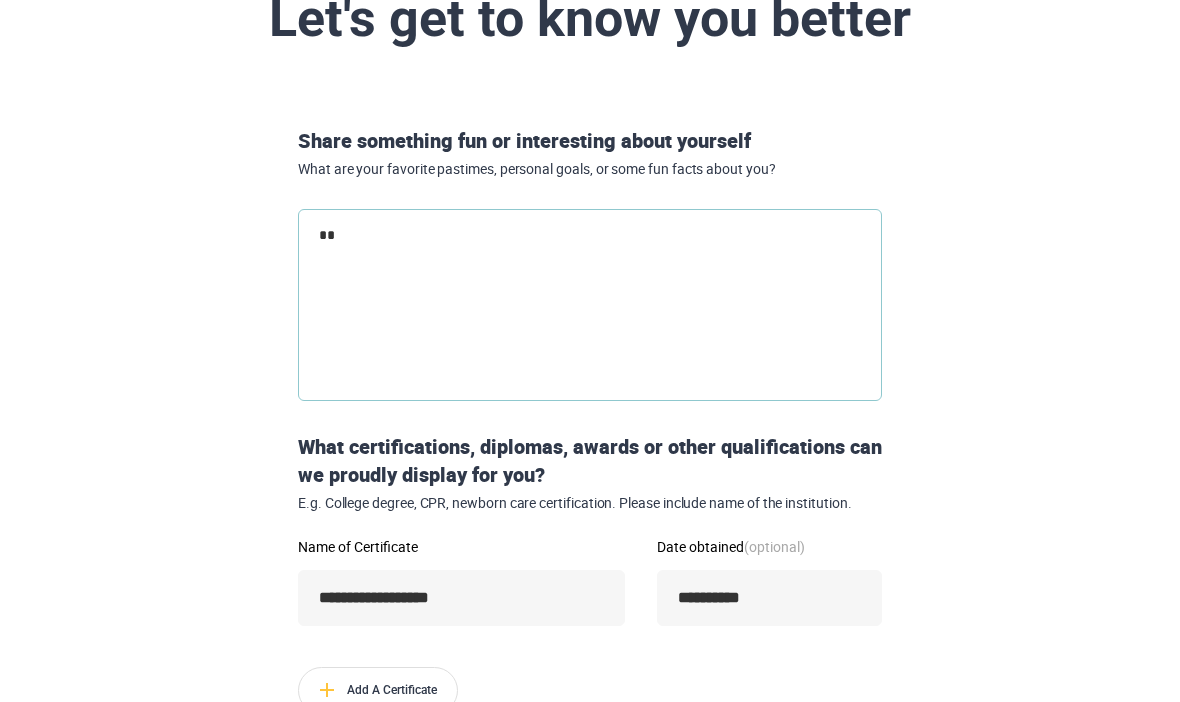 scroll, scrollTop: 243, scrollLeft: 0, axis: vertical 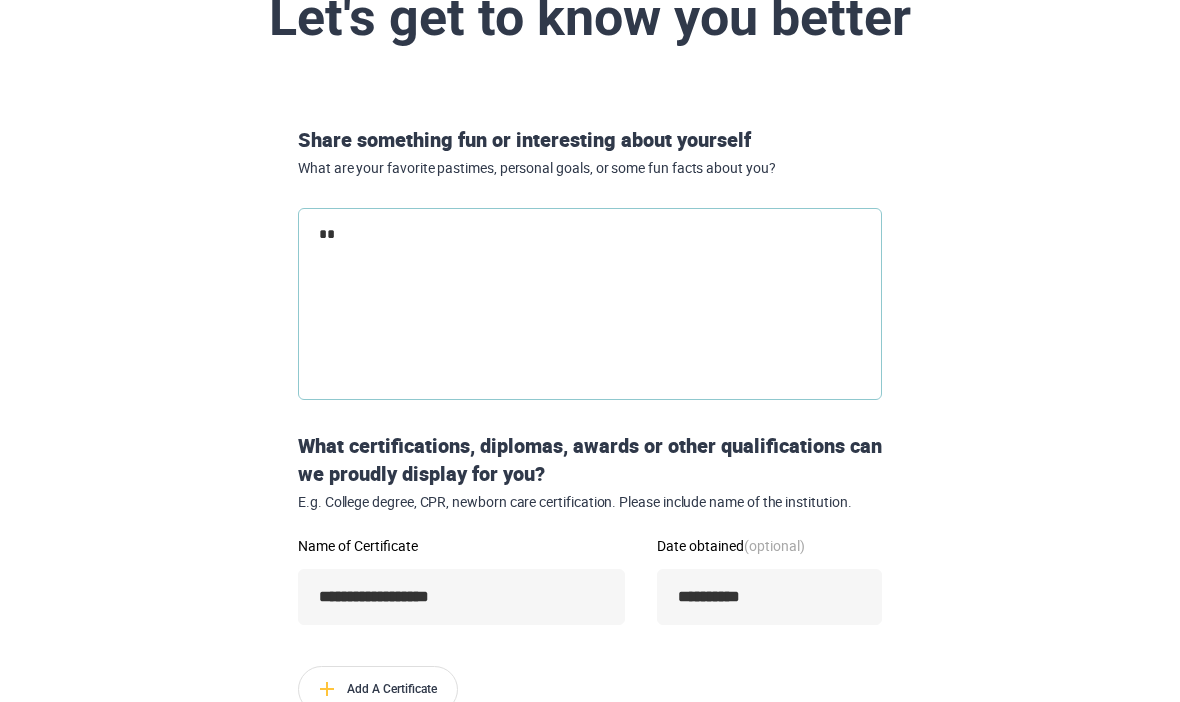 click on "*" at bounding box center (590, 304) 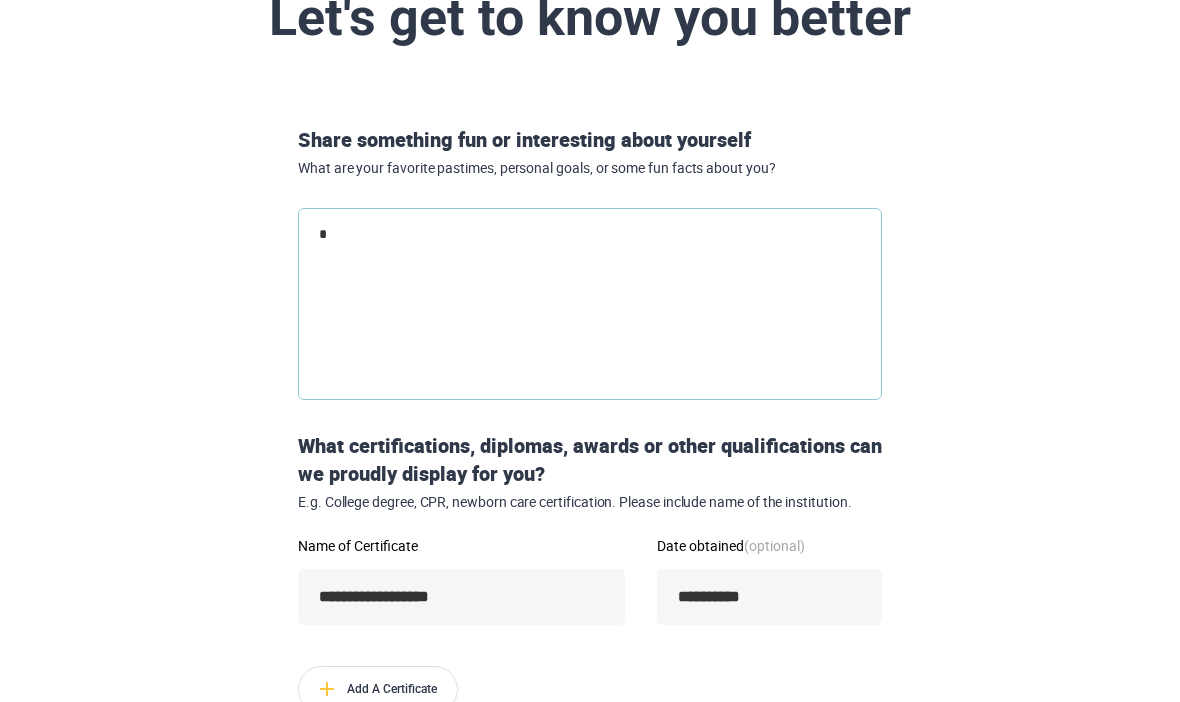 click at bounding box center (590, 304) 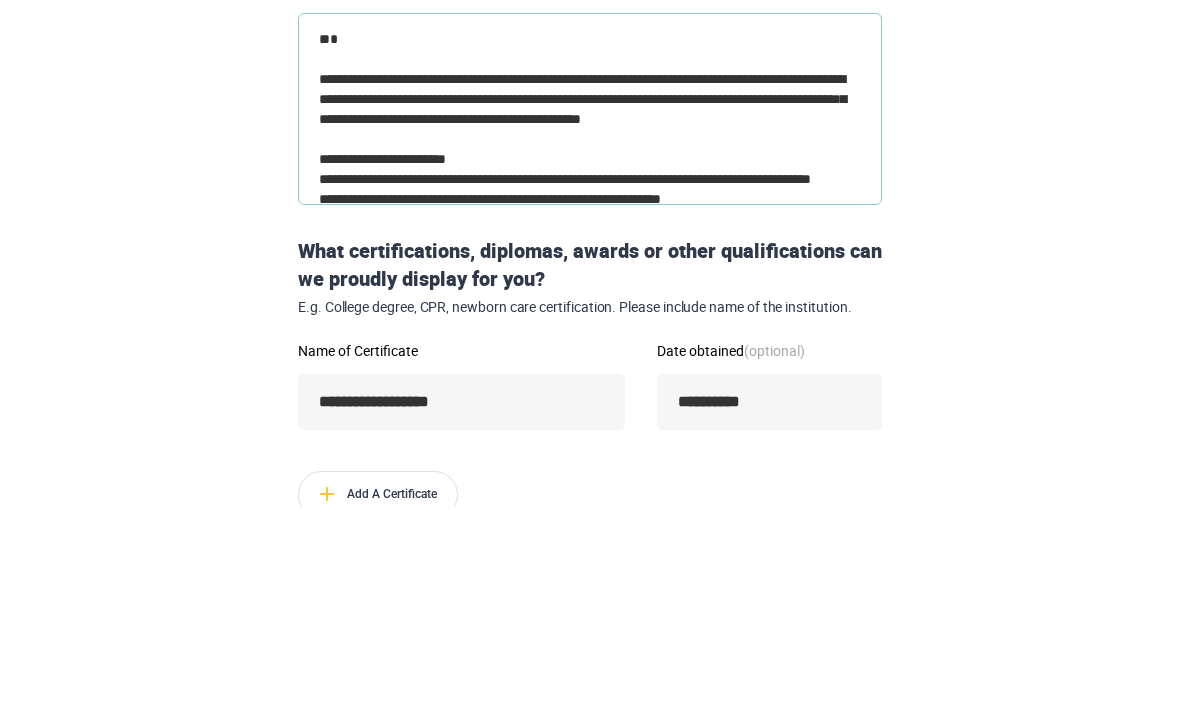 scroll, scrollTop: 80, scrollLeft: 0, axis: vertical 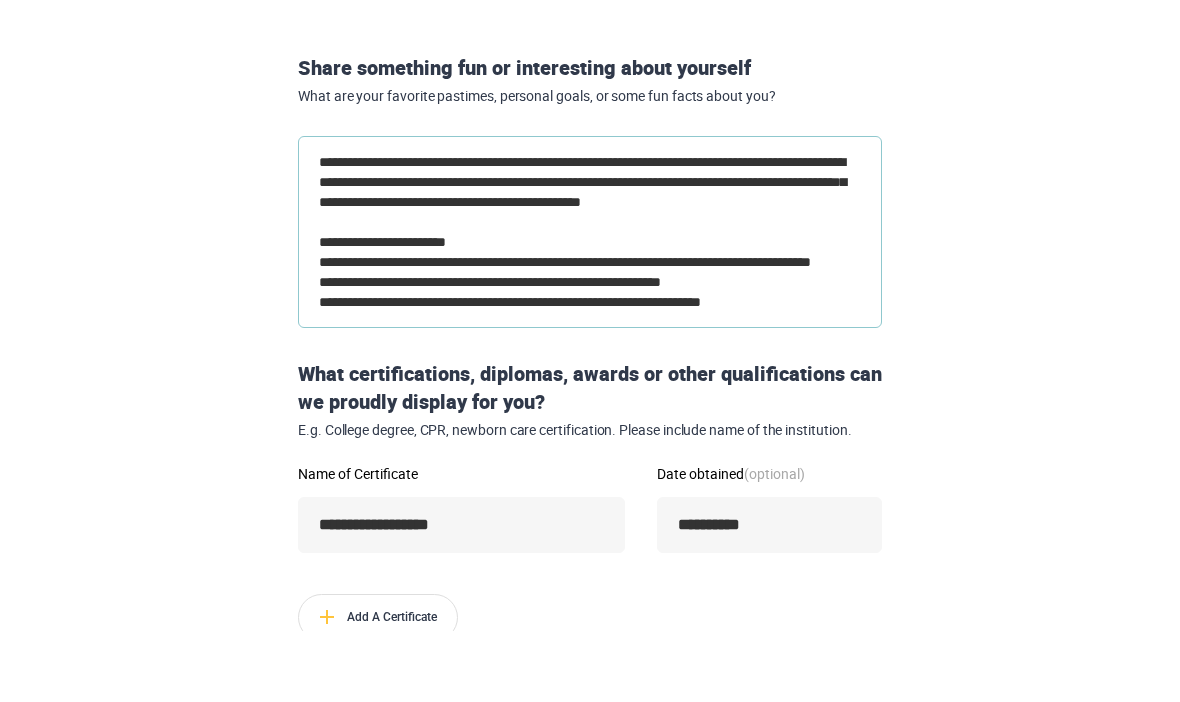 click on "**********" at bounding box center [590, 304] 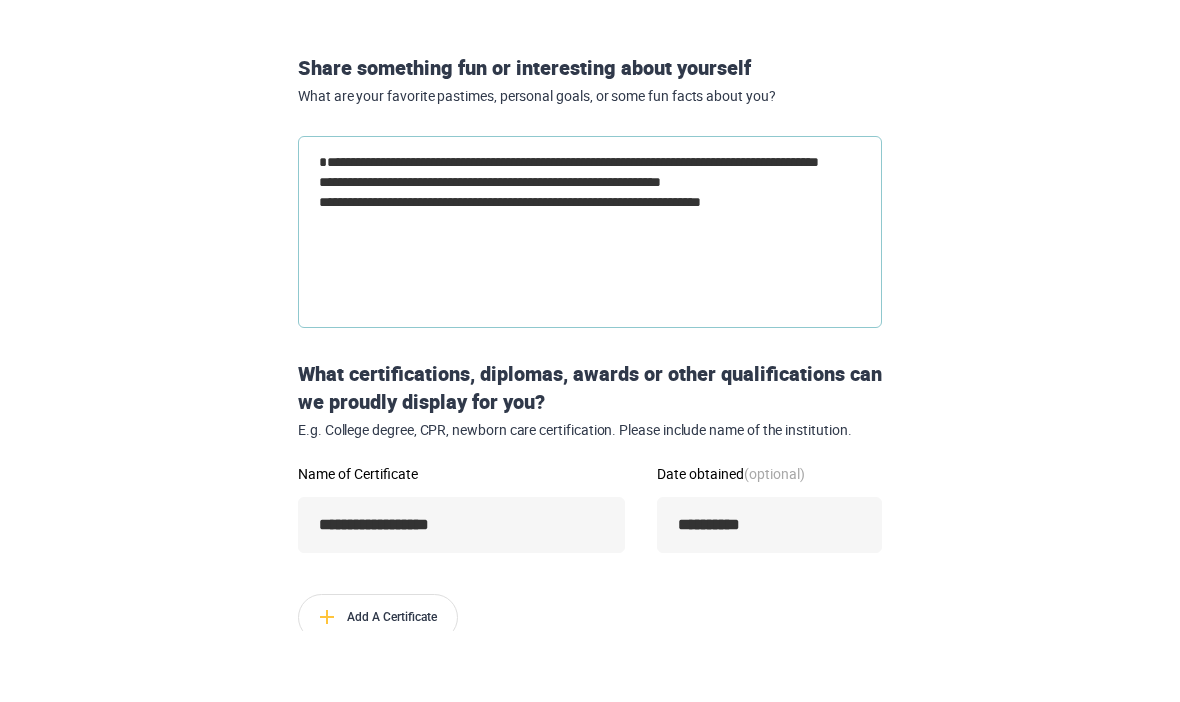 click on "**********" at bounding box center [590, 304] 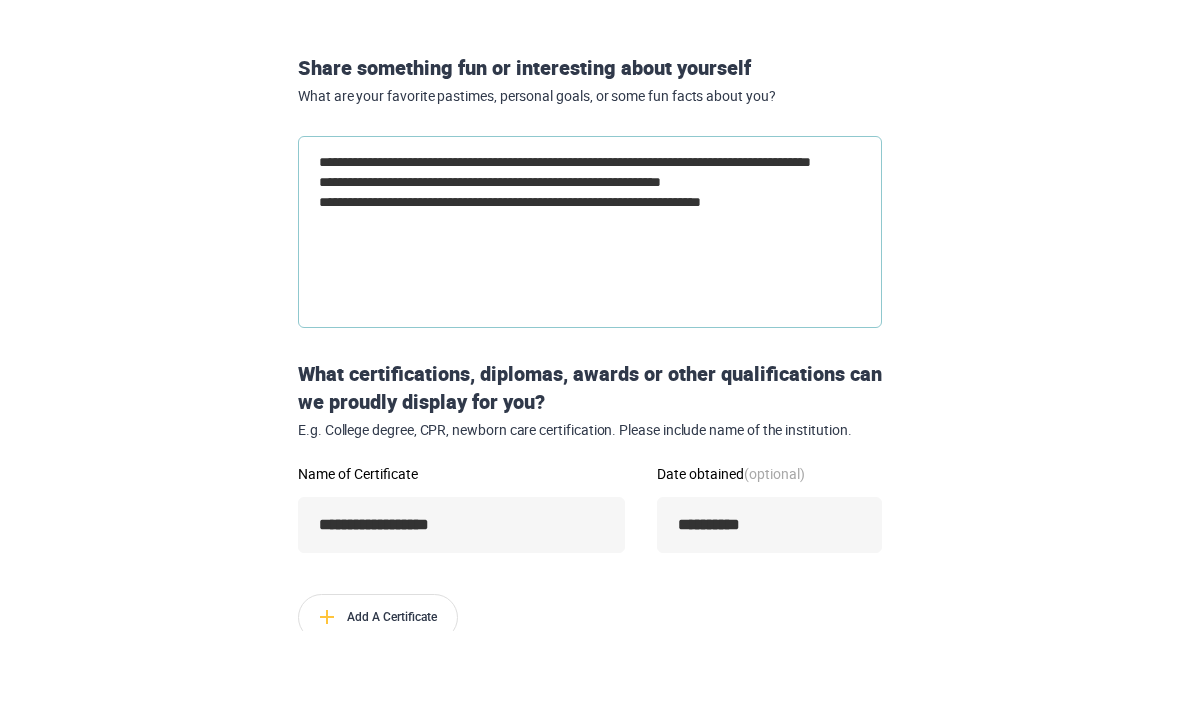 click on "**********" at bounding box center (590, 304) 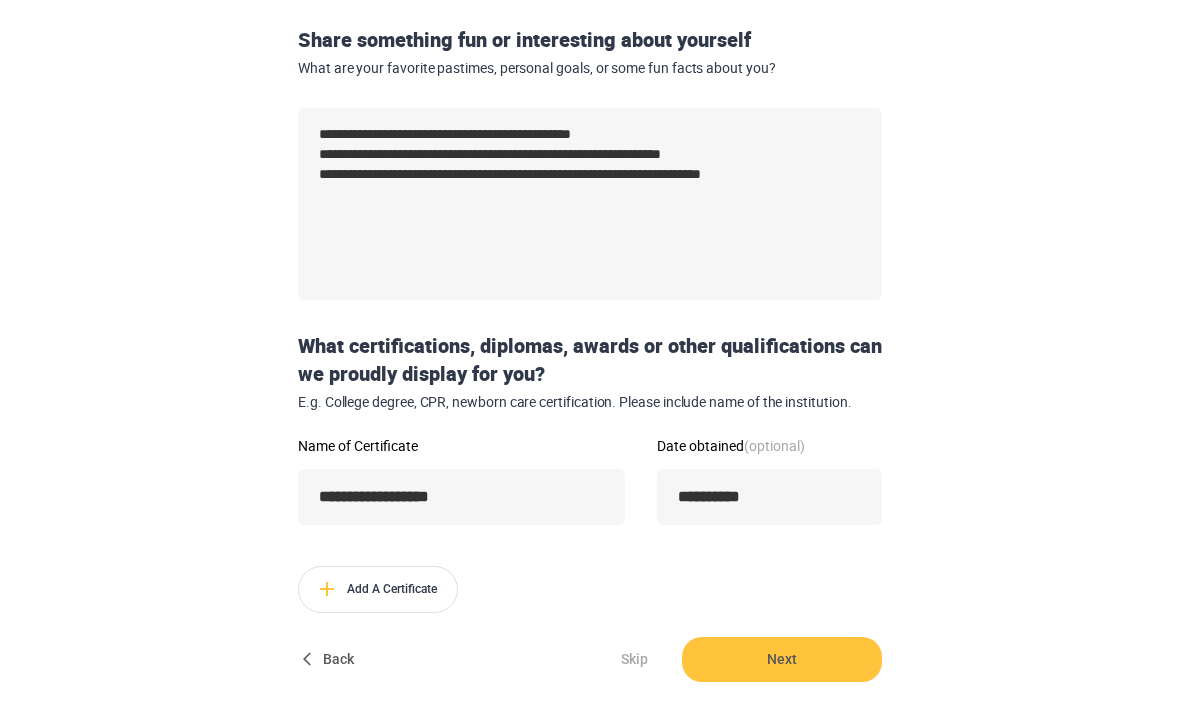 scroll, scrollTop: 350, scrollLeft: 0, axis: vertical 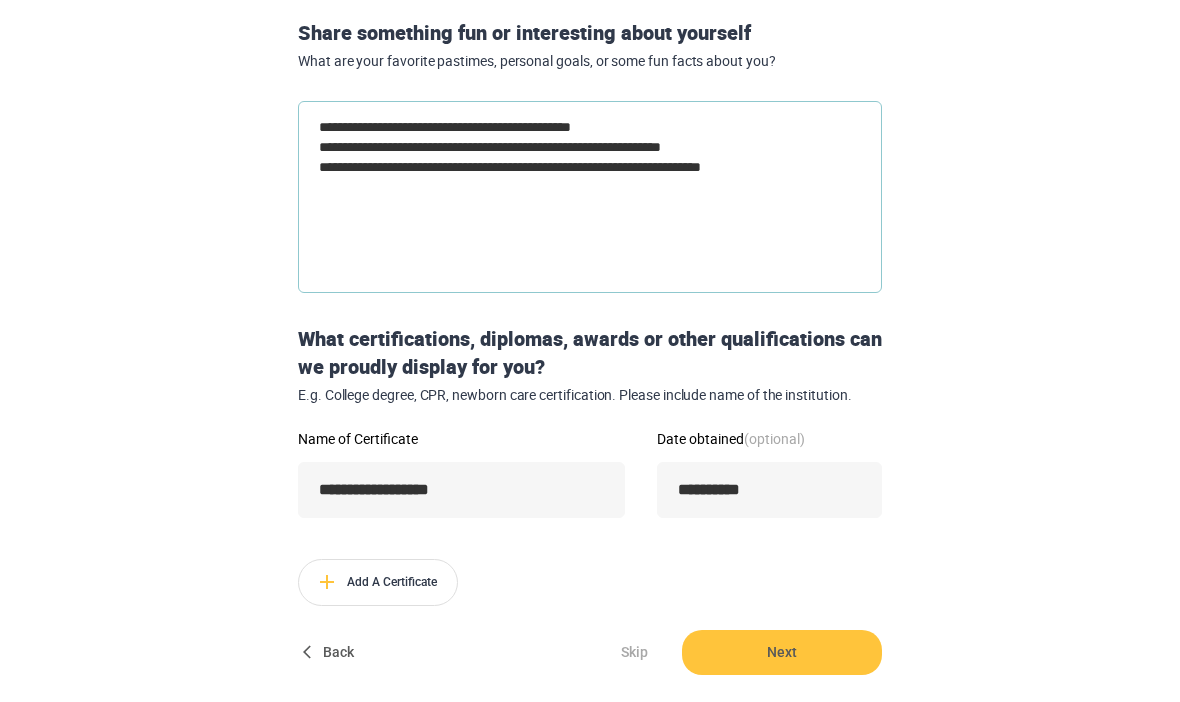 type on "**********" 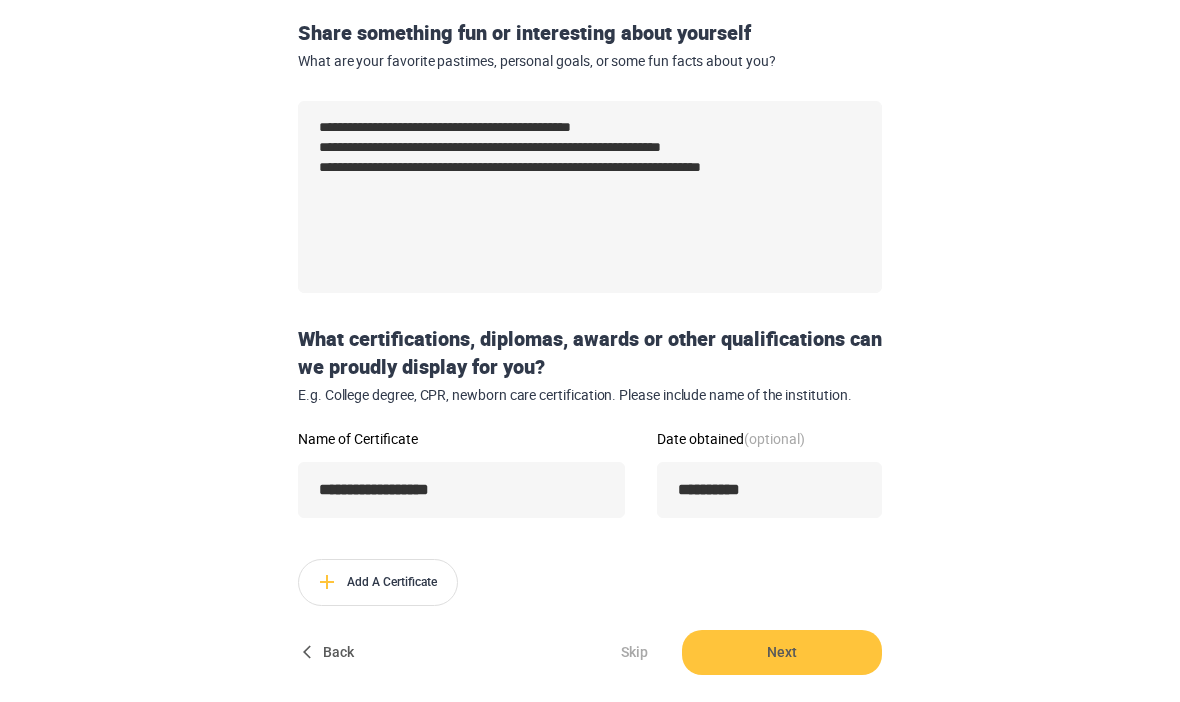 click on "Next" at bounding box center (782, 652) 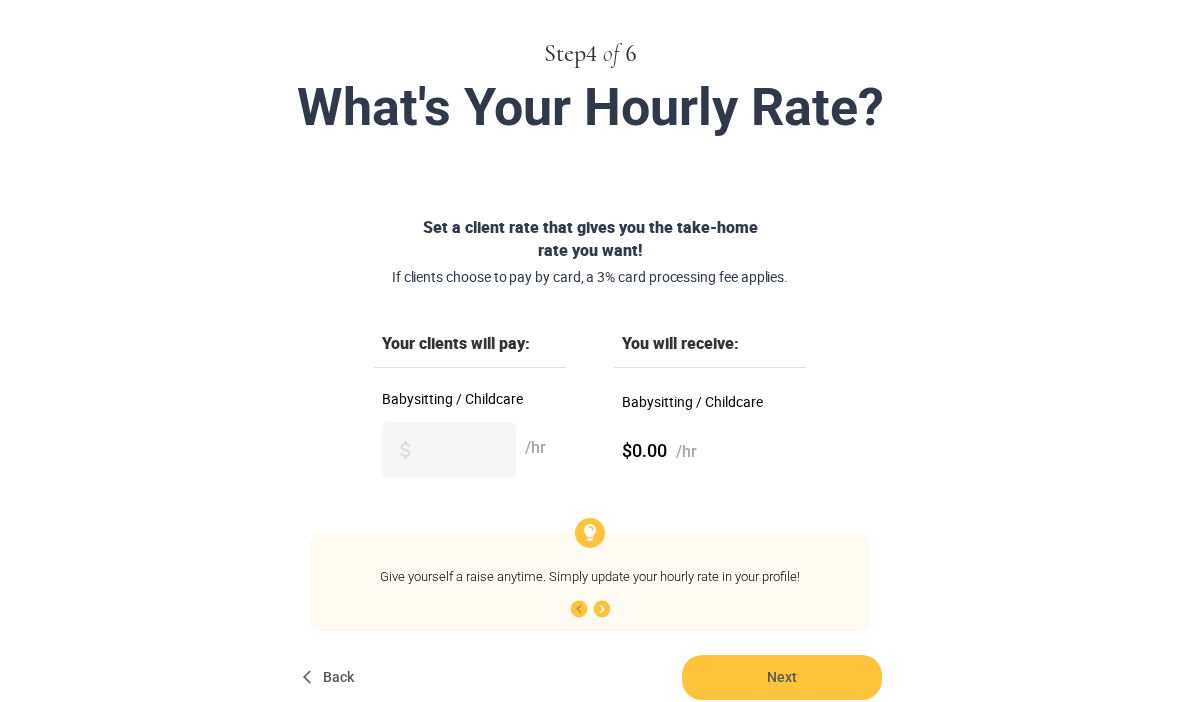 scroll, scrollTop: 153, scrollLeft: 0, axis: vertical 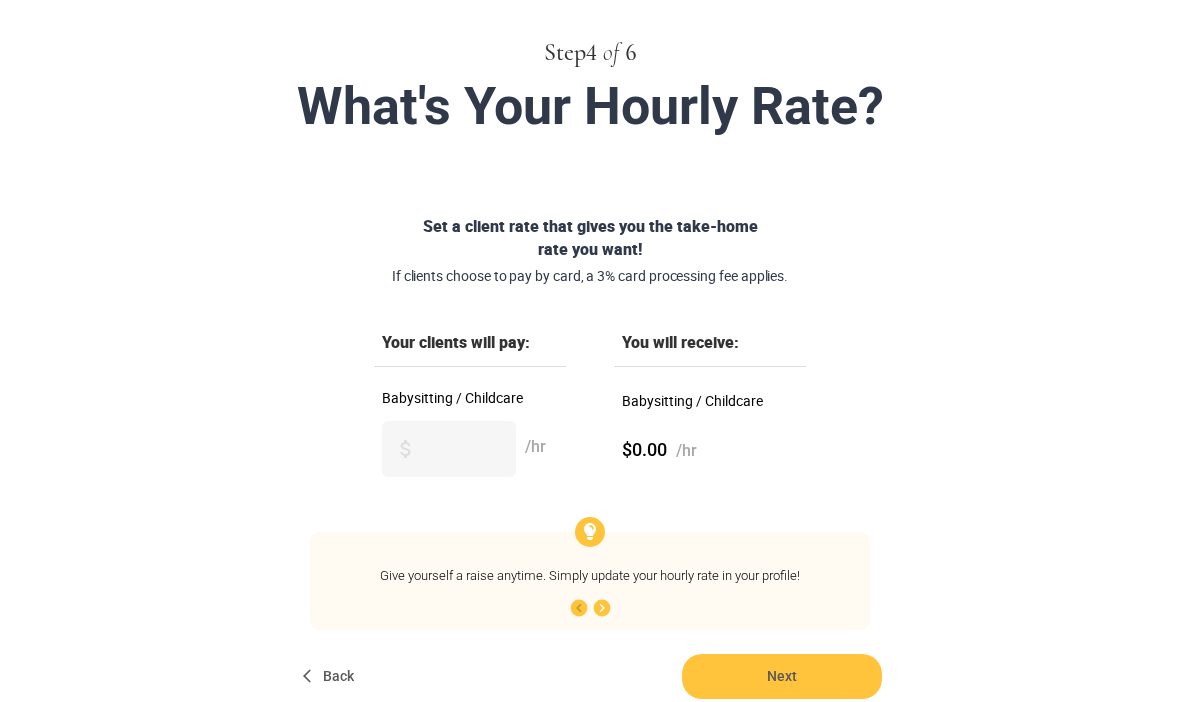 click on "$0.00   /hr" at bounding box center [710, 451] 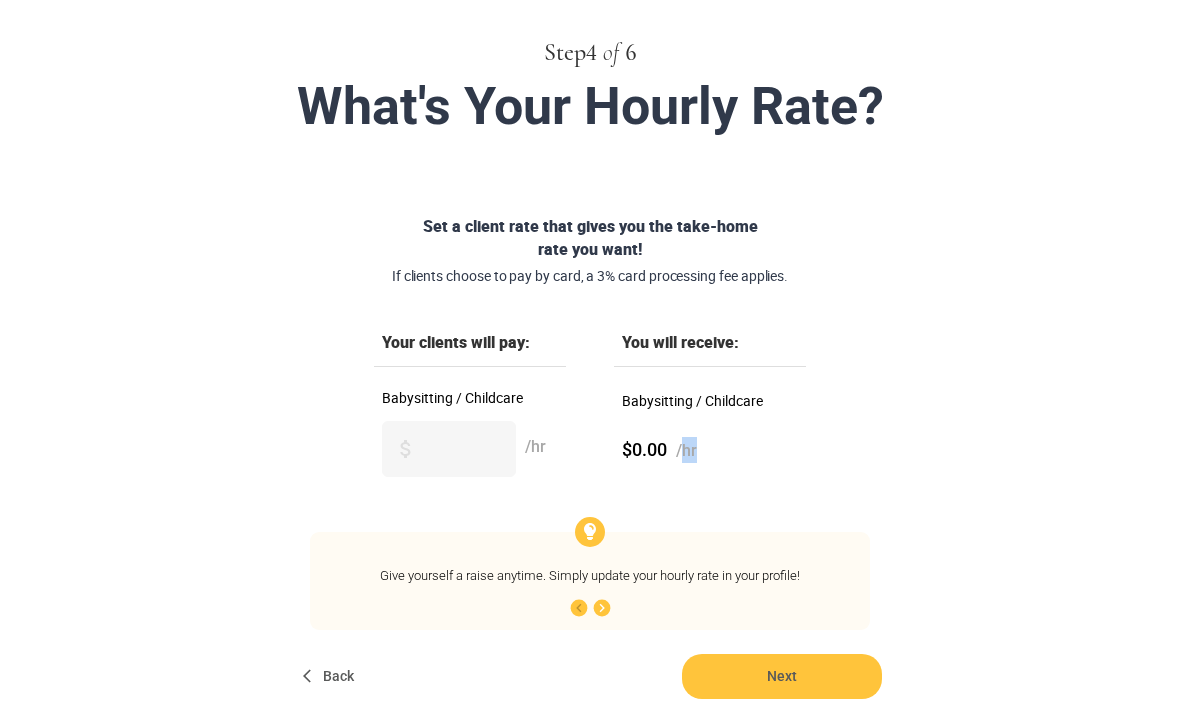 click on "$0.00   /hr" at bounding box center (710, 451) 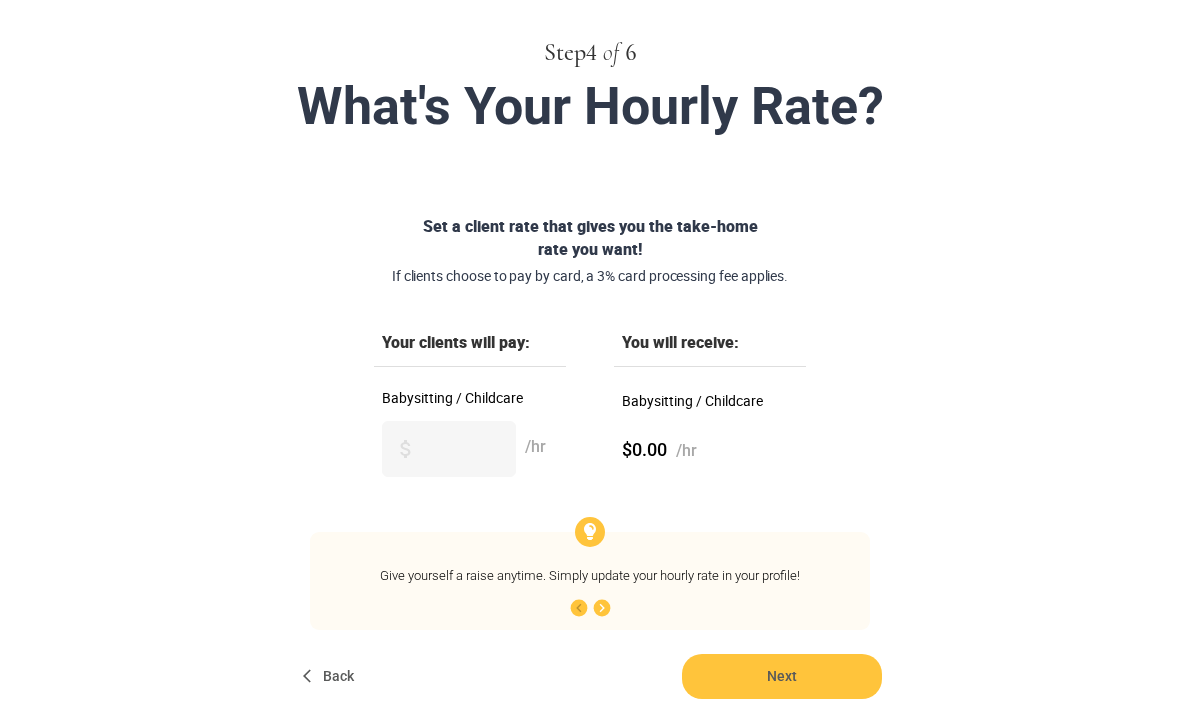 click on "$0.00   /hr" at bounding box center [710, 451] 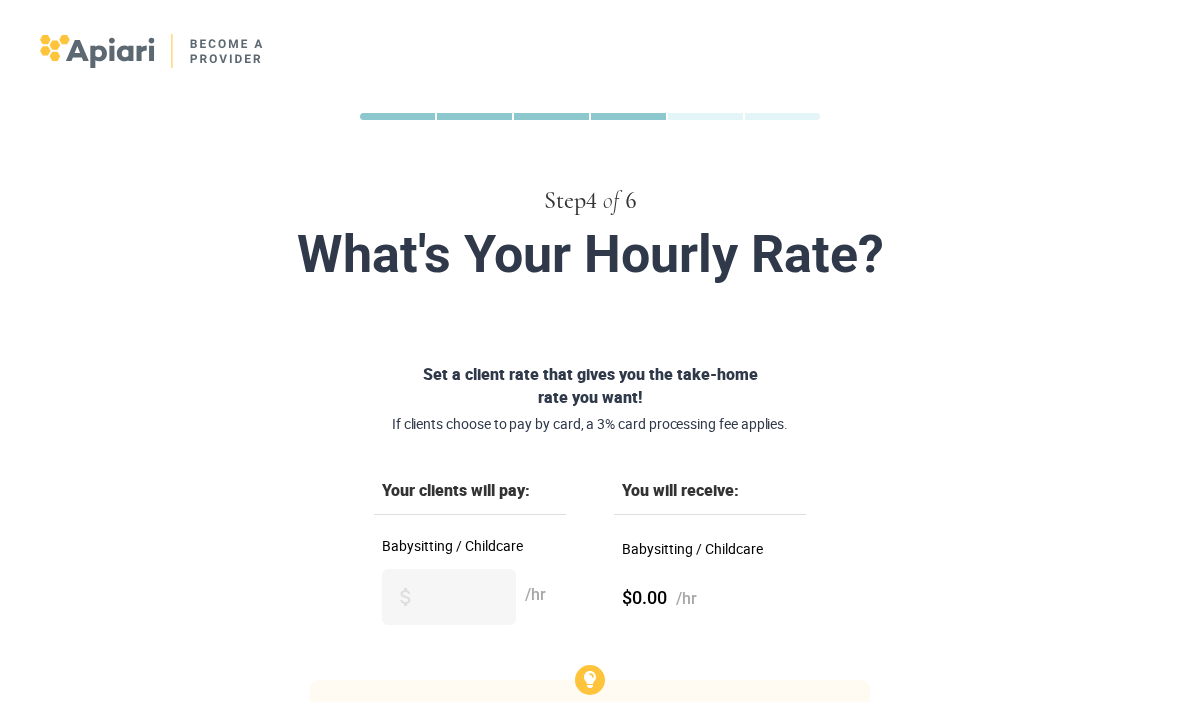 scroll, scrollTop: 46, scrollLeft: 0, axis: vertical 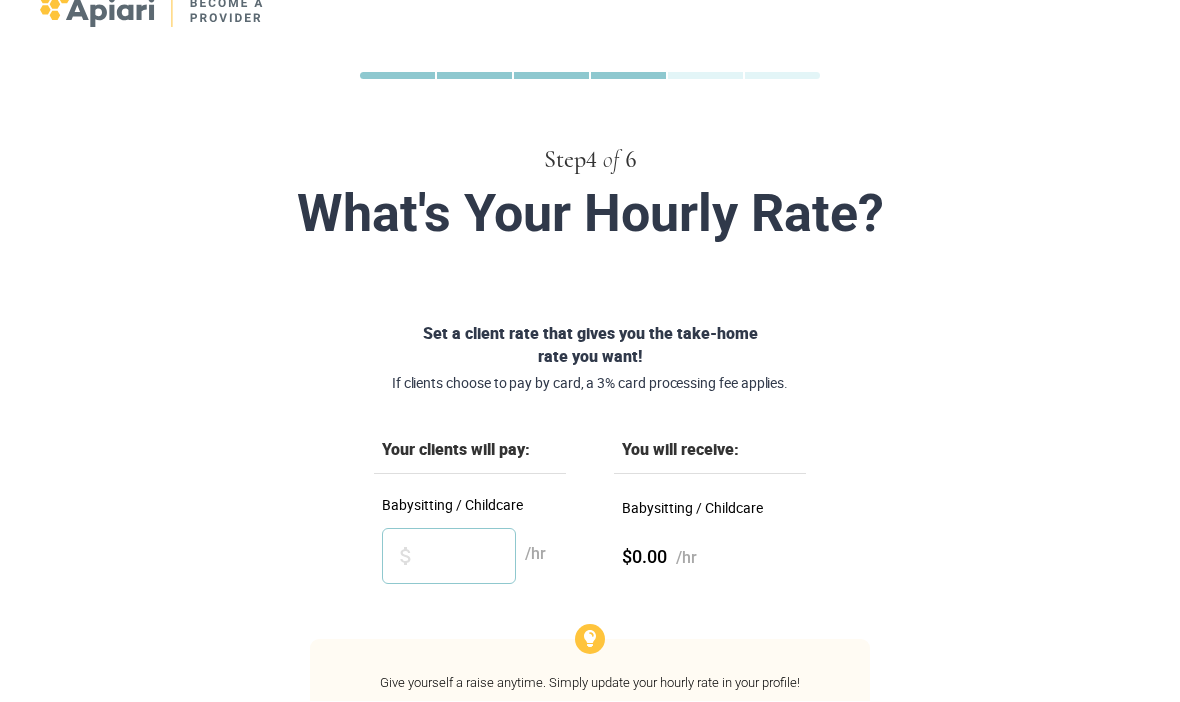 click on "Babysitting / Childcare" at bounding box center (449, 557) 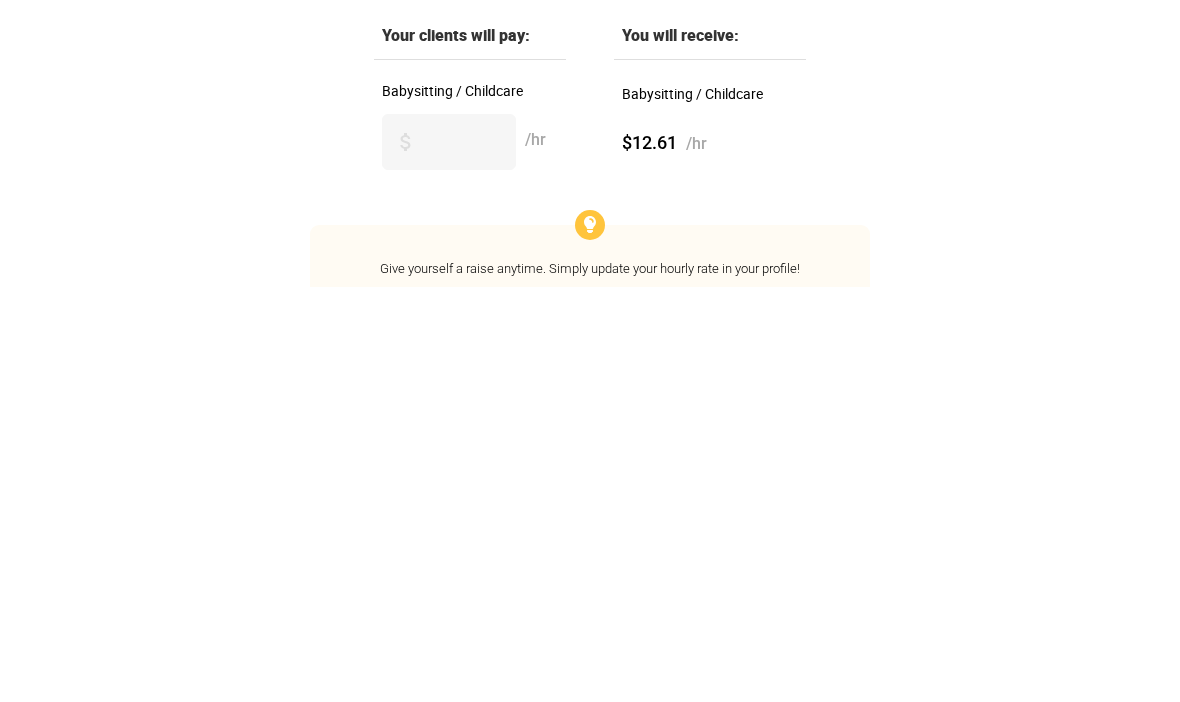 scroll, scrollTop: 248, scrollLeft: 0, axis: vertical 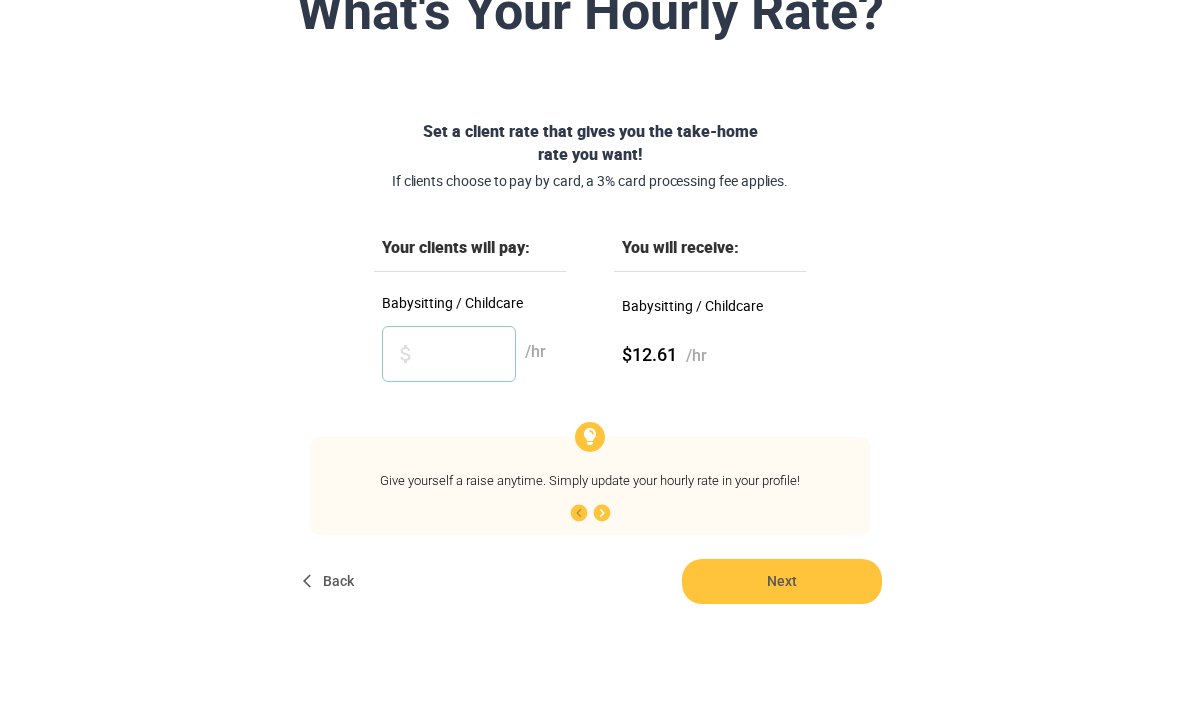 type on "**" 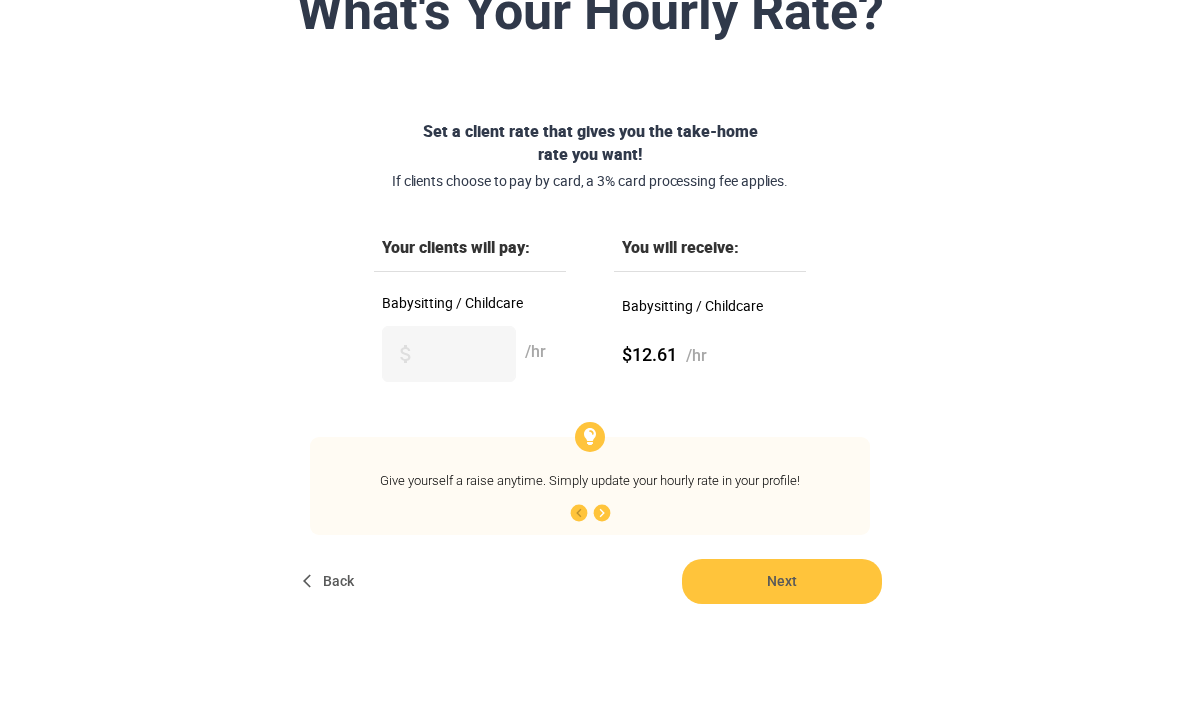 click on "Next" at bounding box center [782, 582] 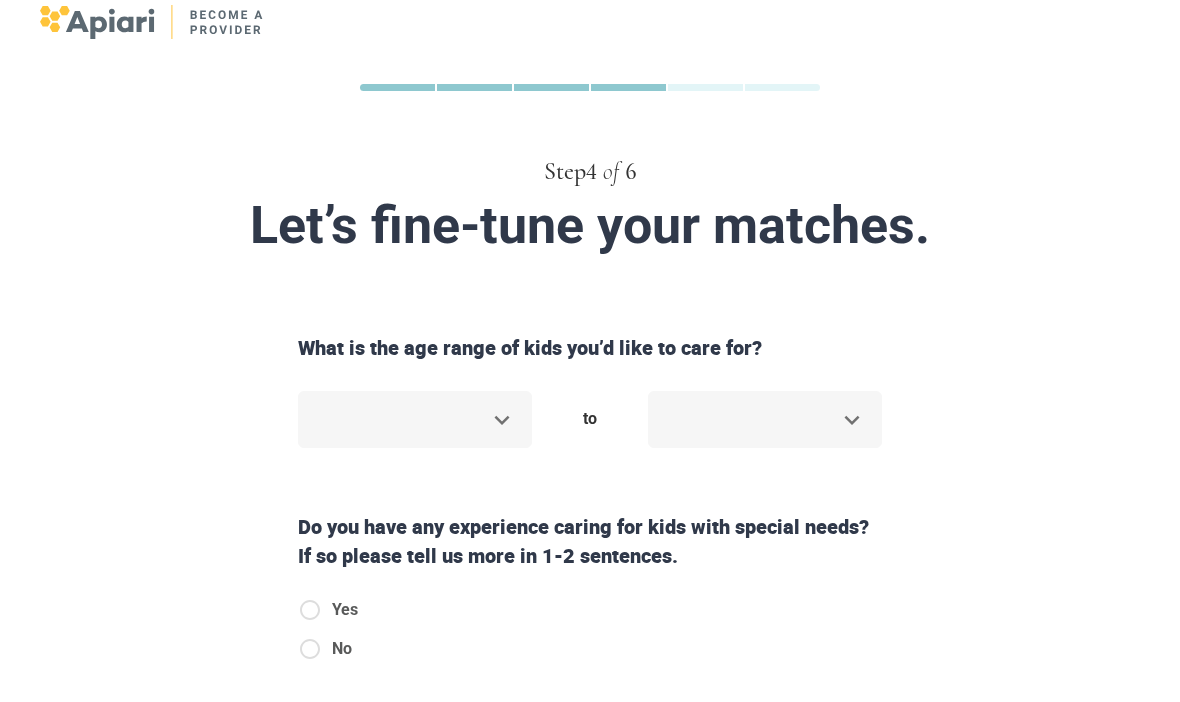 scroll, scrollTop: 39, scrollLeft: 0, axis: vertical 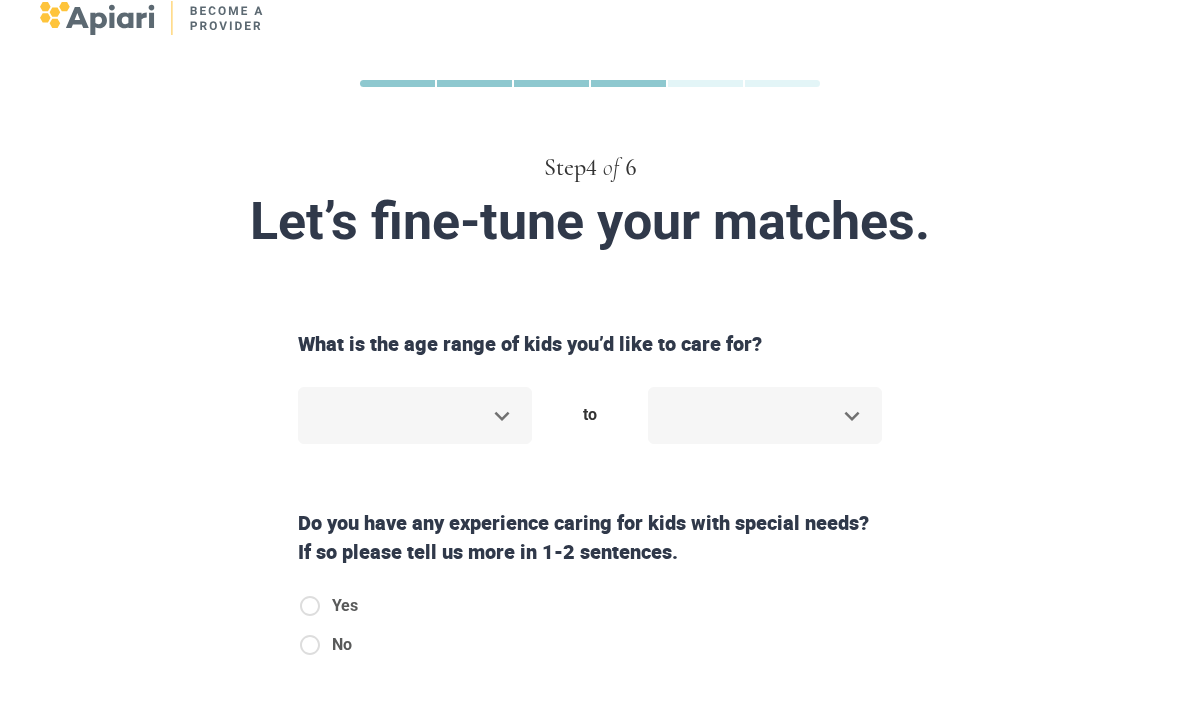 click on "Step  4   of   6 Let’s fine-tune your matches. What is the age range of kids you’d like to care for? ​ to ​ Do you have any experience caring for kids with special needs? If so please tell us more in 1-2 sentences. Yes No Are you willing to work in home with dogs and cats? I am a-ok with both! No dogs for me No cats for me No dogs or cats Do you speak another language besides English? Yes No Back Next Copyright  2025 hello@theapiari.com 1.212.381.9687 Jobs Signup Terms of service Privacy The Sweet Life" at bounding box center (590, 312) 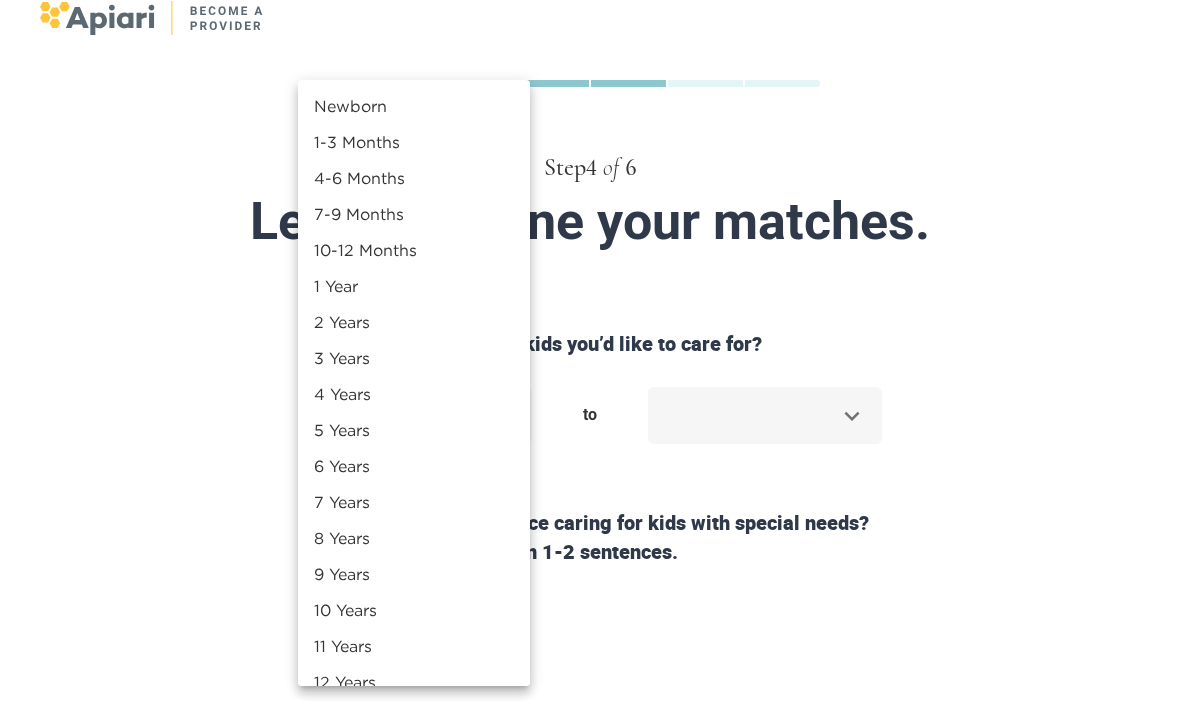 click at bounding box center [590, 351] 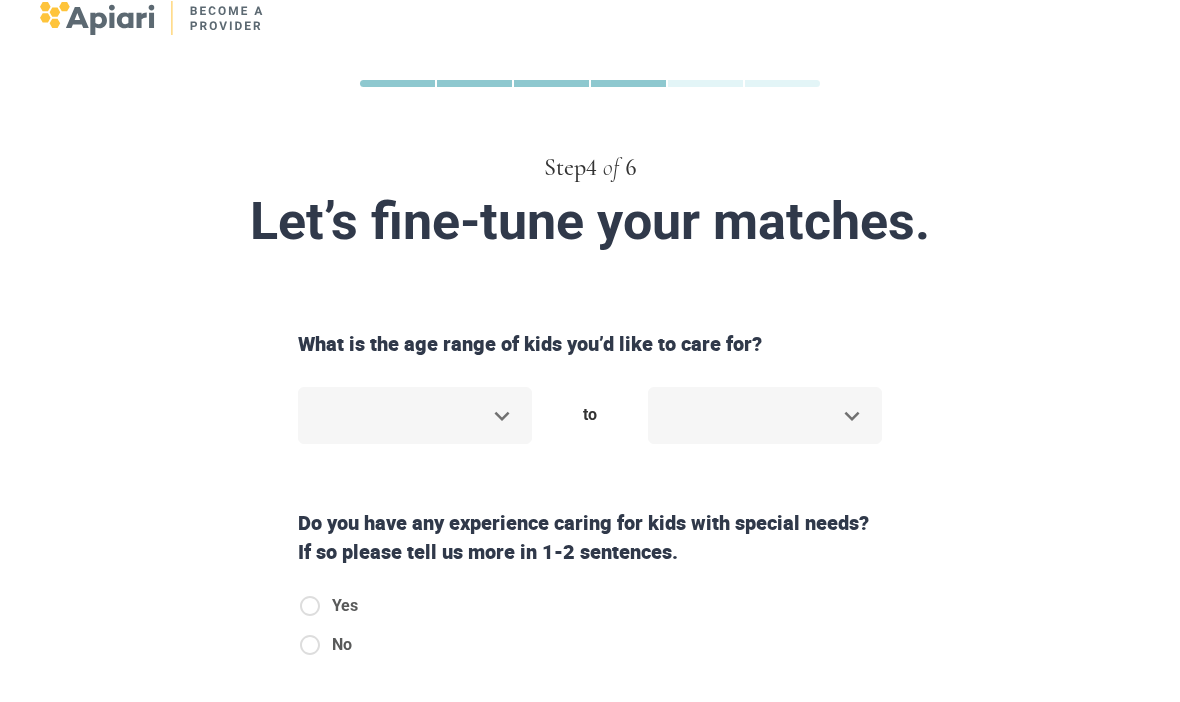 click on "Step  4   of   6 Let’s fine-tune your matches. What is the age range of kids you’d like to care for? ​ to ​ Do you have any experience caring for kids with special needs? If so please tell us more in 1-2 sentences. Yes No Are you willing to work in home with dogs and cats? I am a-ok with both! No dogs for me No cats for me No dogs or cats Do you speak another language besides English? Yes No Back Next Copyright  2025 hello@theapiari.com 1.212.381.9687 Jobs Signup Terms of service Privacy The Sweet Life" at bounding box center [590, 312] 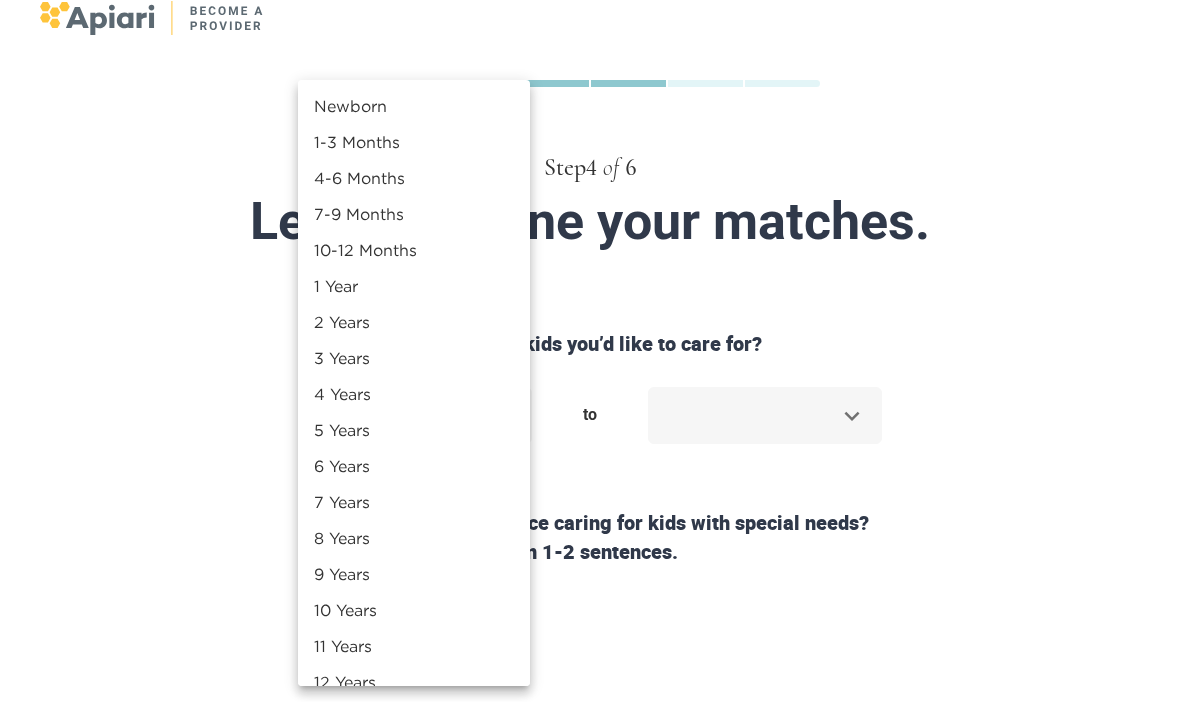 click on "4-6 Months" at bounding box center (414, 178) 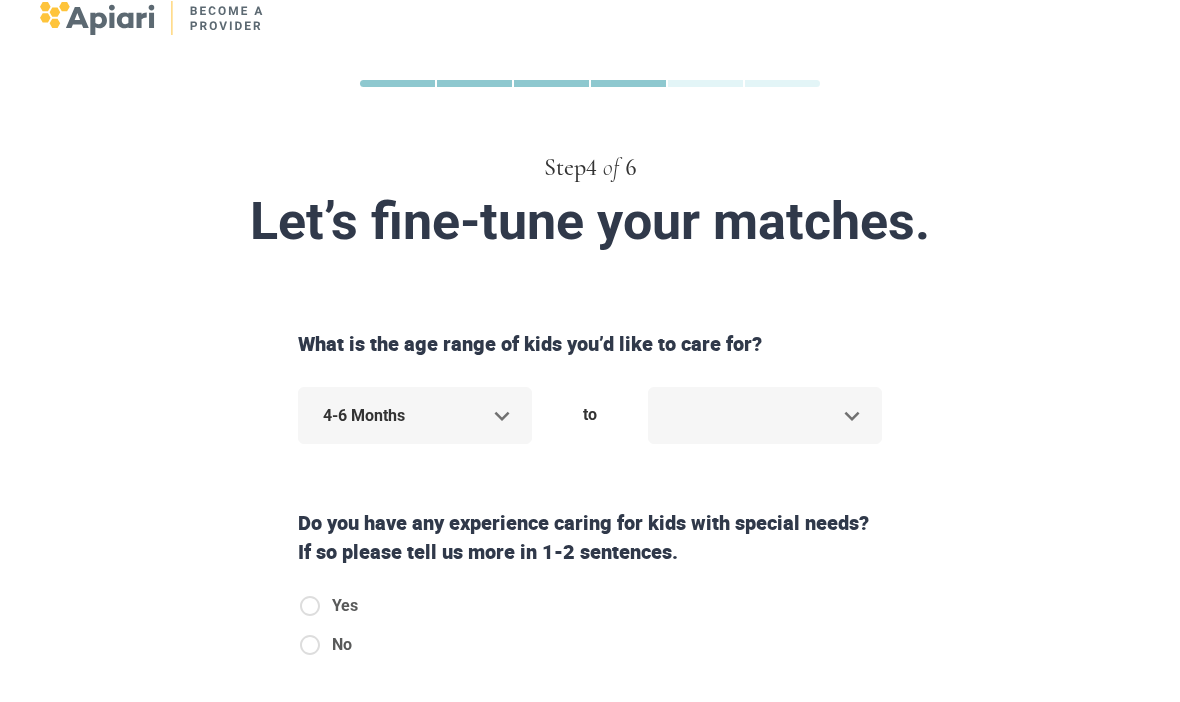 click on "Step  4   of   6 Let’s fine-tune your matches. What is the age range of kids you’d like to care for? [AGE] **** to ​ Do you have any experience caring for kids with special needs? If so please tell us more in 1-2 sentences. Yes No Are you willing to work in home with dogs and cats? I am a-ok with both! No dogs for me No cats for me No dogs or cats Do you speak another language besides English? Yes No Back Next Copyright  2025 [EMAIL] [PHONE] Jobs Signup Terms of service Privacy The Sweet Life" at bounding box center (590, 312) 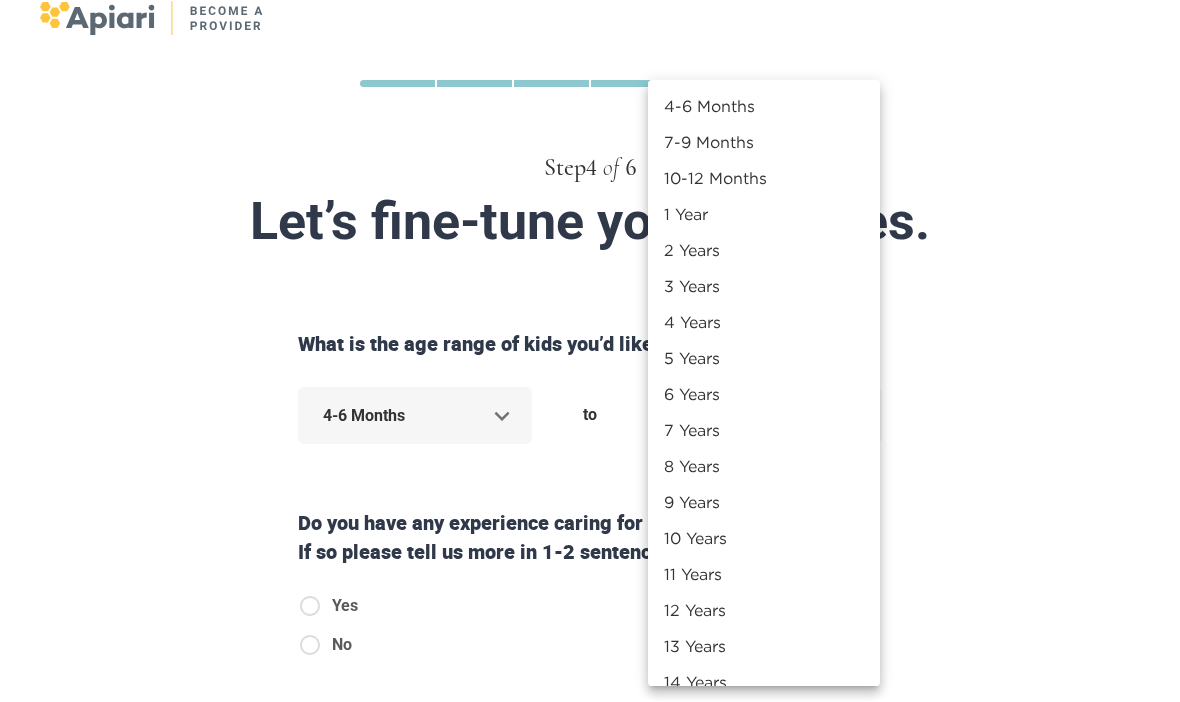click on "7 Years" at bounding box center (764, 430) 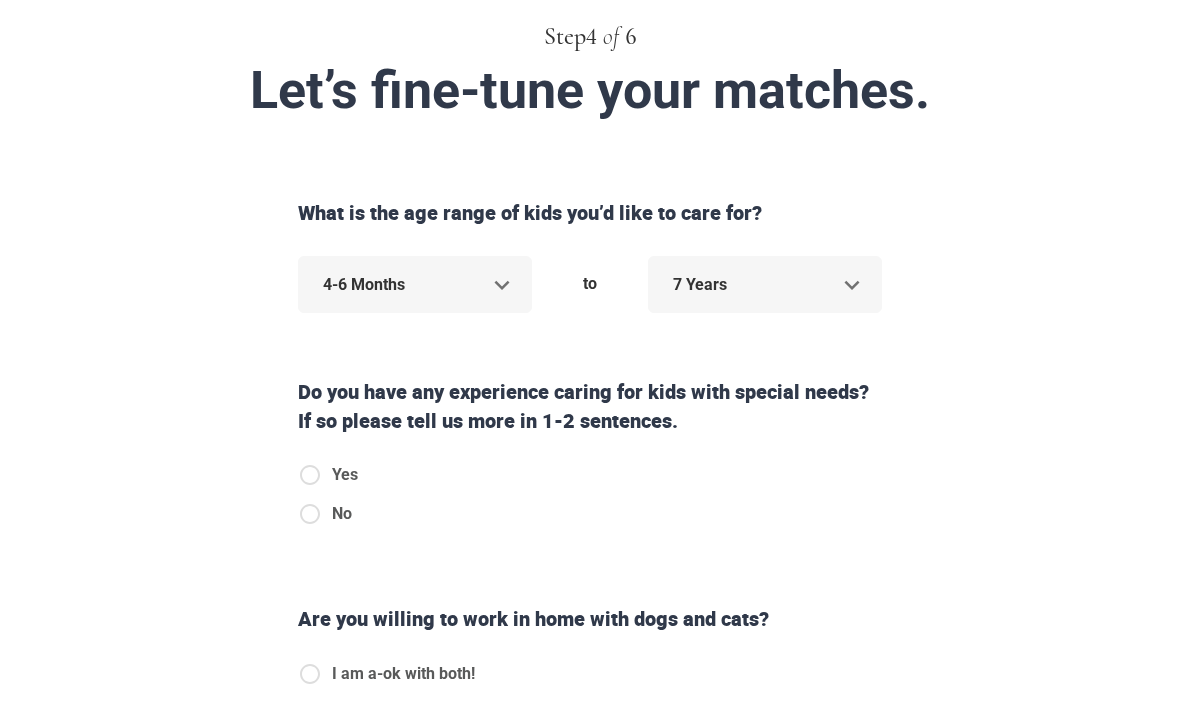 scroll, scrollTop: 171, scrollLeft: 0, axis: vertical 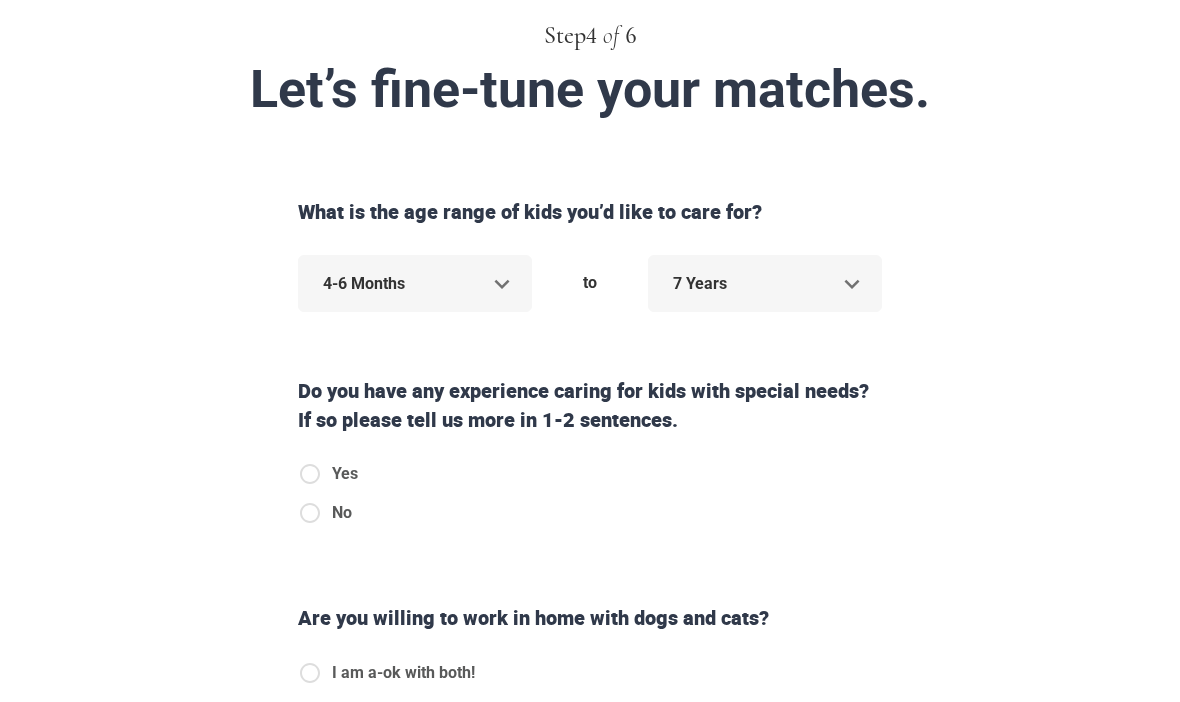 click on "Yes No" at bounding box center (336, 501) 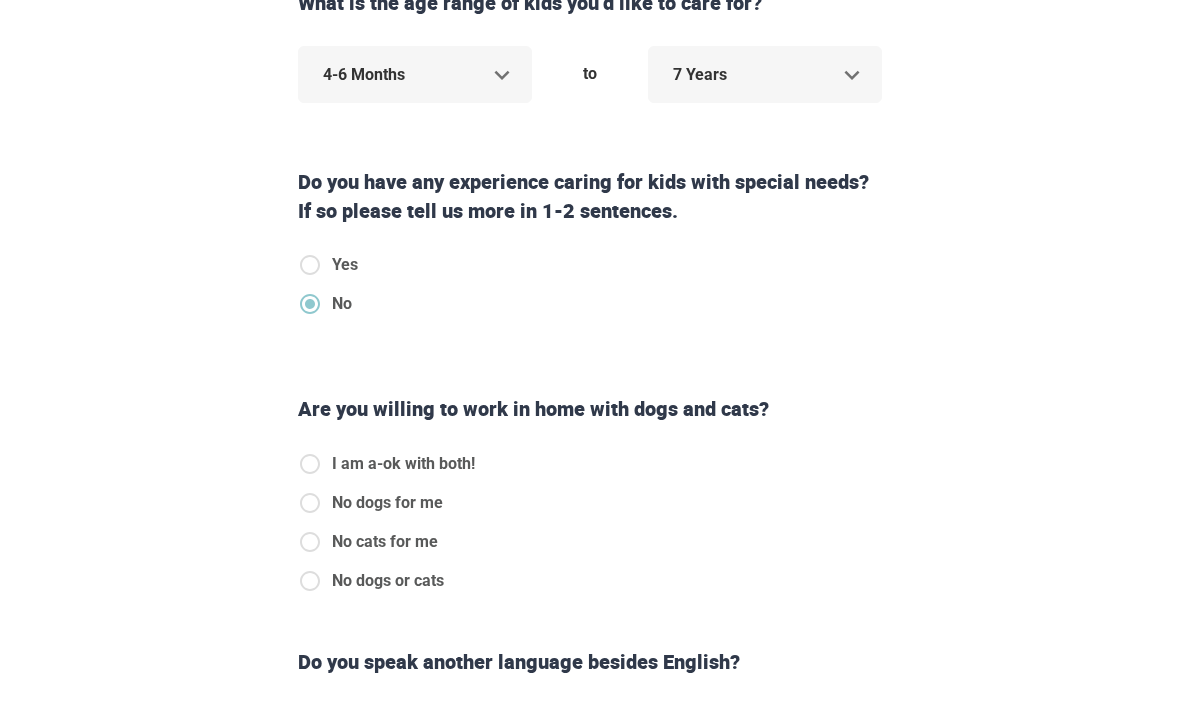 scroll, scrollTop: 380, scrollLeft: 0, axis: vertical 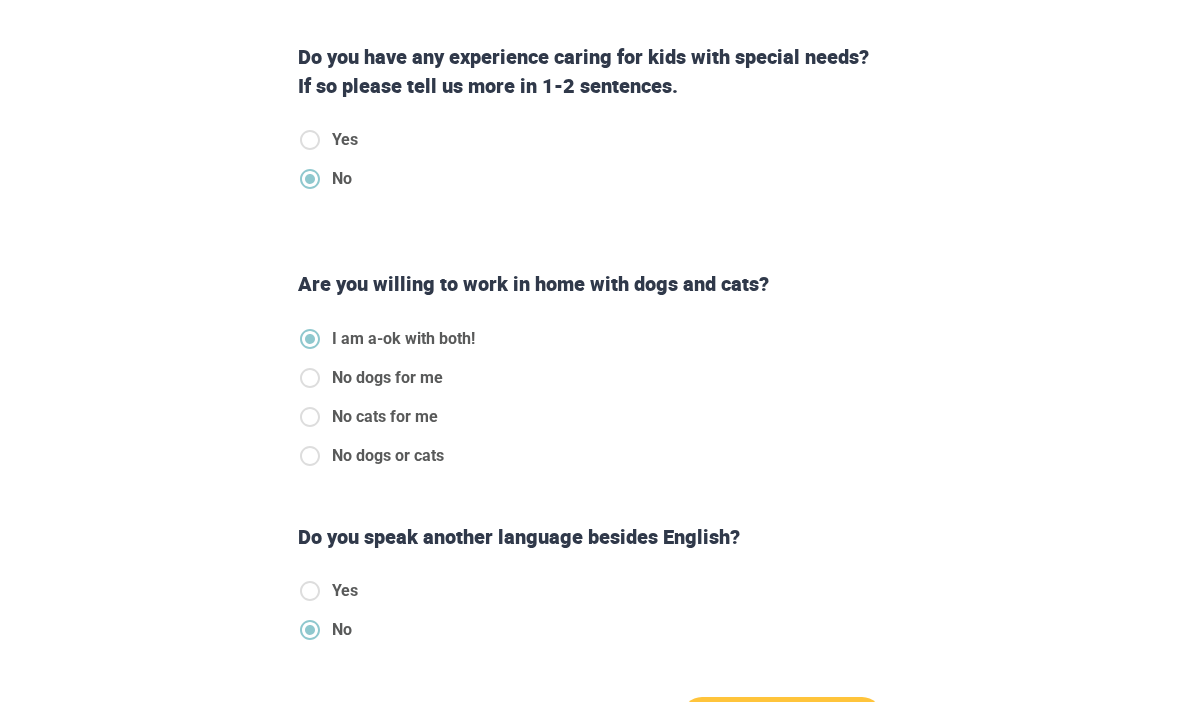 click on "No cats for me" at bounding box center (403, 339) 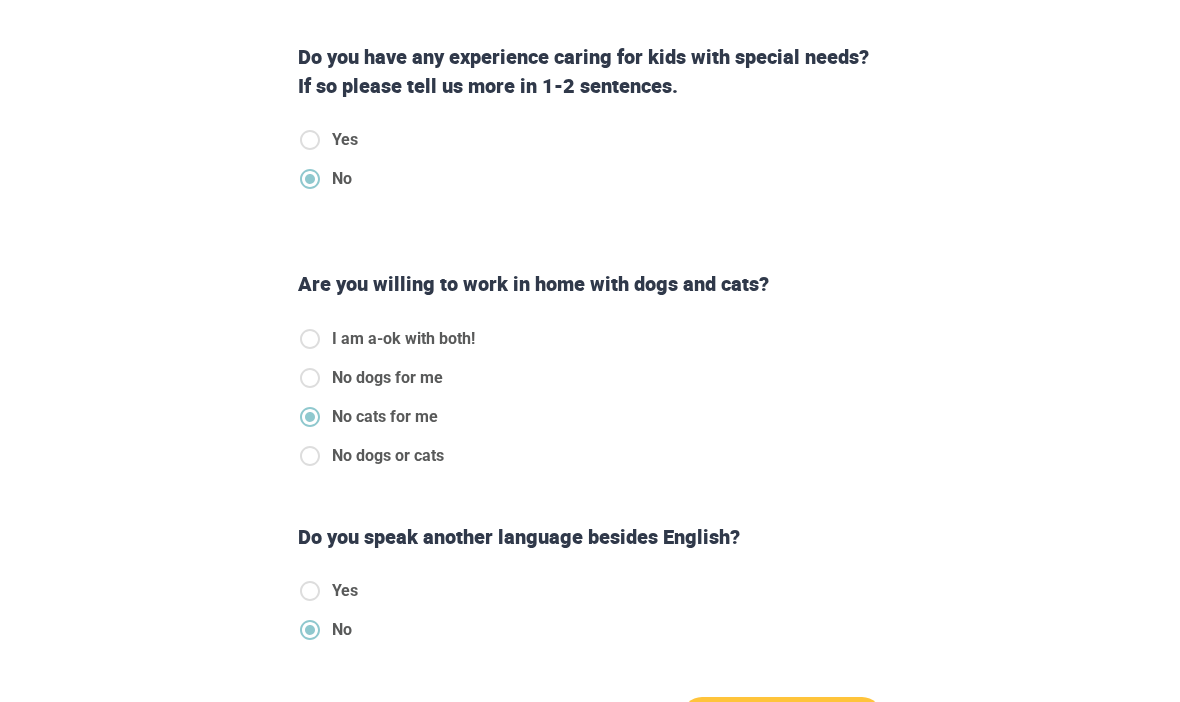 click on "What is the age range of kids you’d like to care for? [AGE] **** to [AGE] * Do you have any experience caring for kids with special needs? If so please tell us more in 1-2 sentences. Yes No Are you willing to work in home with dogs and cats? I am a-ok with both! No dogs for me No cats for me No dogs or cats Do you speak another language besides English? Yes No Back Next" at bounding box center (590, 303) 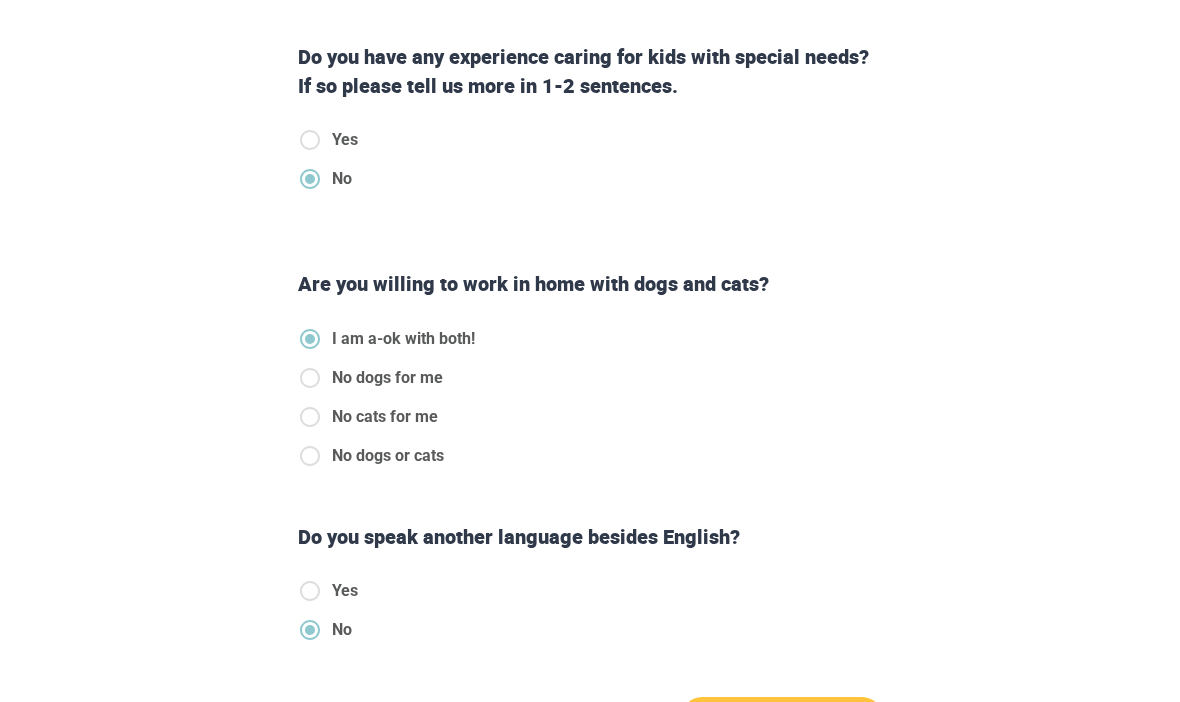 scroll, scrollTop: 573, scrollLeft: 0, axis: vertical 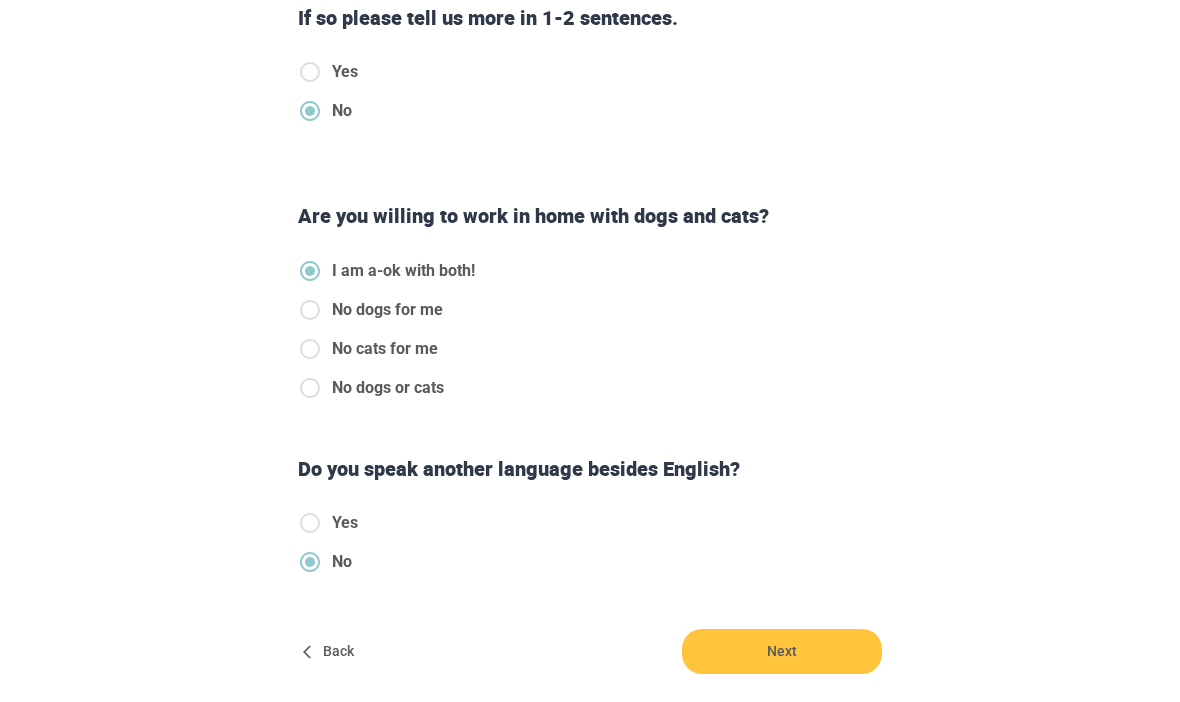 click on "No cats for me" at bounding box center [403, 271] 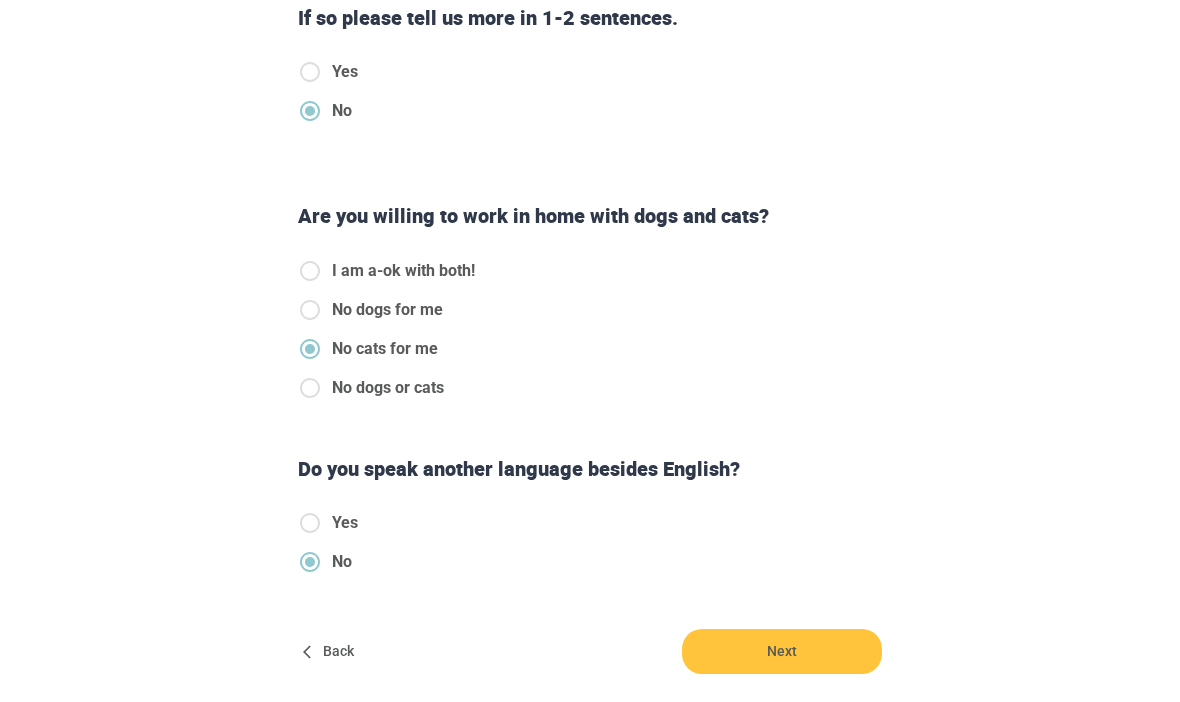 click on "I am a-ok with both!" at bounding box center [403, 271] 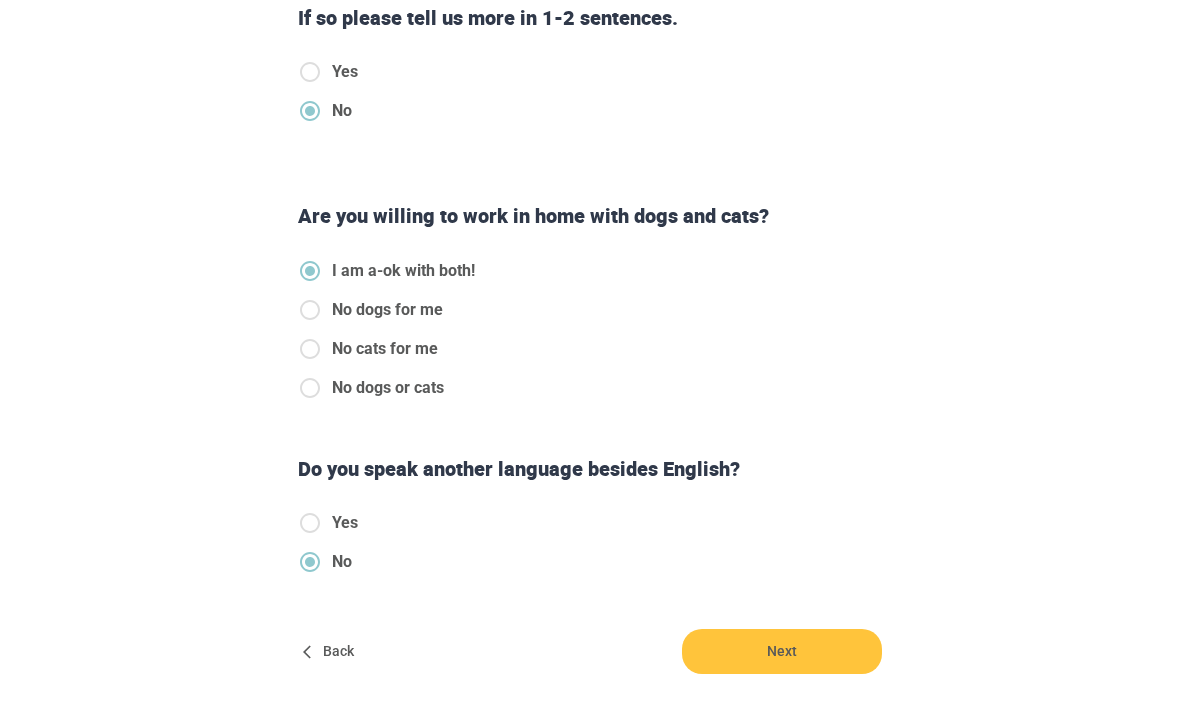 click on "No cats for me" at bounding box center [403, 271] 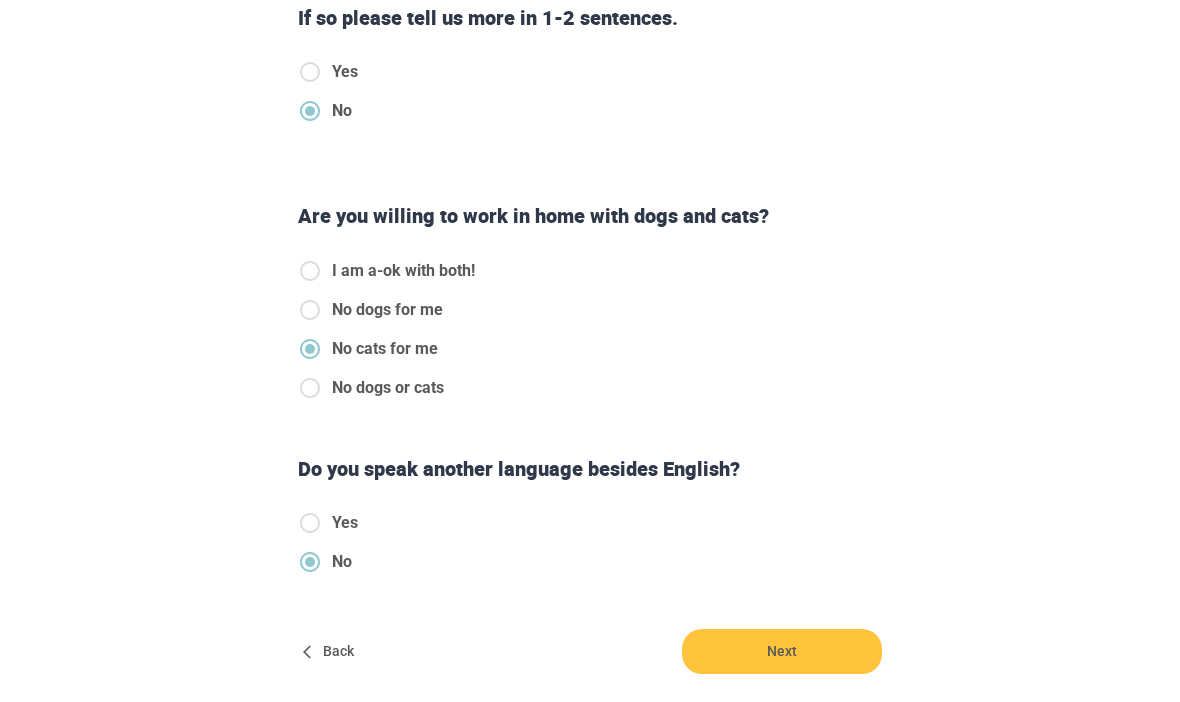 click on "Next" at bounding box center [782, 651] 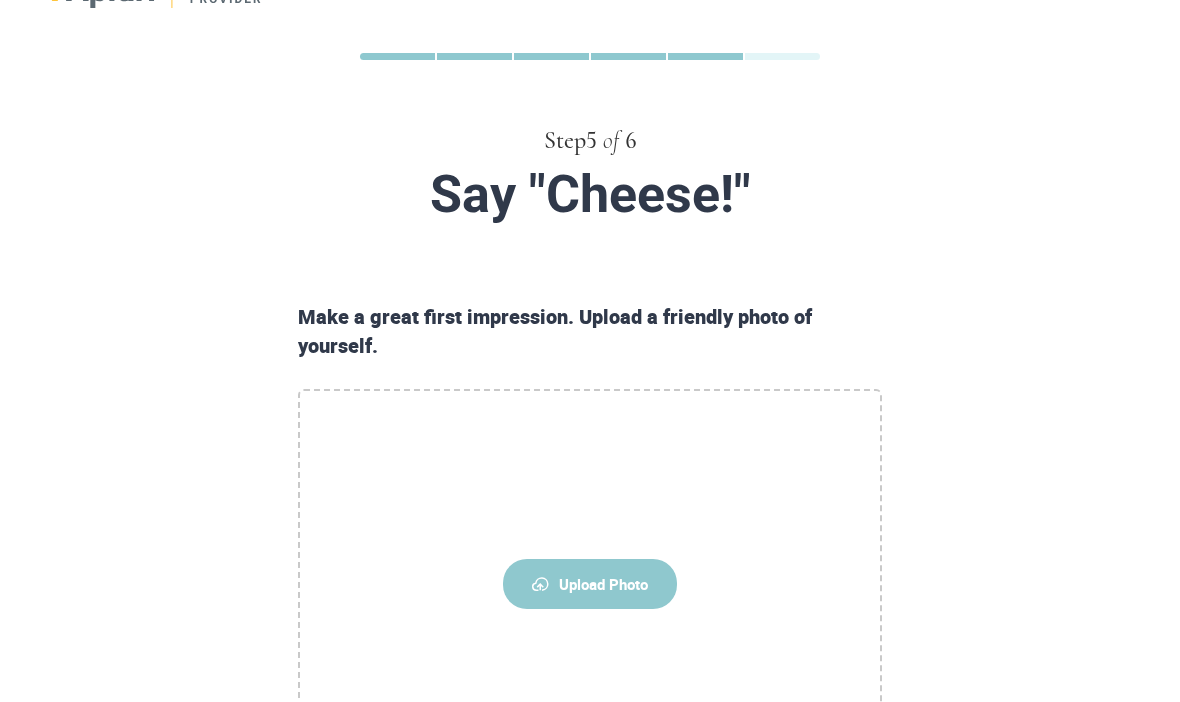 scroll, scrollTop: 102, scrollLeft: 0, axis: vertical 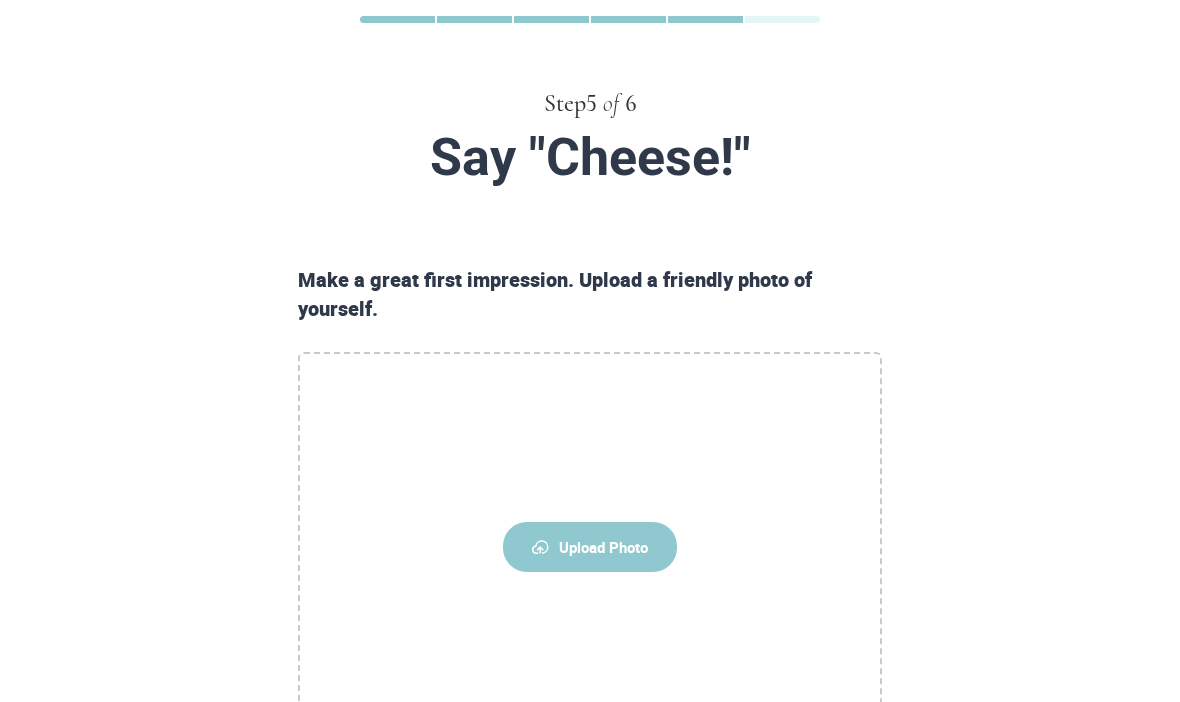 click on "Upload Photo" at bounding box center (590, 548) 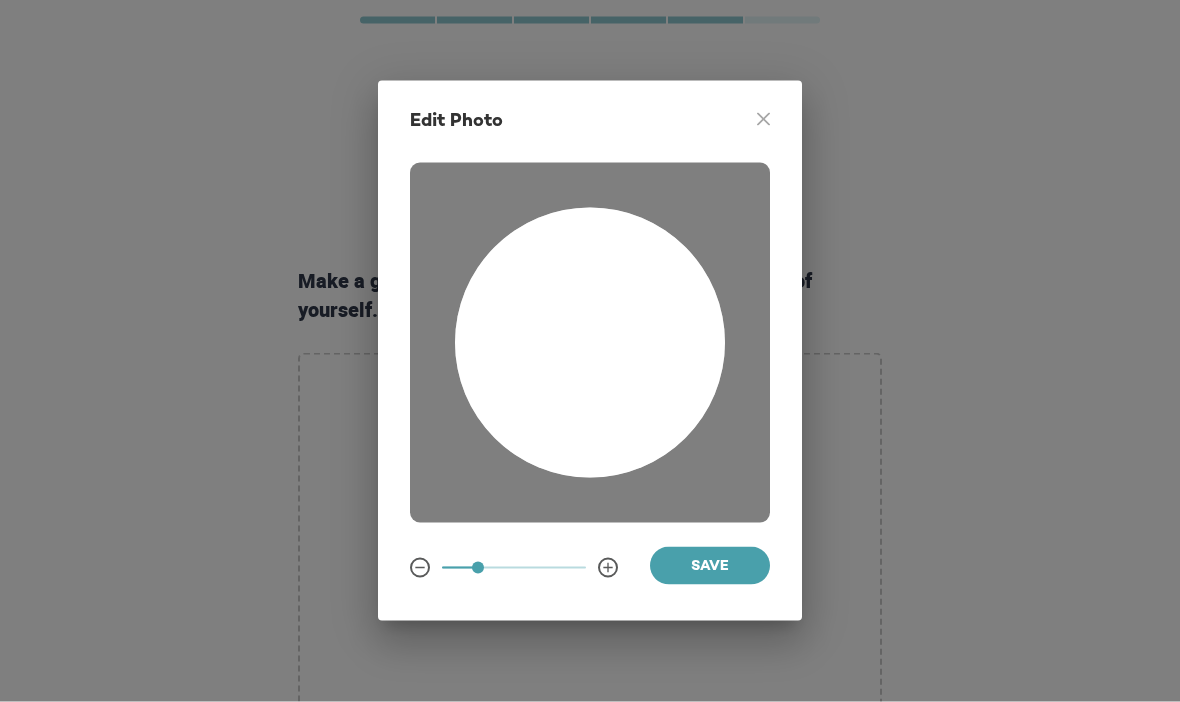 scroll, scrollTop: 103, scrollLeft: 0, axis: vertical 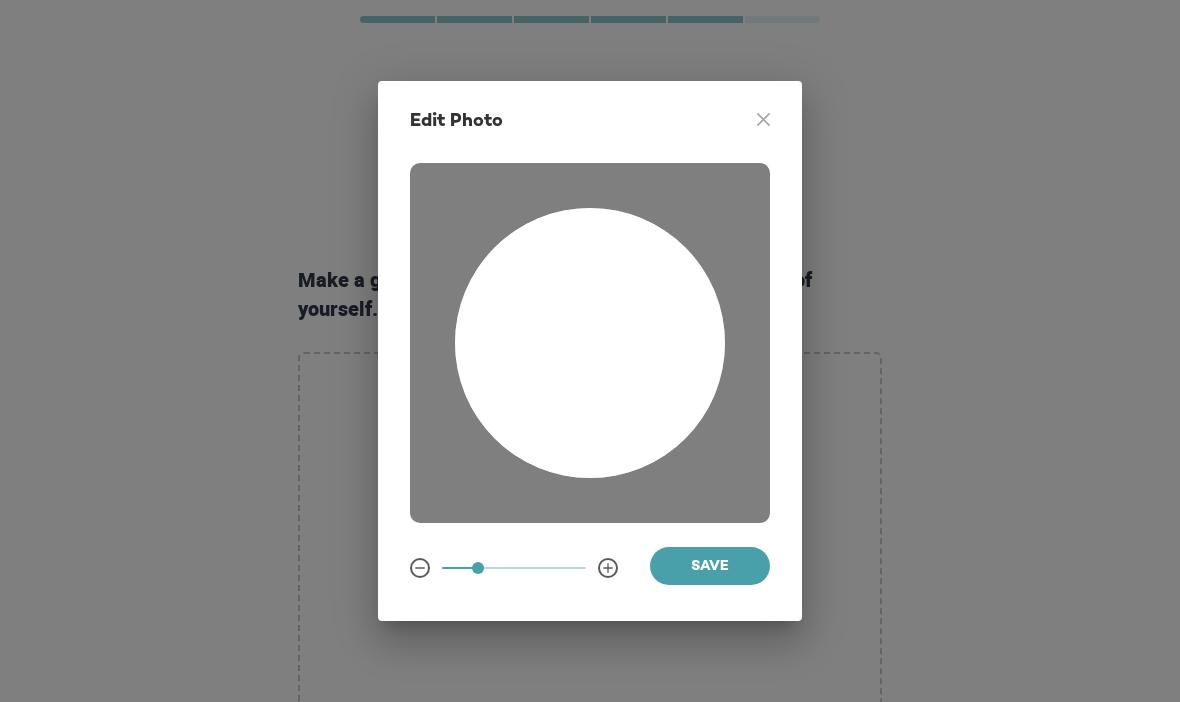 click on "Save" at bounding box center [710, 567] 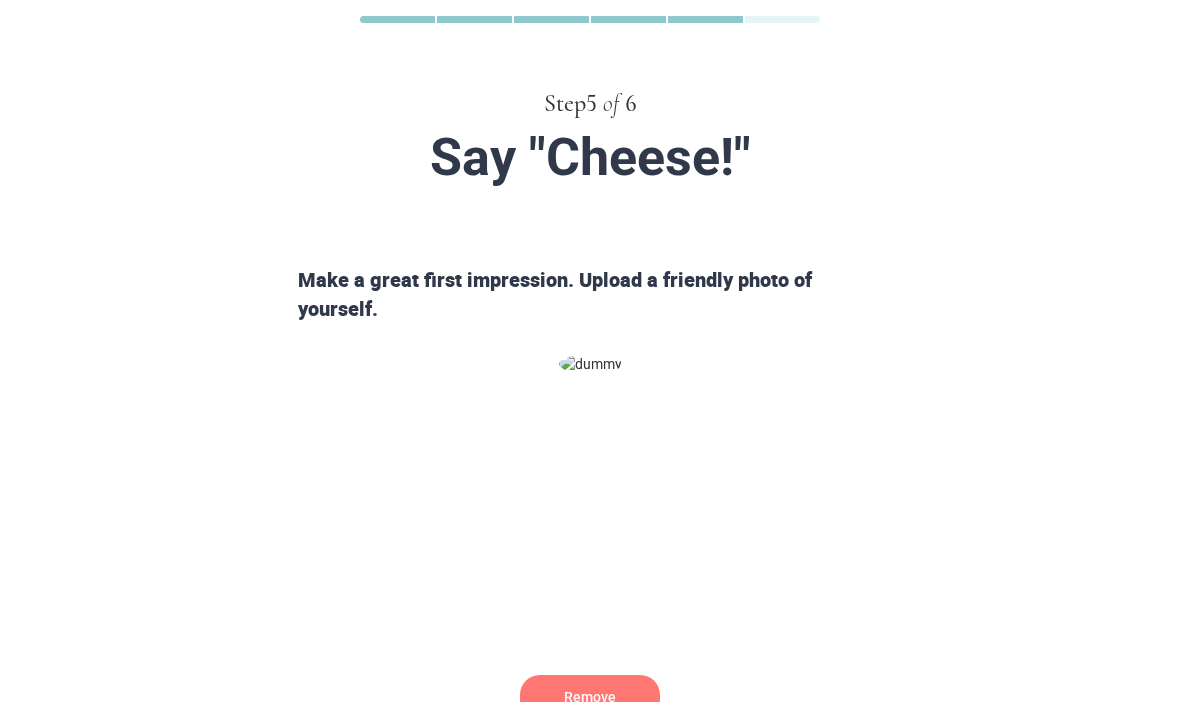 click on "Remove" at bounding box center [590, 697] 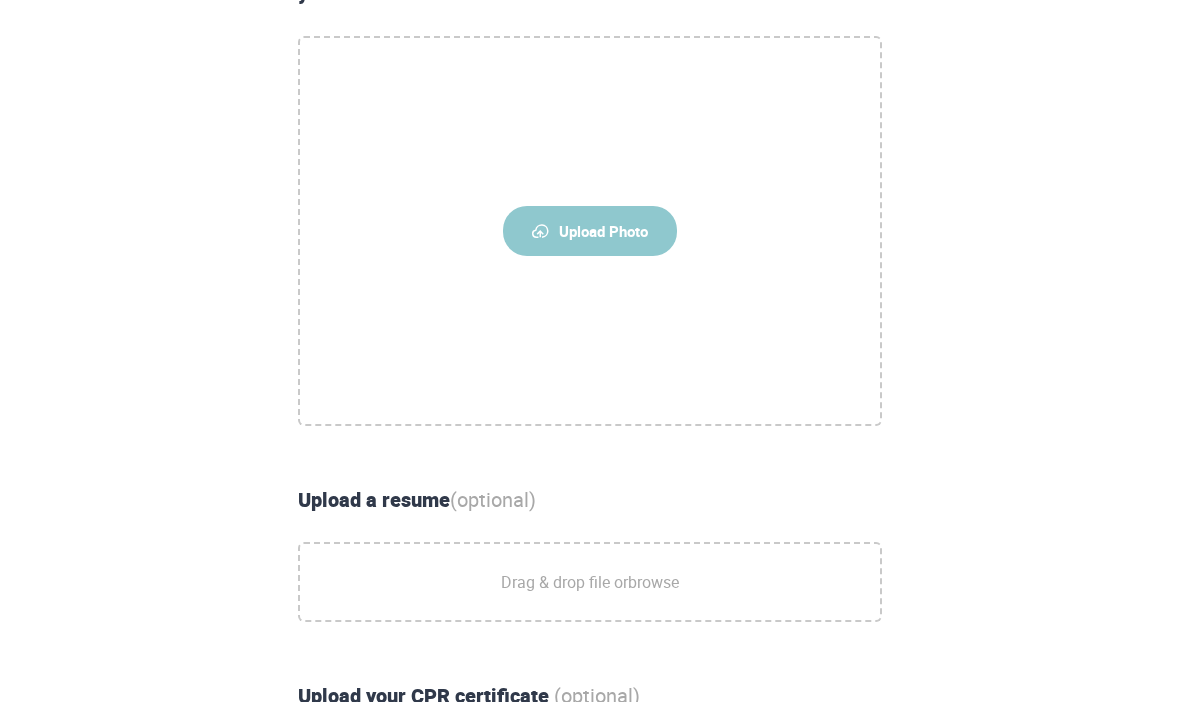 scroll, scrollTop: 417, scrollLeft: 0, axis: vertical 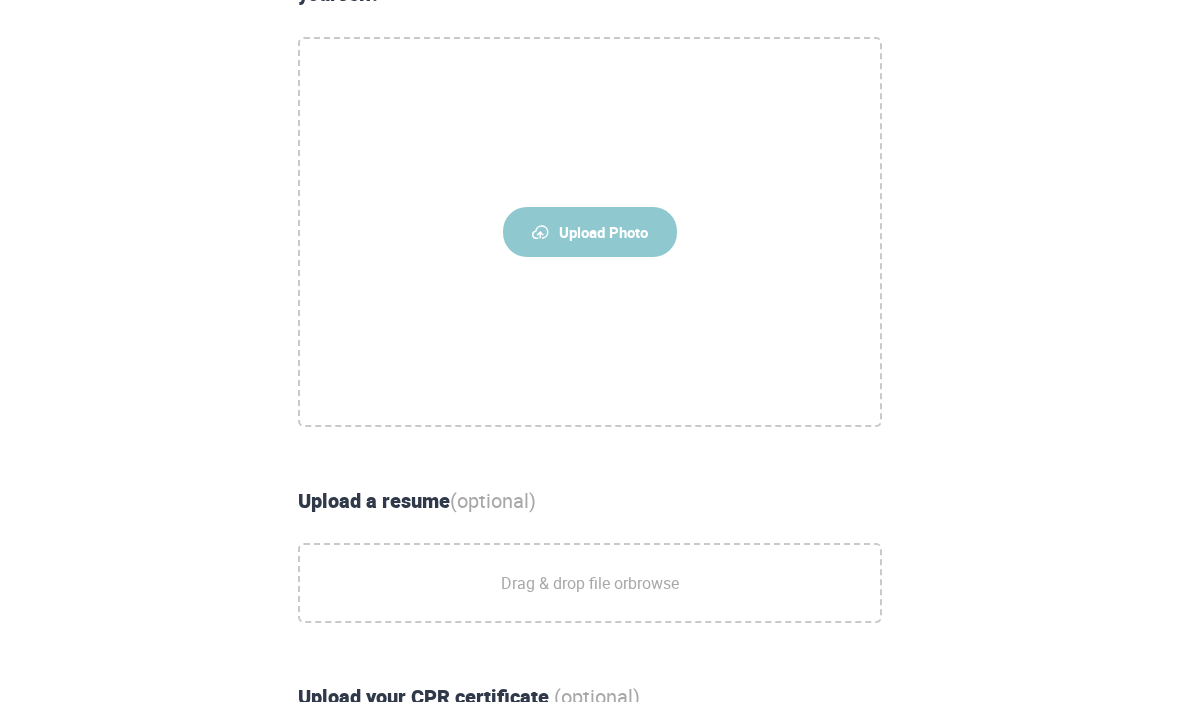 click on "Upload Photo" at bounding box center (590, 233) 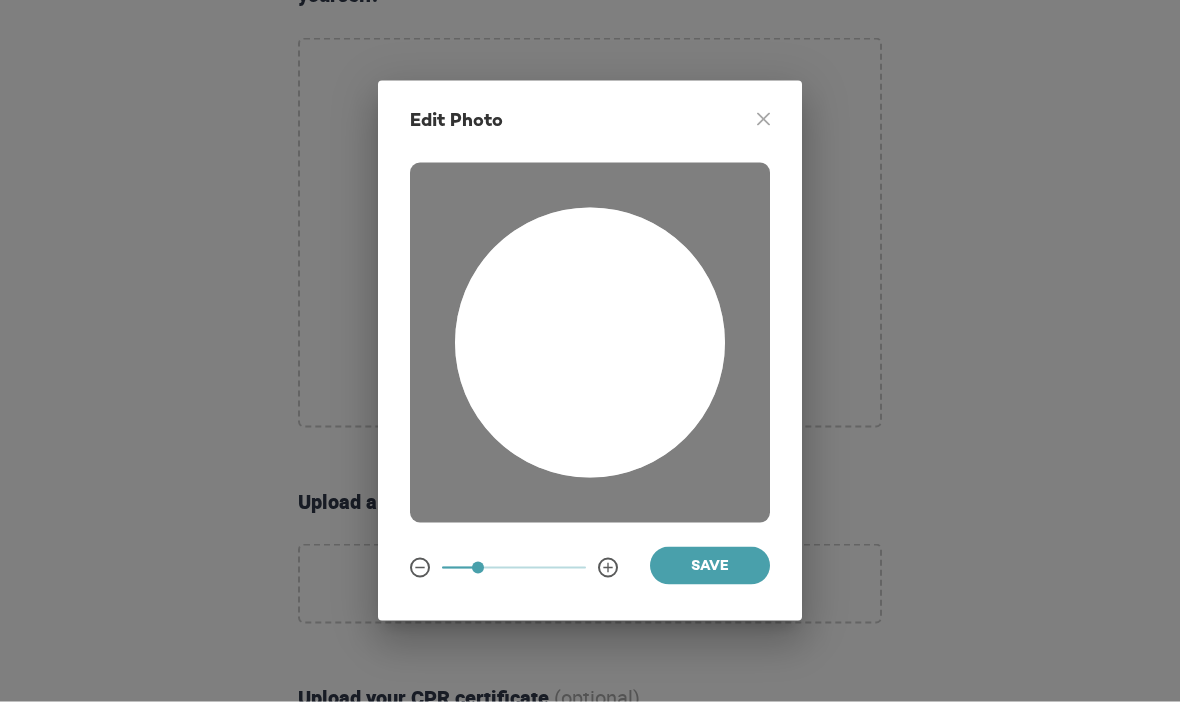 scroll, scrollTop: 418, scrollLeft: 0, axis: vertical 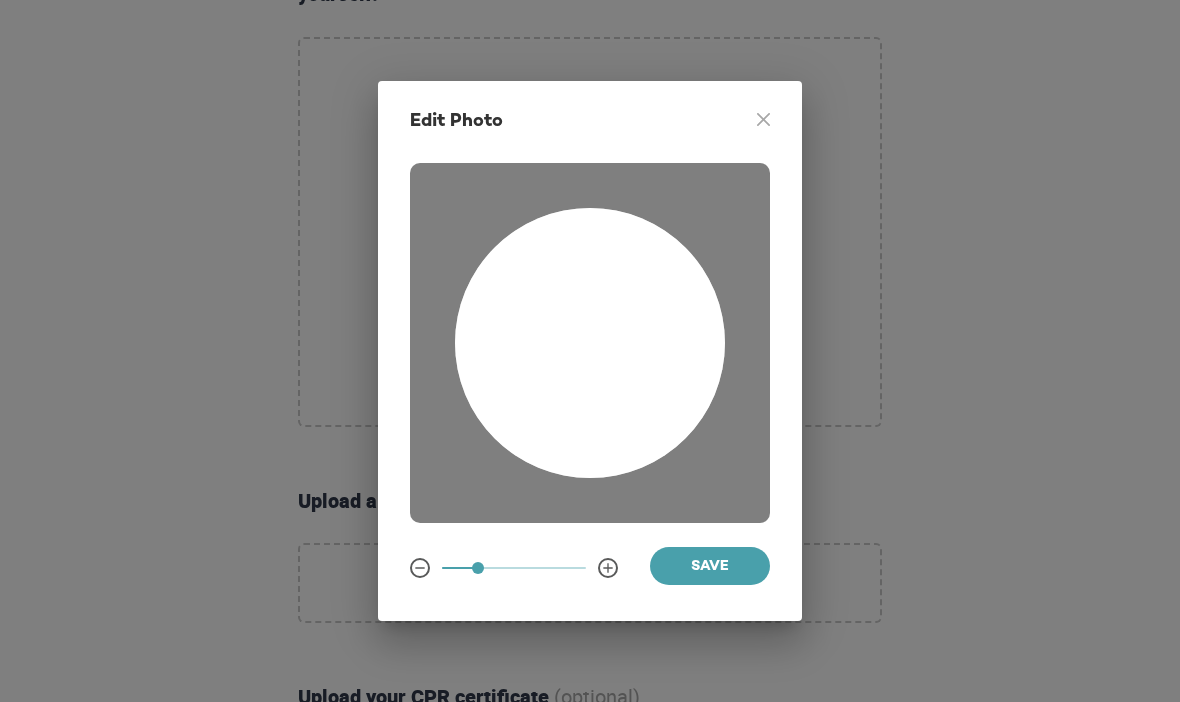 click on "Save" at bounding box center (710, 567) 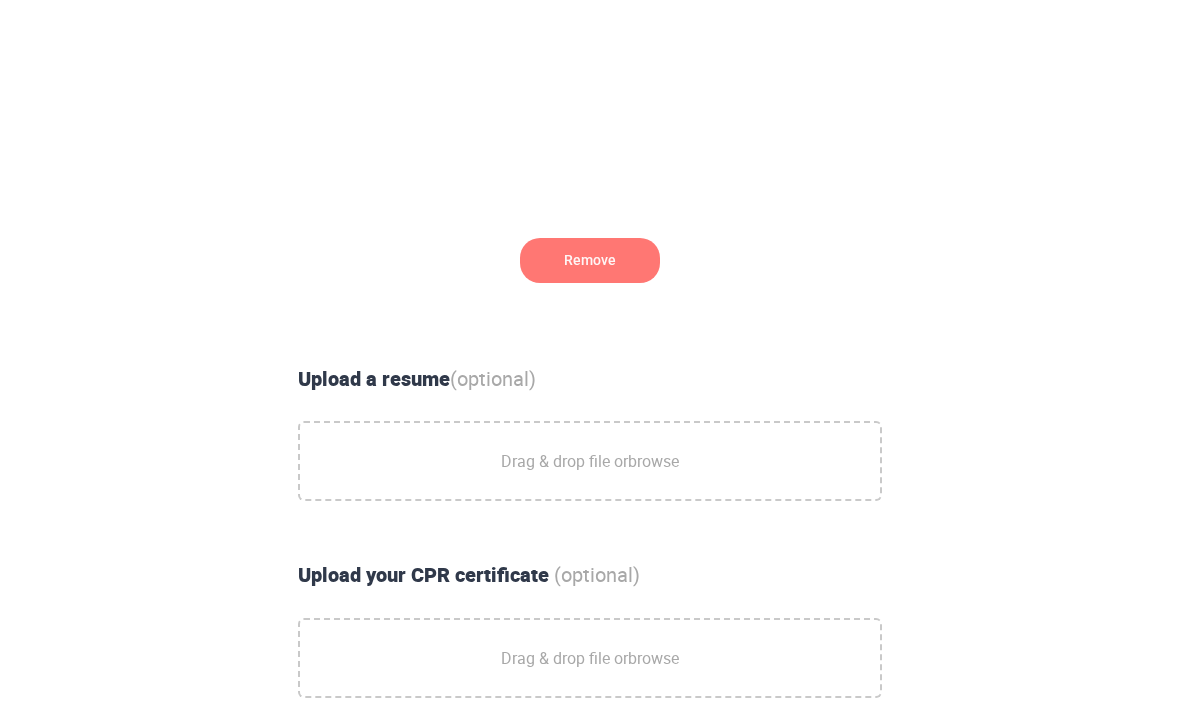 scroll, scrollTop: 548, scrollLeft: 0, axis: vertical 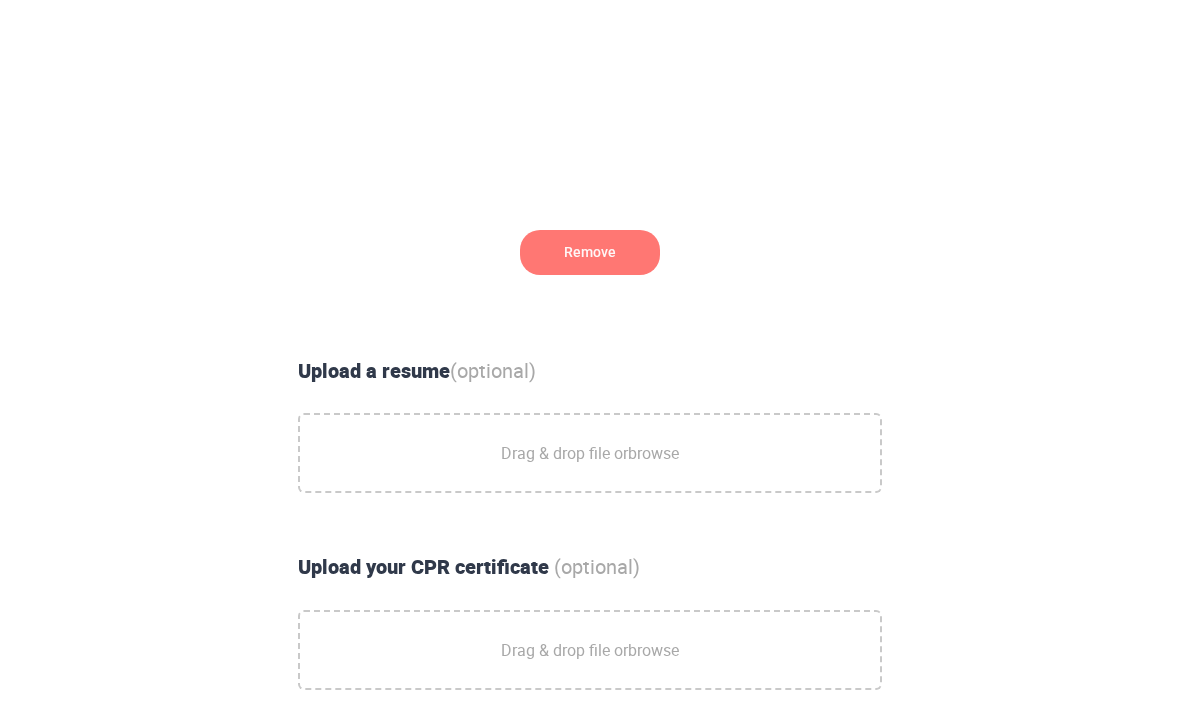 click on "Drag & drop file or  browse" at bounding box center (590, 453) 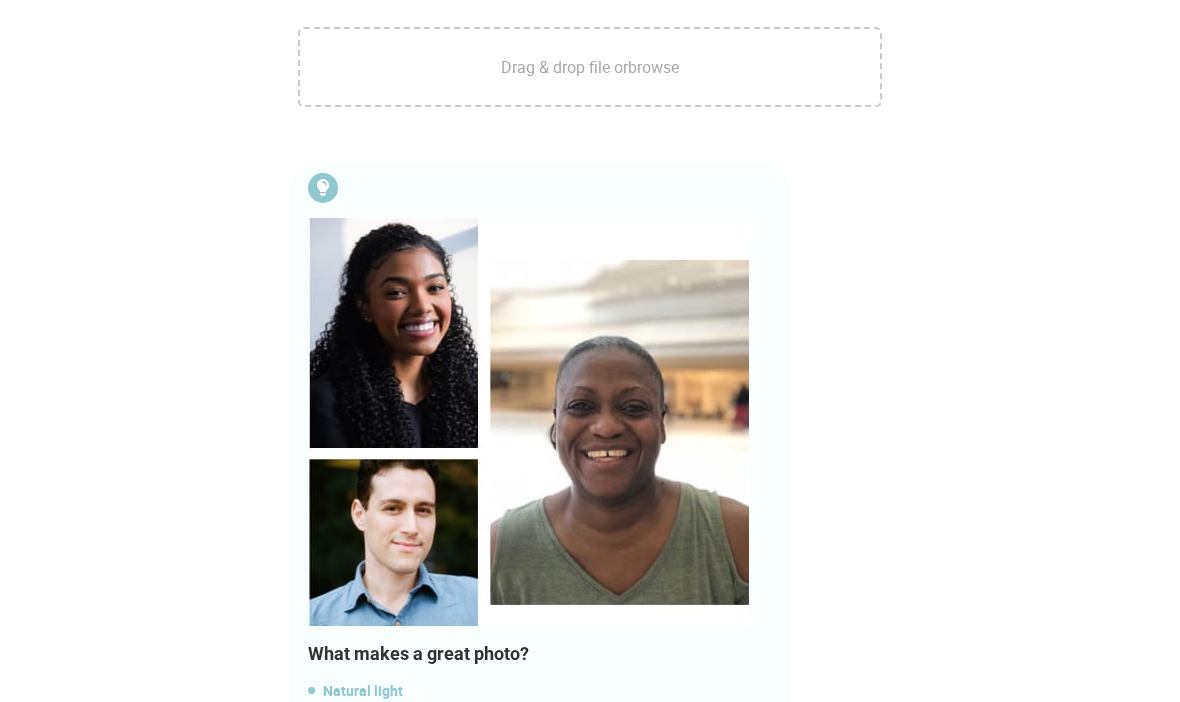 scroll, scrollTop: 1339, scrollLeft: 0, axis: vertical 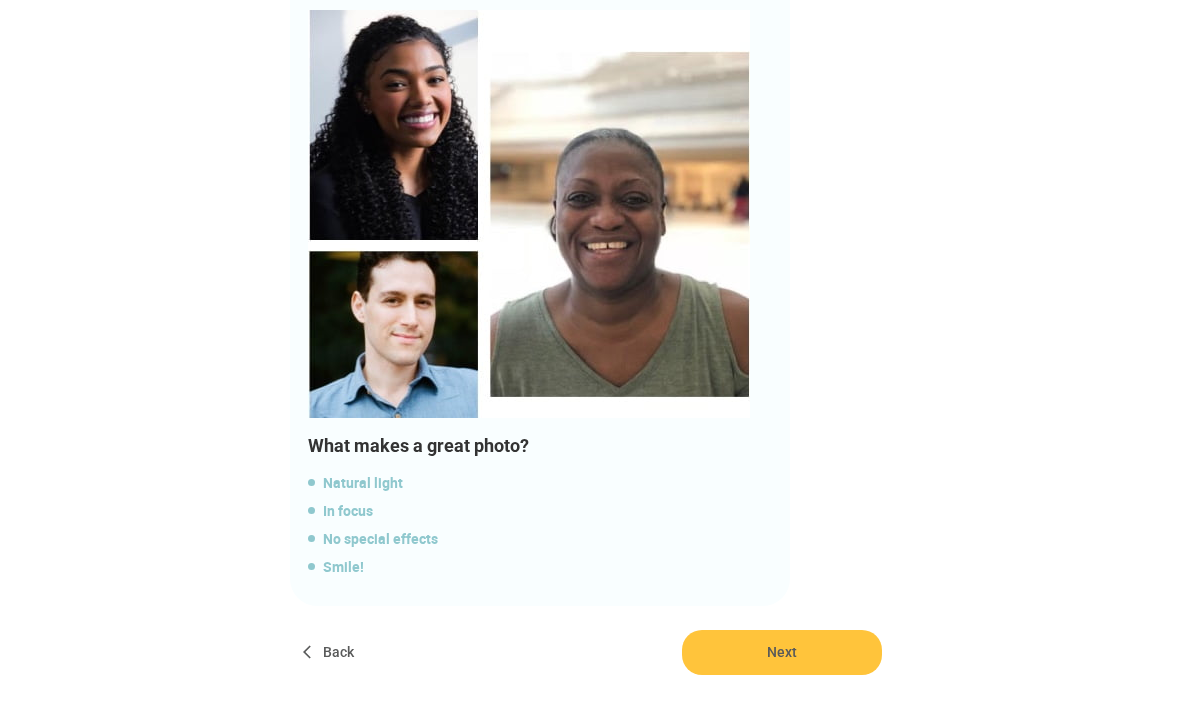 click on "Next" at bounding box center [782, 652] 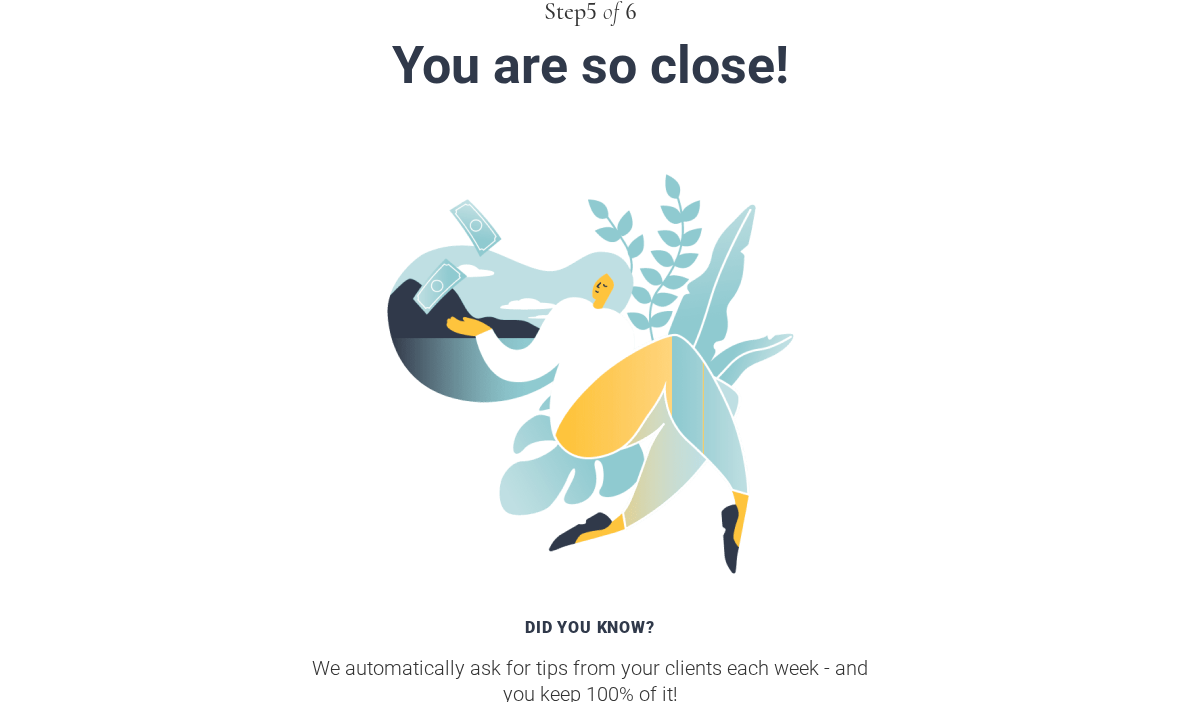 scroll, scrollTop: 310, scrollLeft: 0, axis: vertical 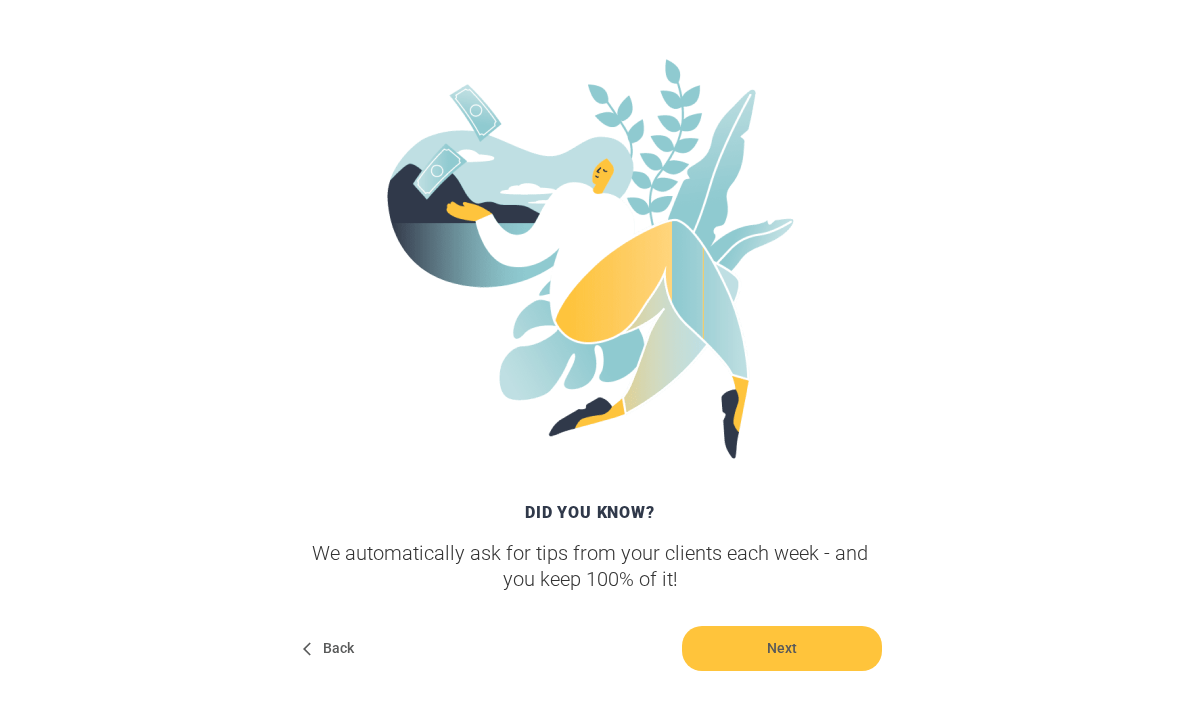 click on "Next" at bounding box center (782, 648) 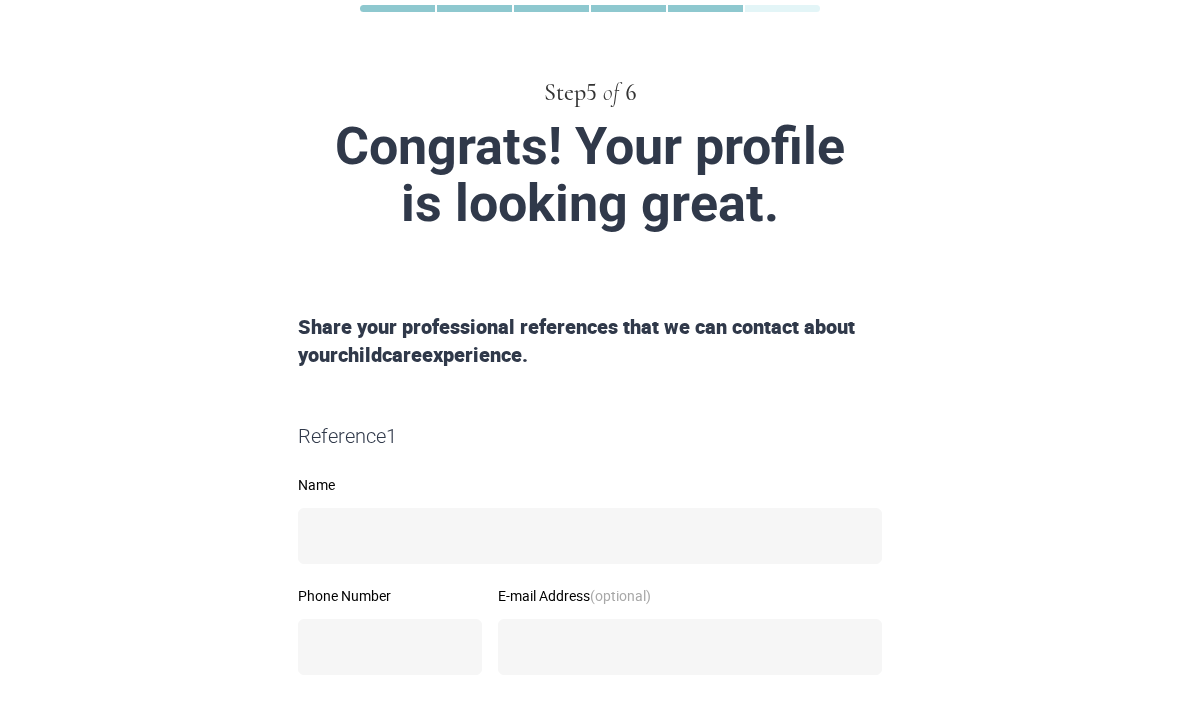 scroll, scrollTop: 180, scrollLeft: 0, axis: vertical 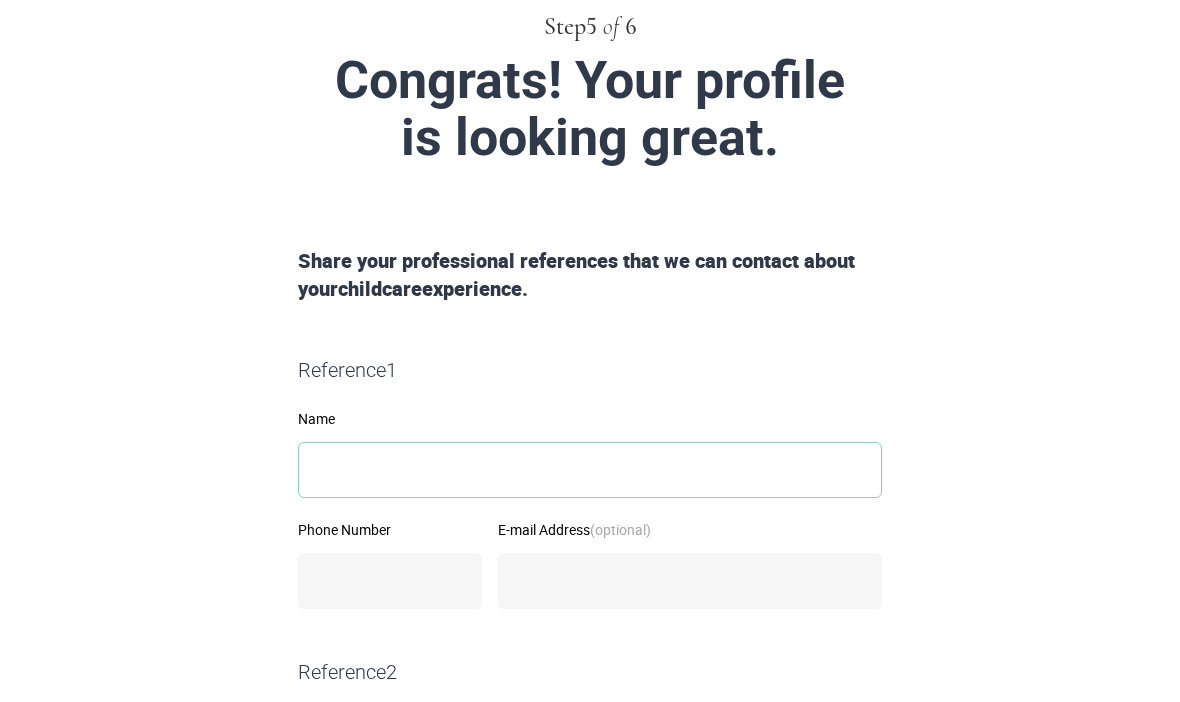 click on "Name" at bounding box center (590, 470) 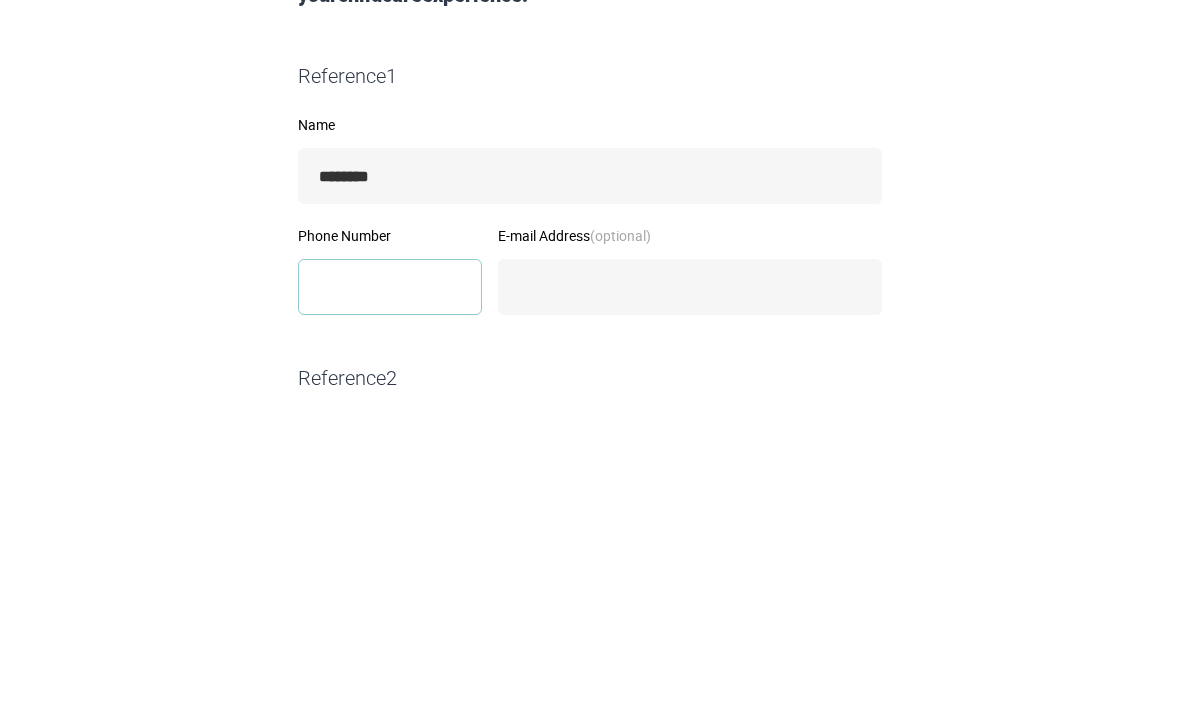 click on "Phone Number" at bounding box center (390, 581) 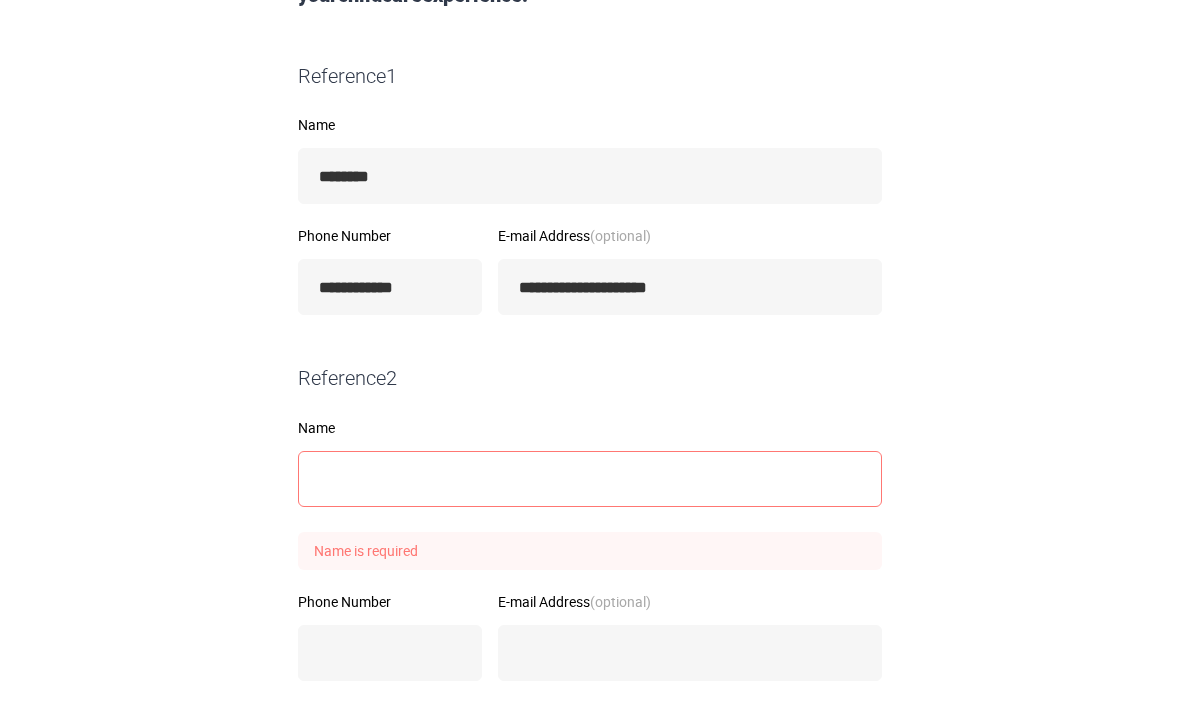 click on "Name" at bounding box center (590, 479) 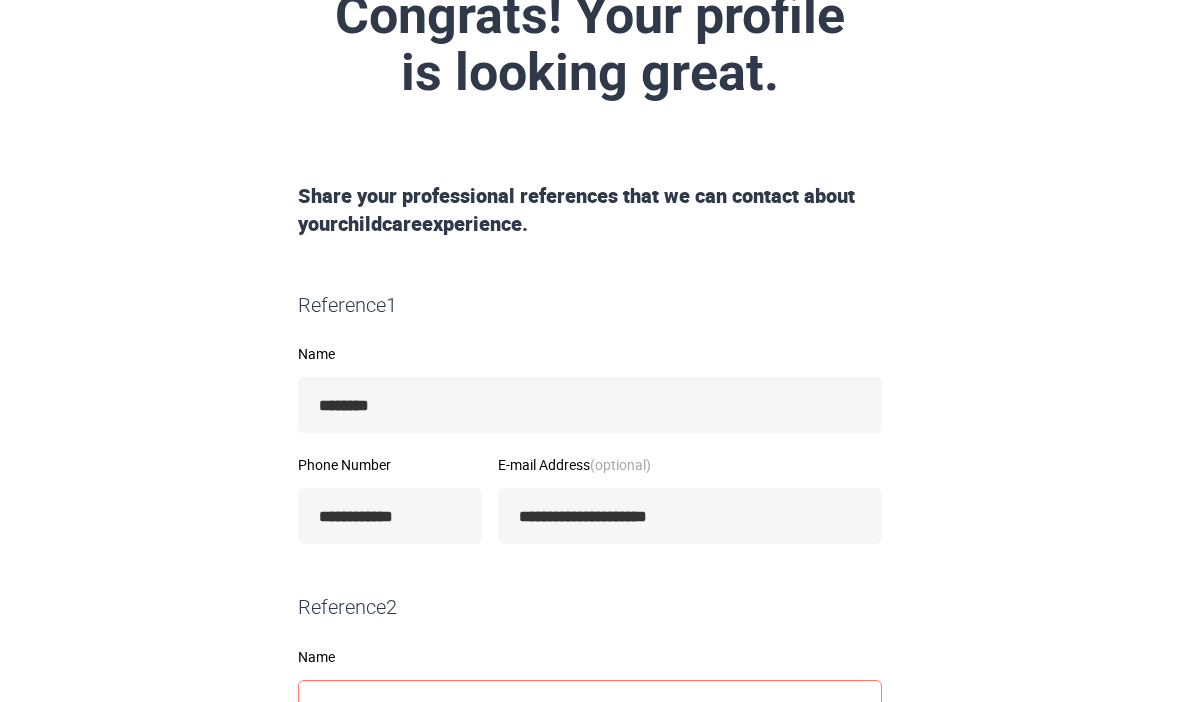scroll, scrollTop: 265, scrollLeft: 0, axis: vertical 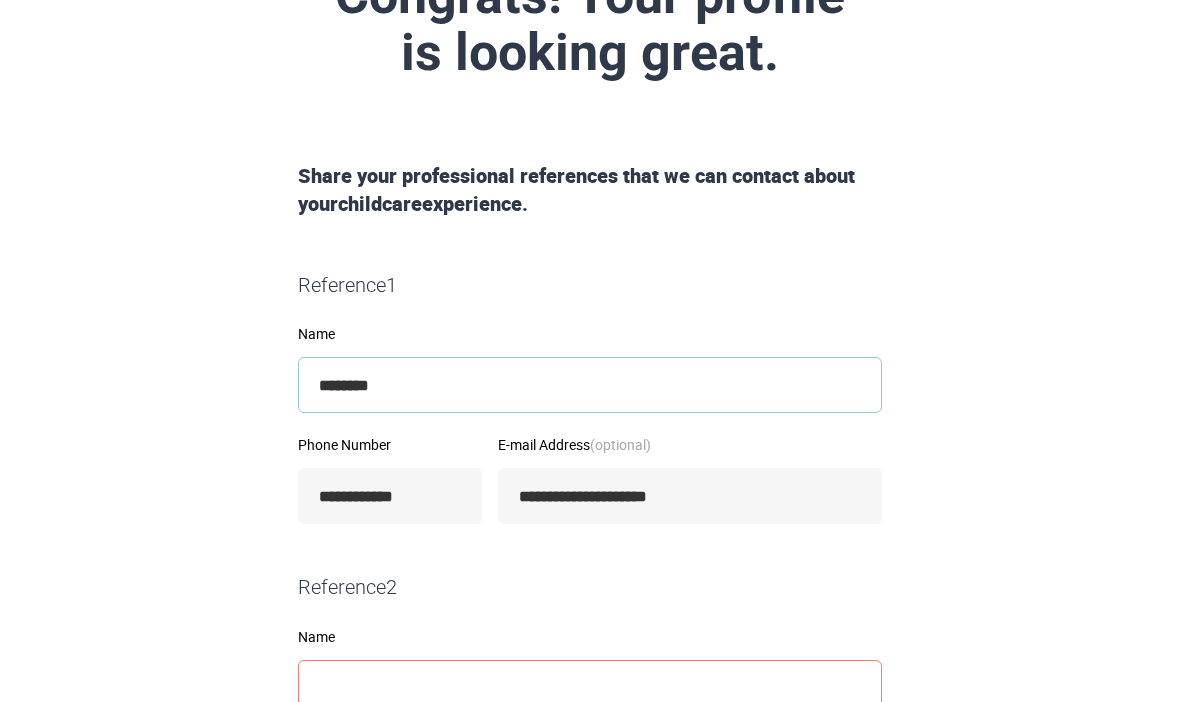 click on "*******" at bounding box center [590, 385] 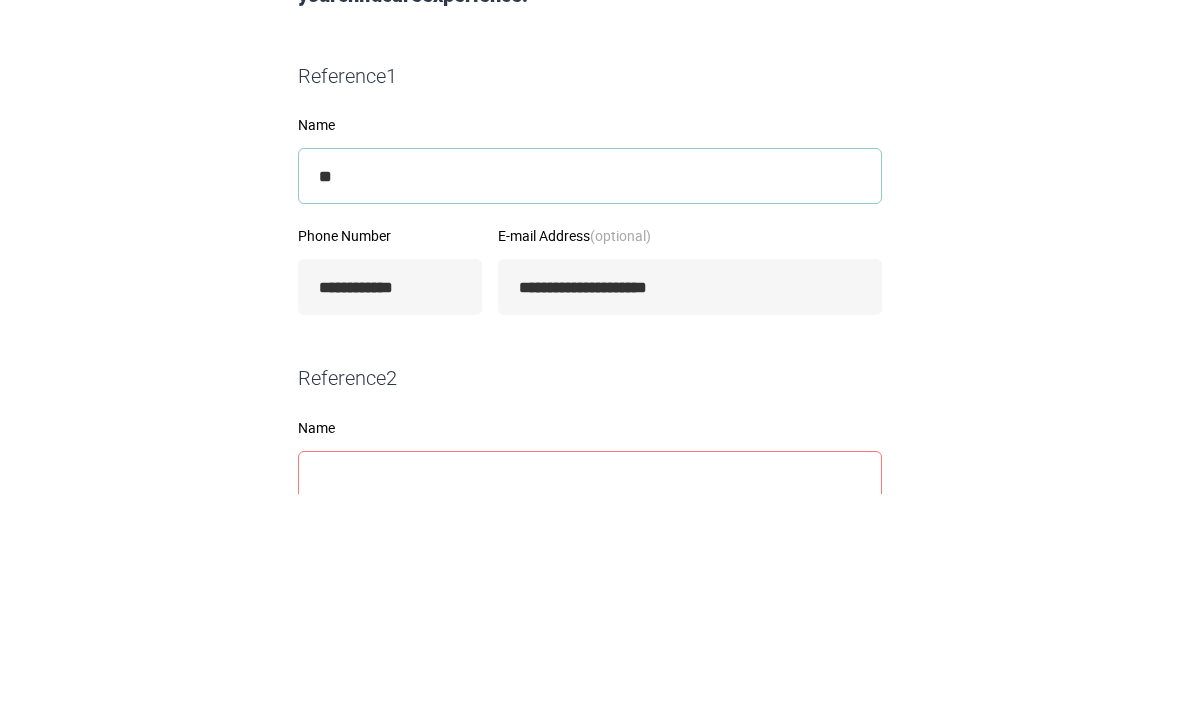 type on "*" 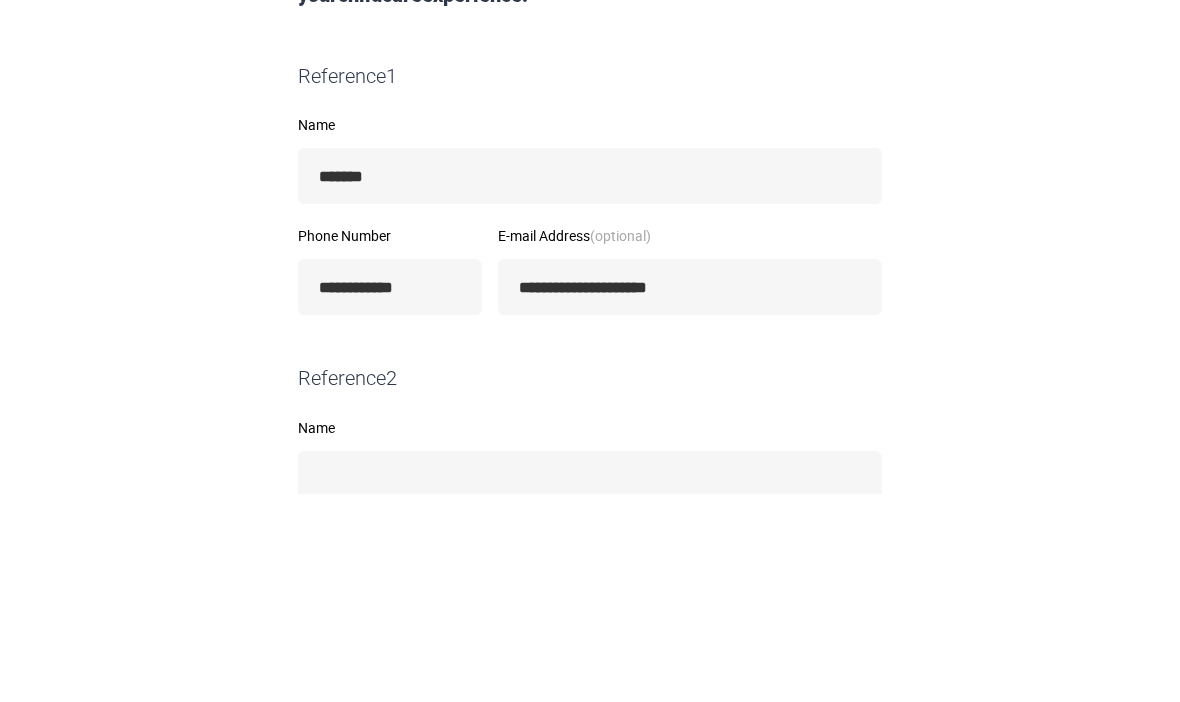 scroll, scrollTop: 474, scrollLeft: 0, axis: vertical 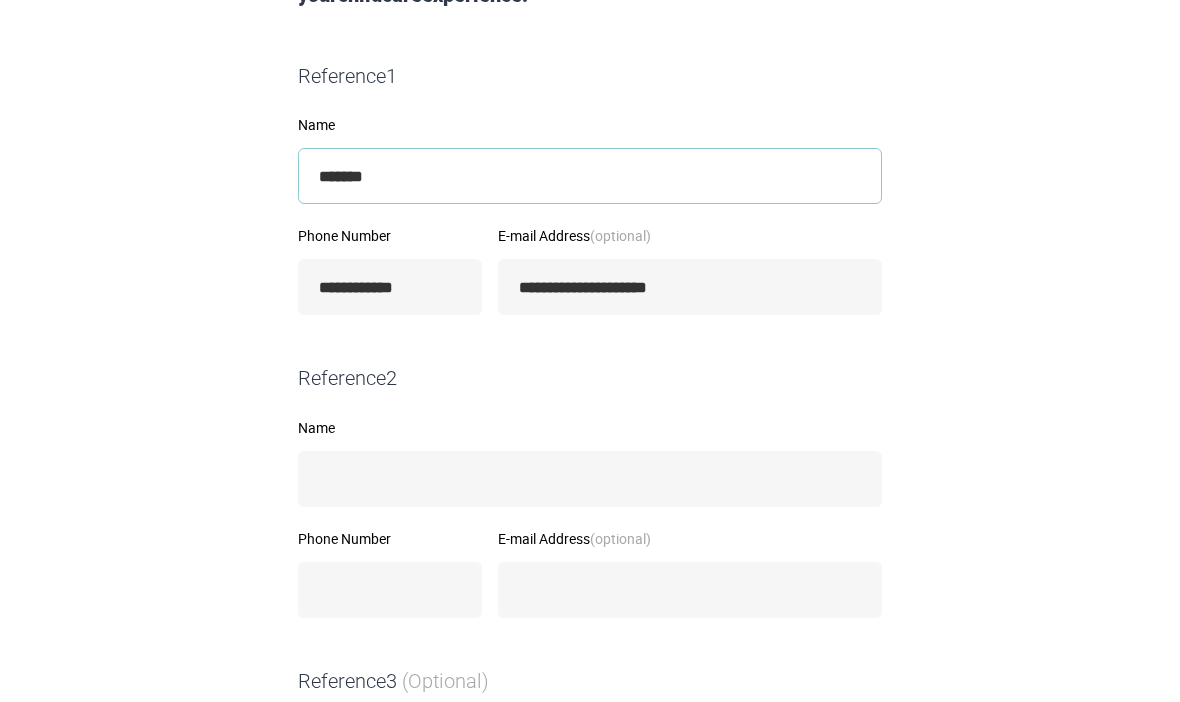 type on "******" 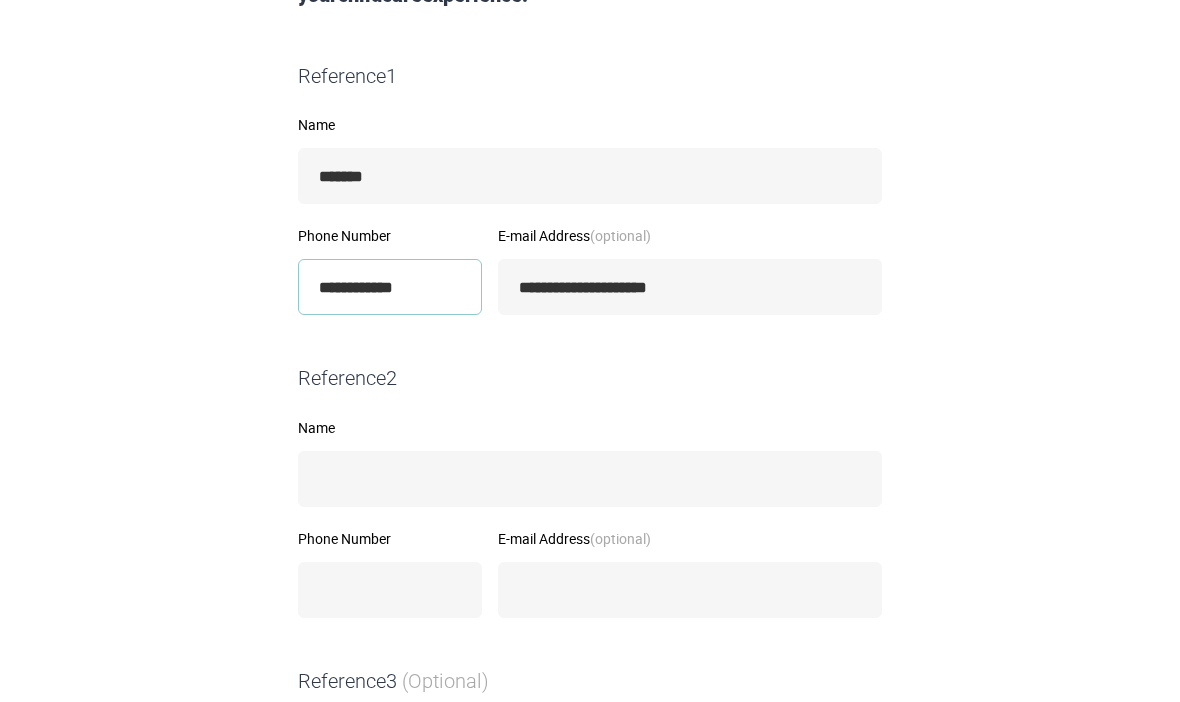 click on "**********" at bounding box center (390, 287) 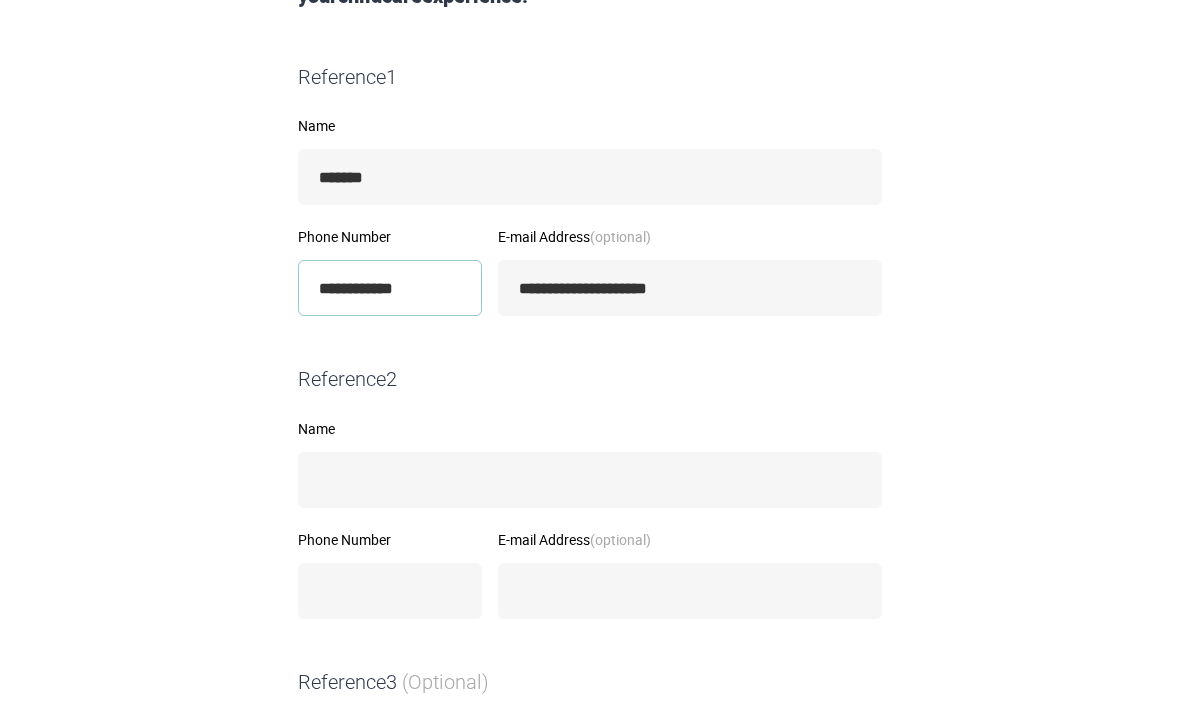 click on "**********" at bounding box center [390, 288] 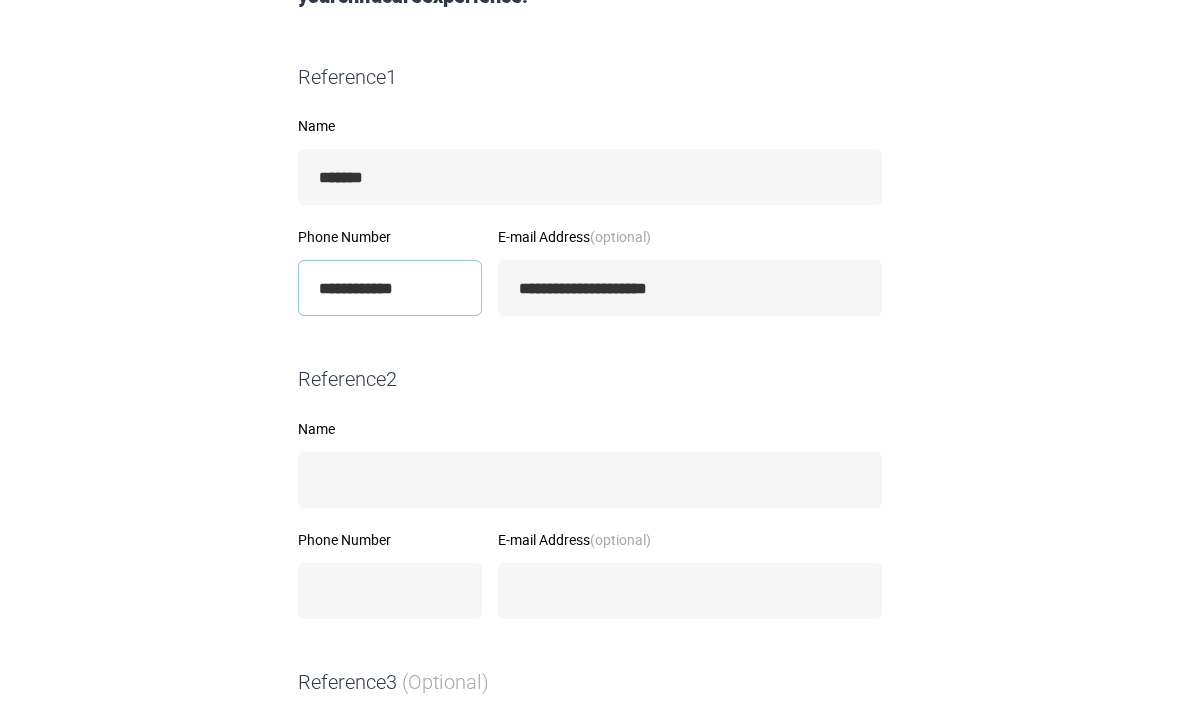type on "**********" 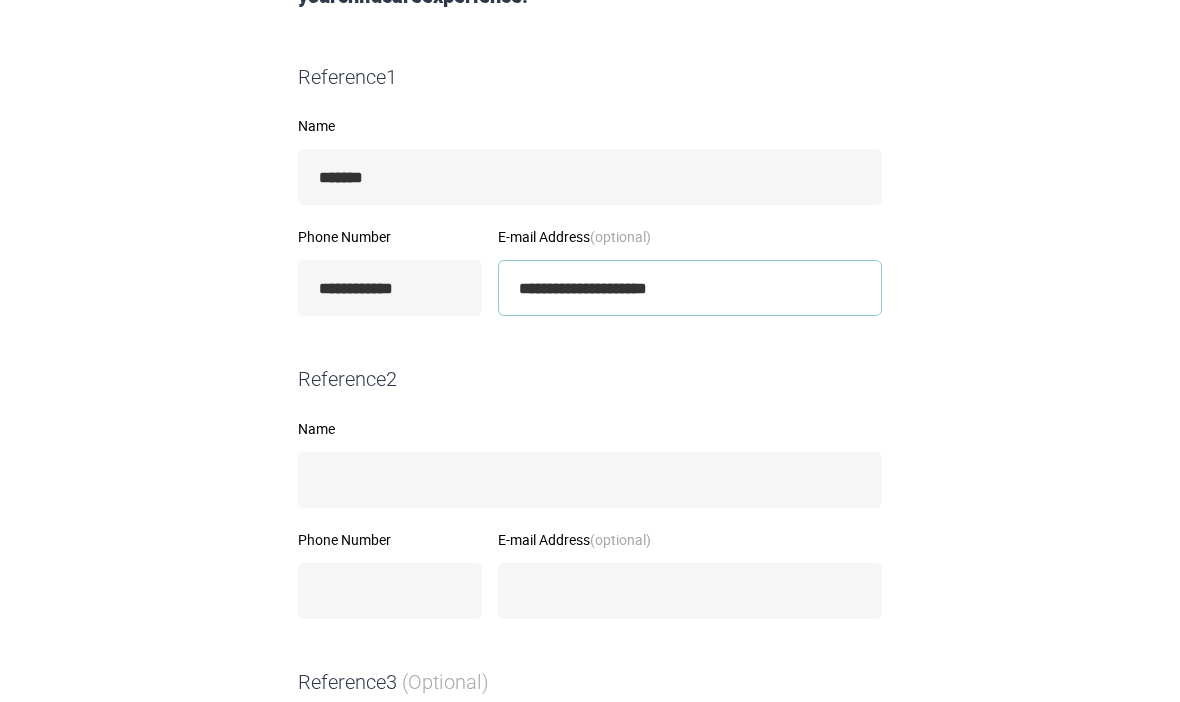 click on "**********" at bounding box center [690, 288] 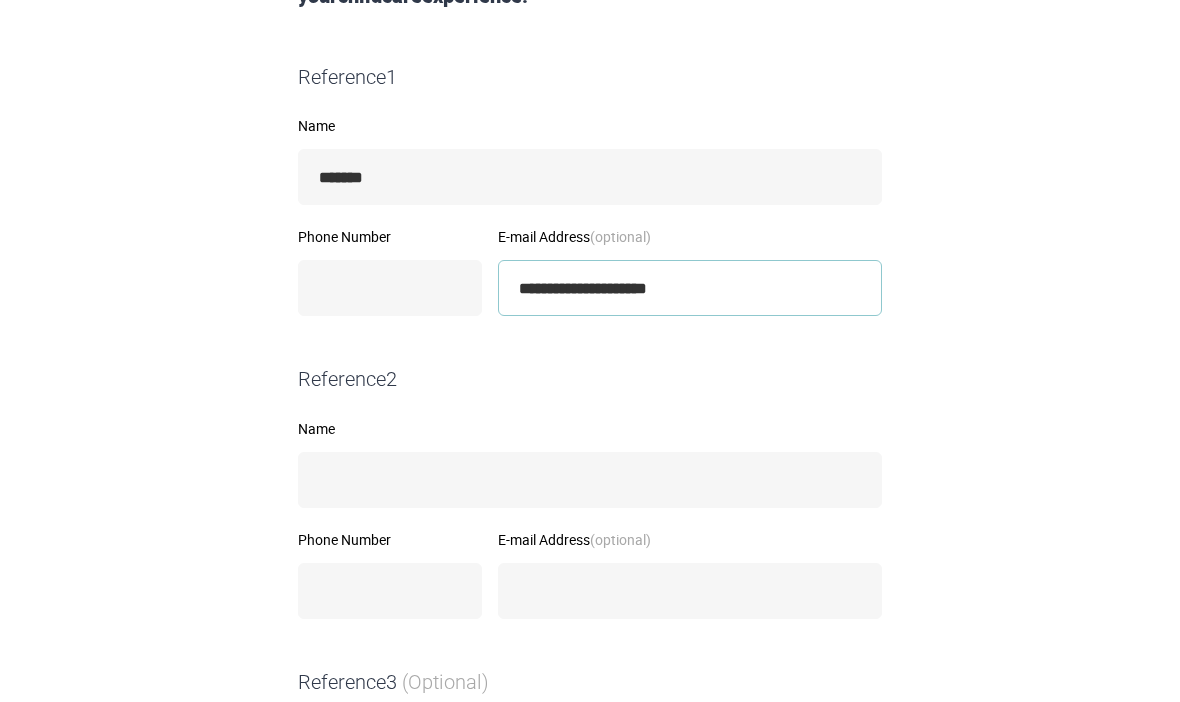 click on "**********" at bounding box center (690, 288) 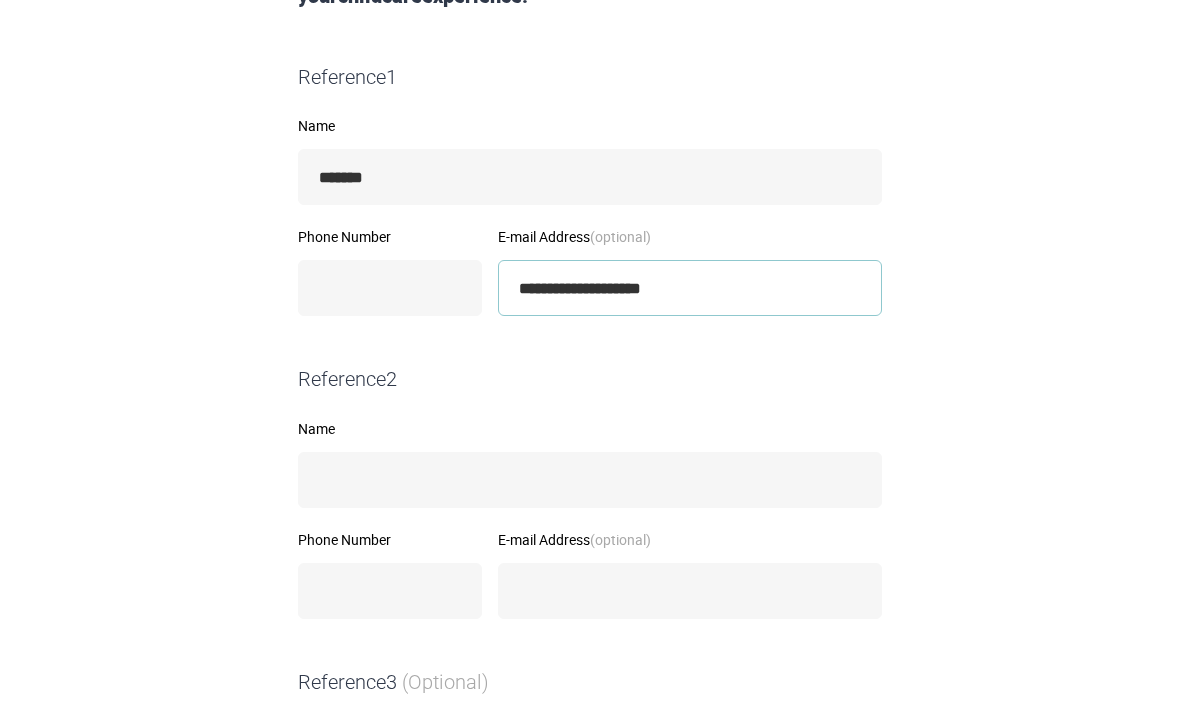 type on "**********" 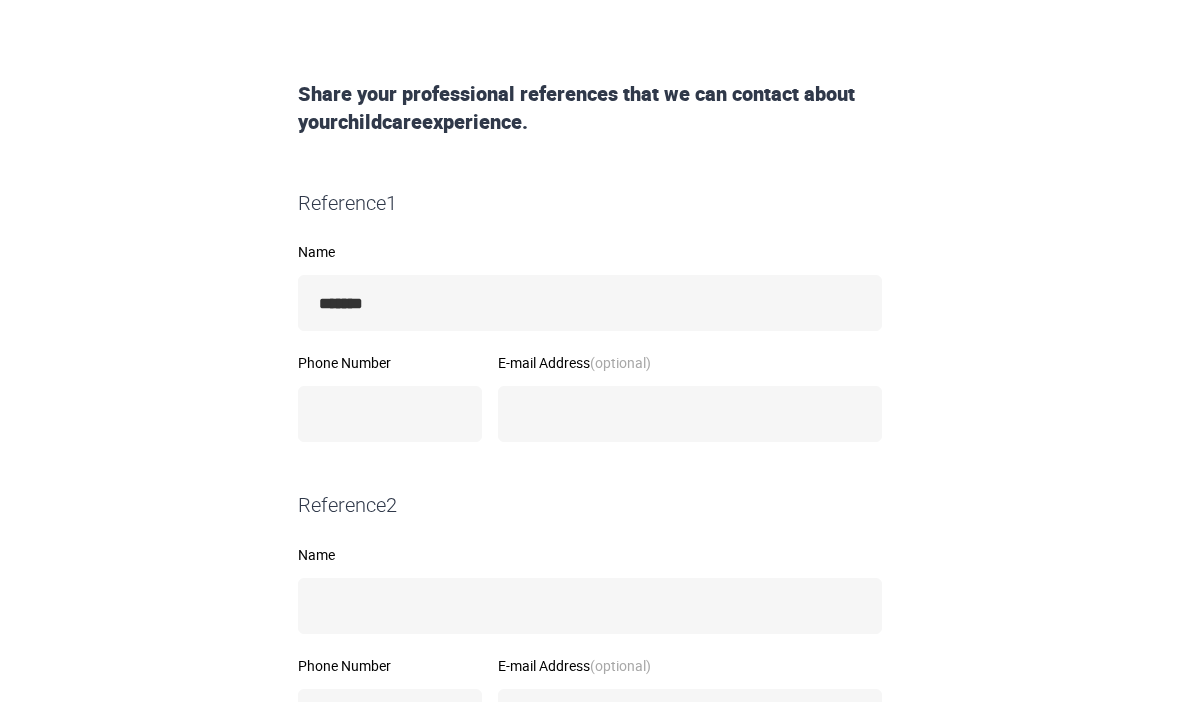 scroll, scrollTop: 323, scrollLeft: 0, axis: vertical 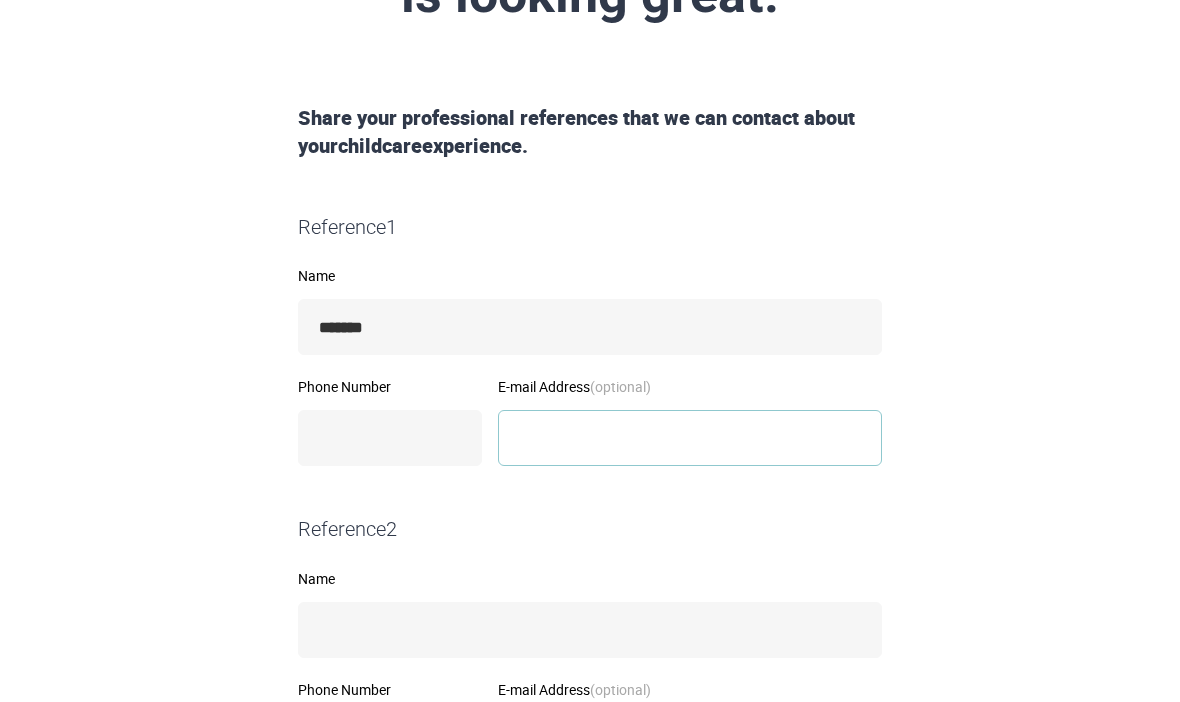 type 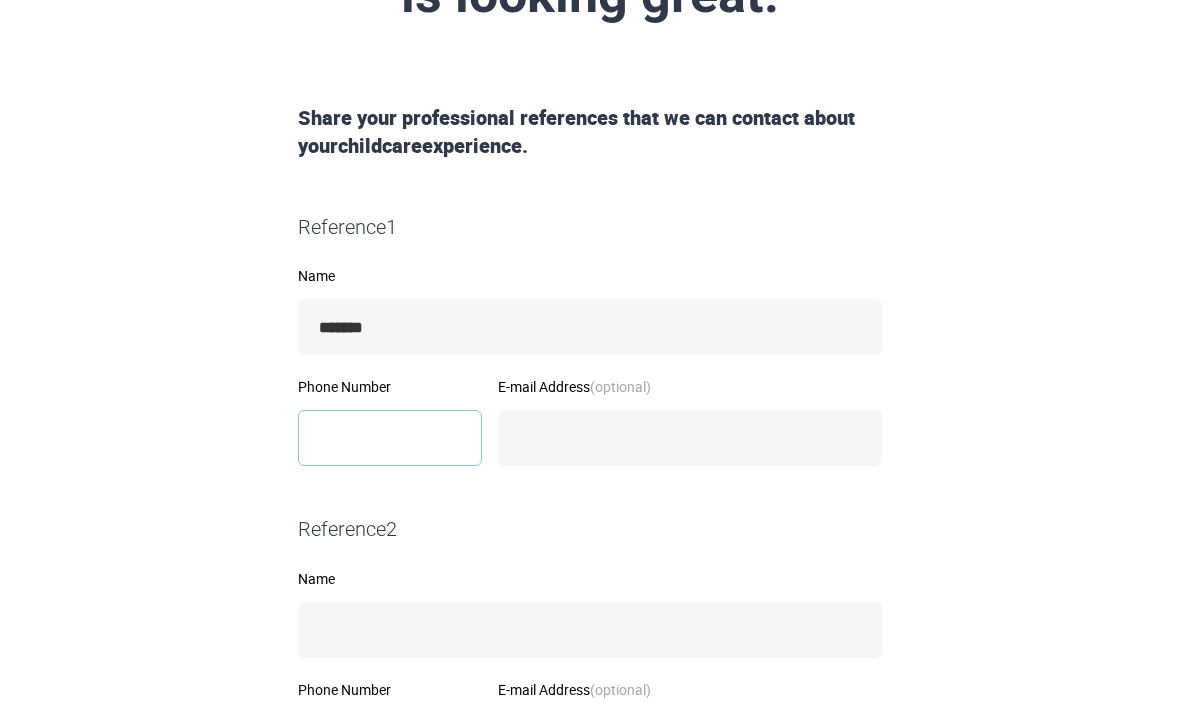 click on "Phone Number" at bounding box center [390, 438] 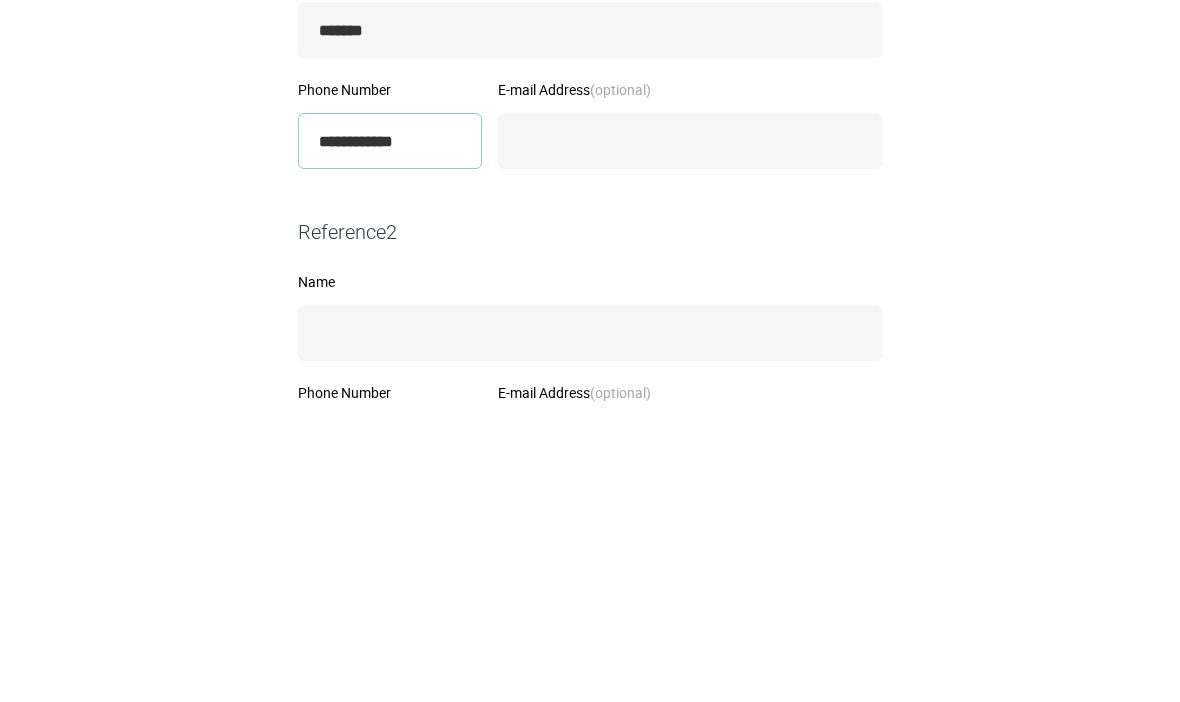 type on "**********" 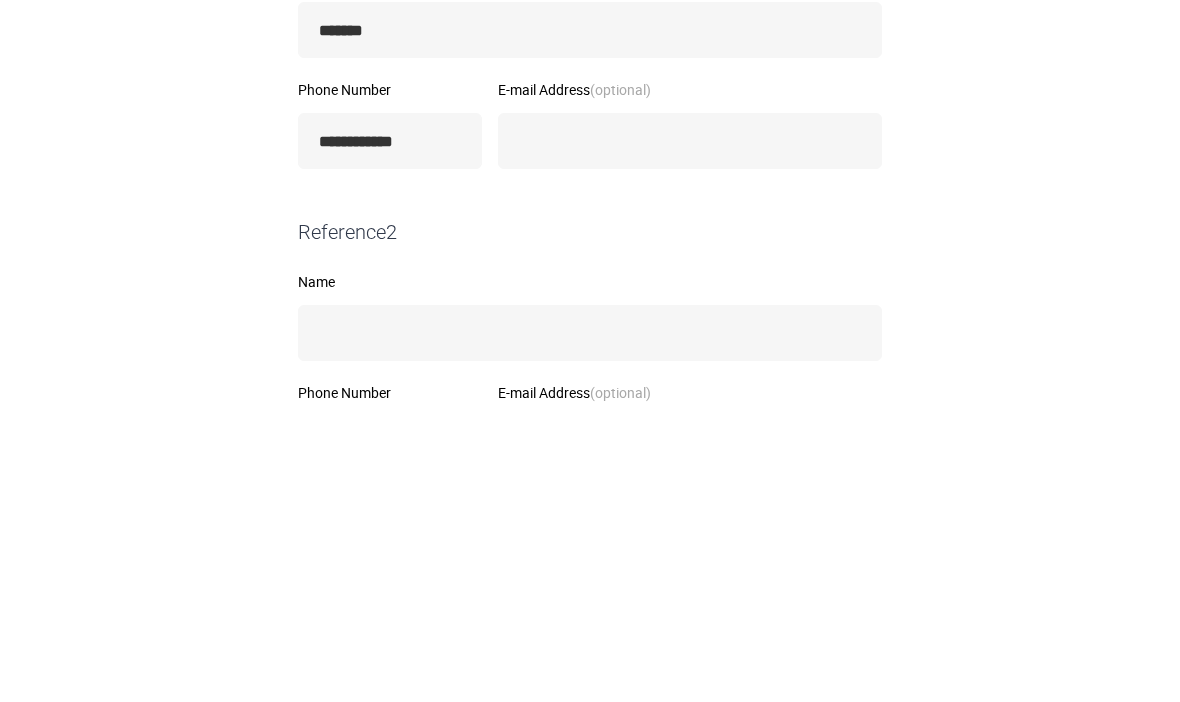scroll, scrollTop: 620, scrollLeft: 0, axis: vertical 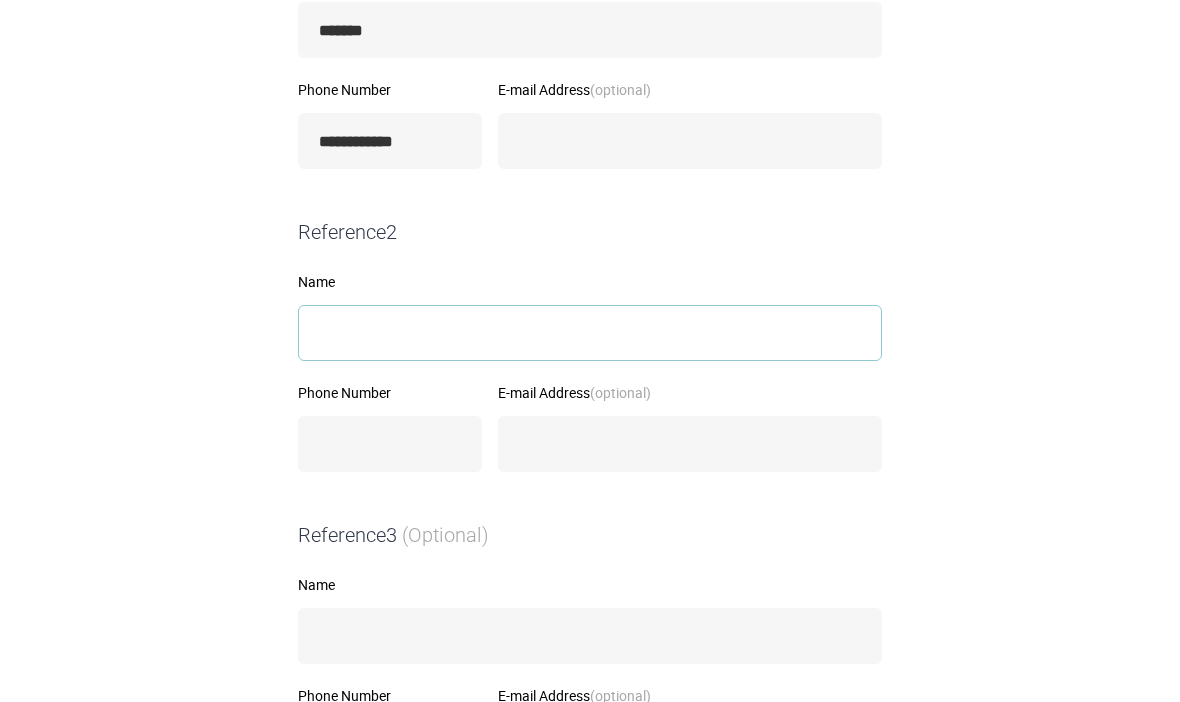 click on "Name" at bounding box center [590, 333] 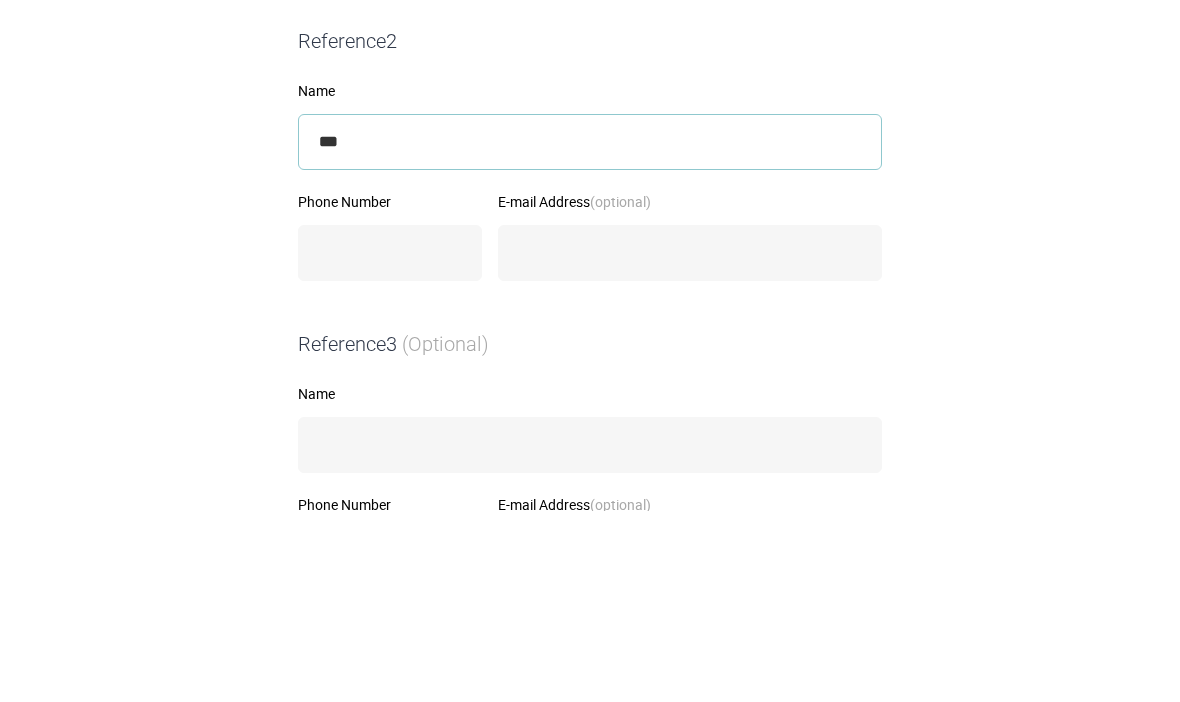type on "**" 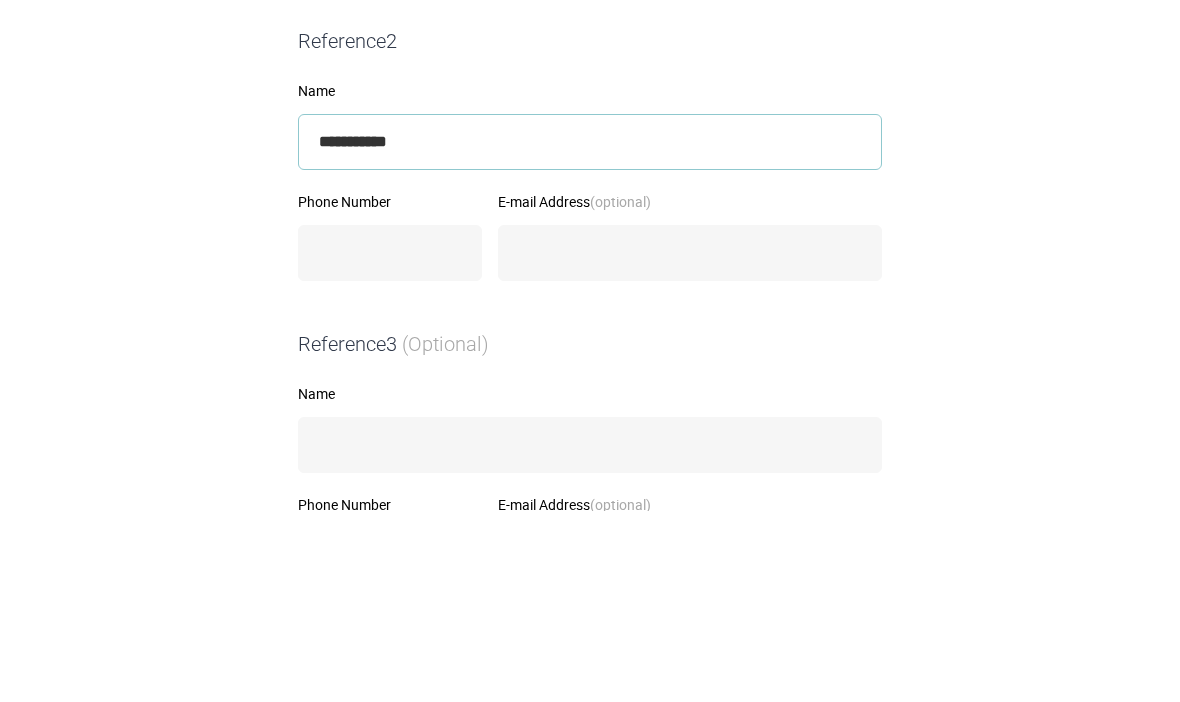 type on "**********" 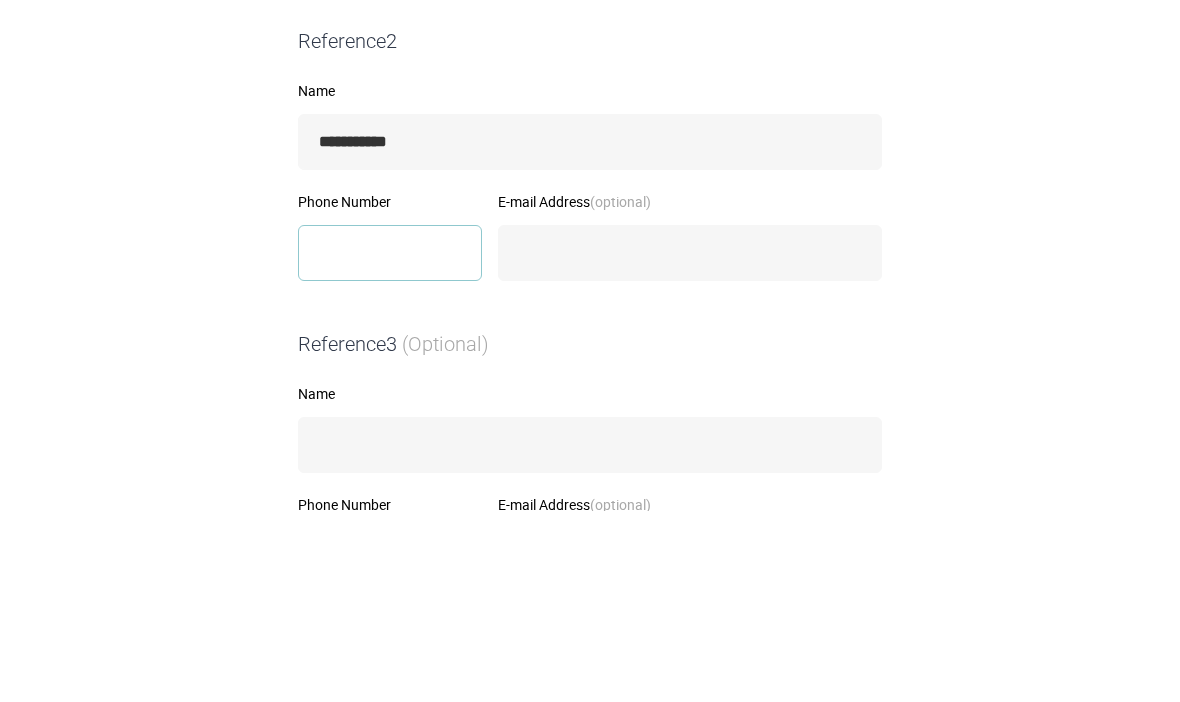 click on "Phone Number" at bounding box center (390, 445) 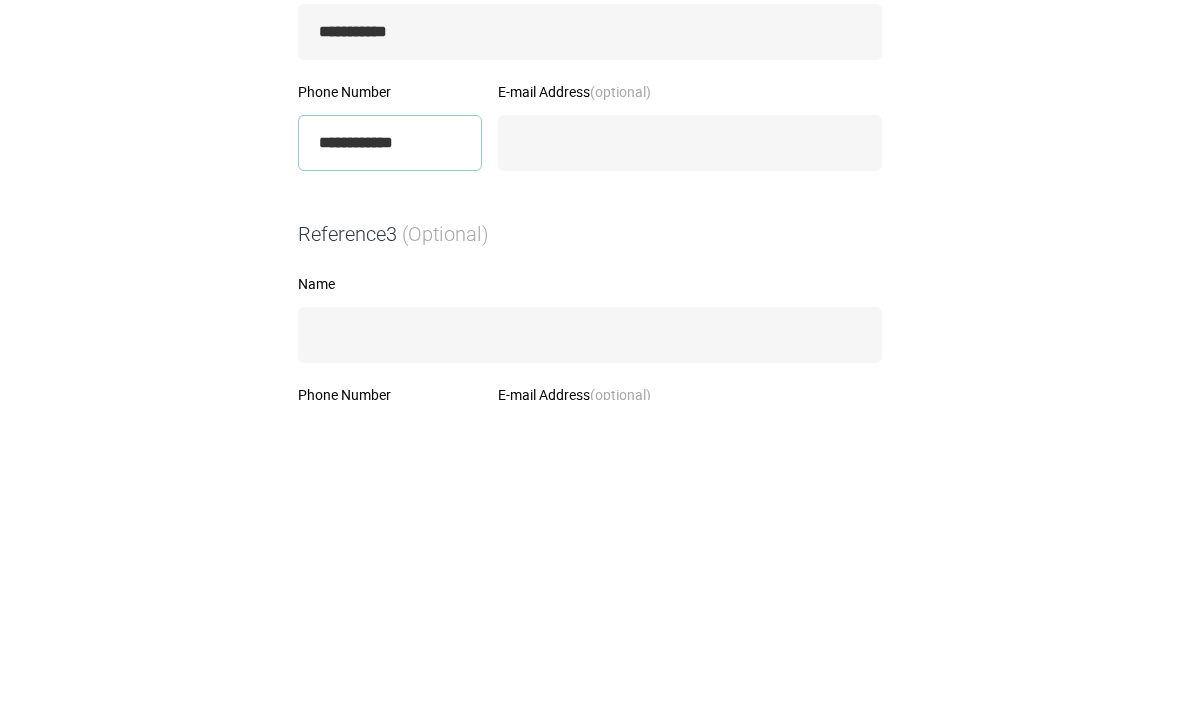 type on "**********" 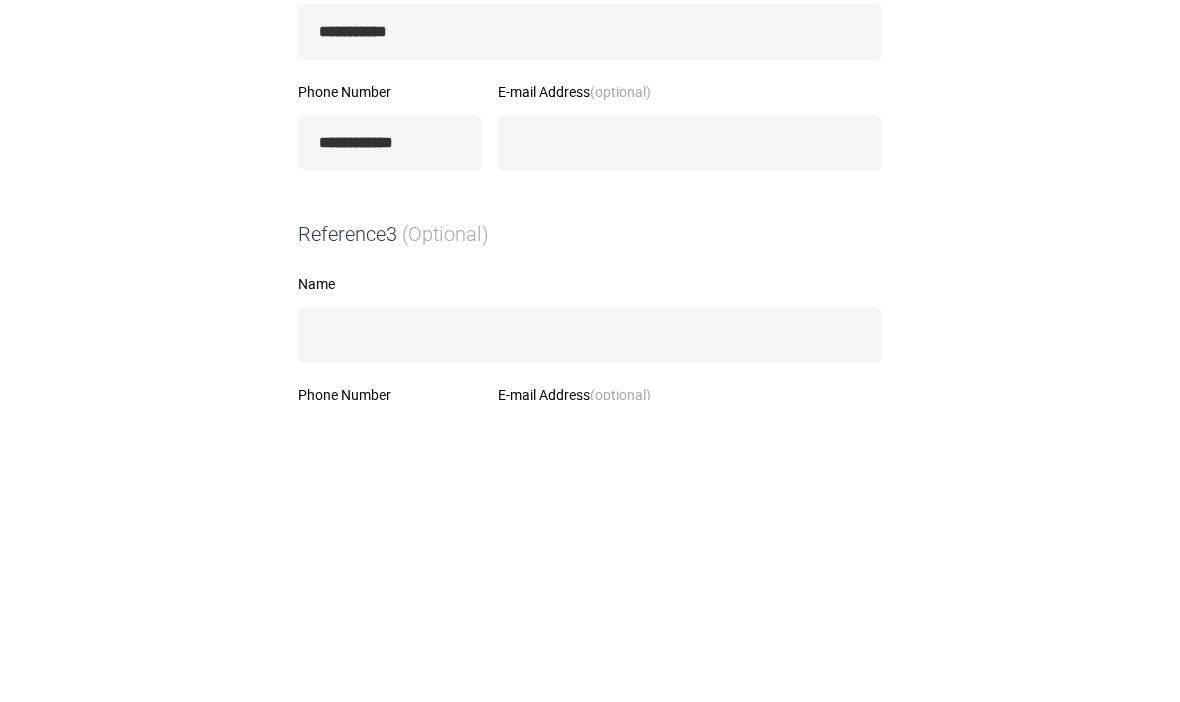 scroll, scrollTop: 883, scrollLeft: 0, axis: vertical 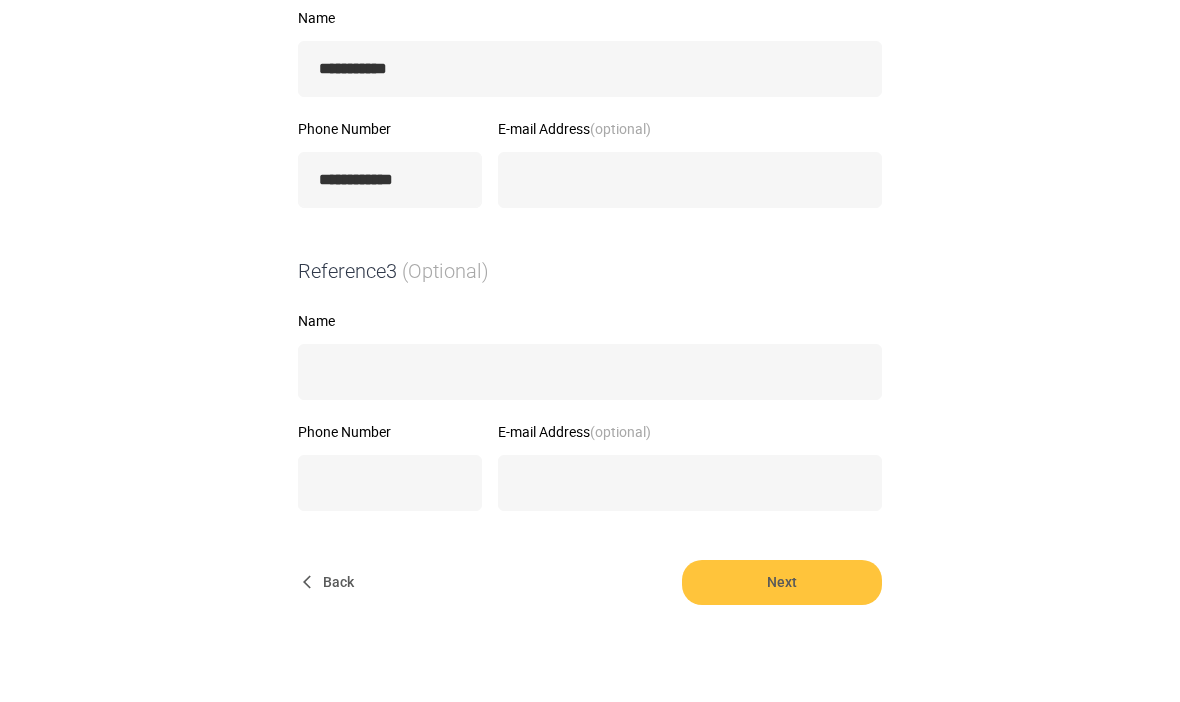 click on "Next" at bounding box center (782, 583) 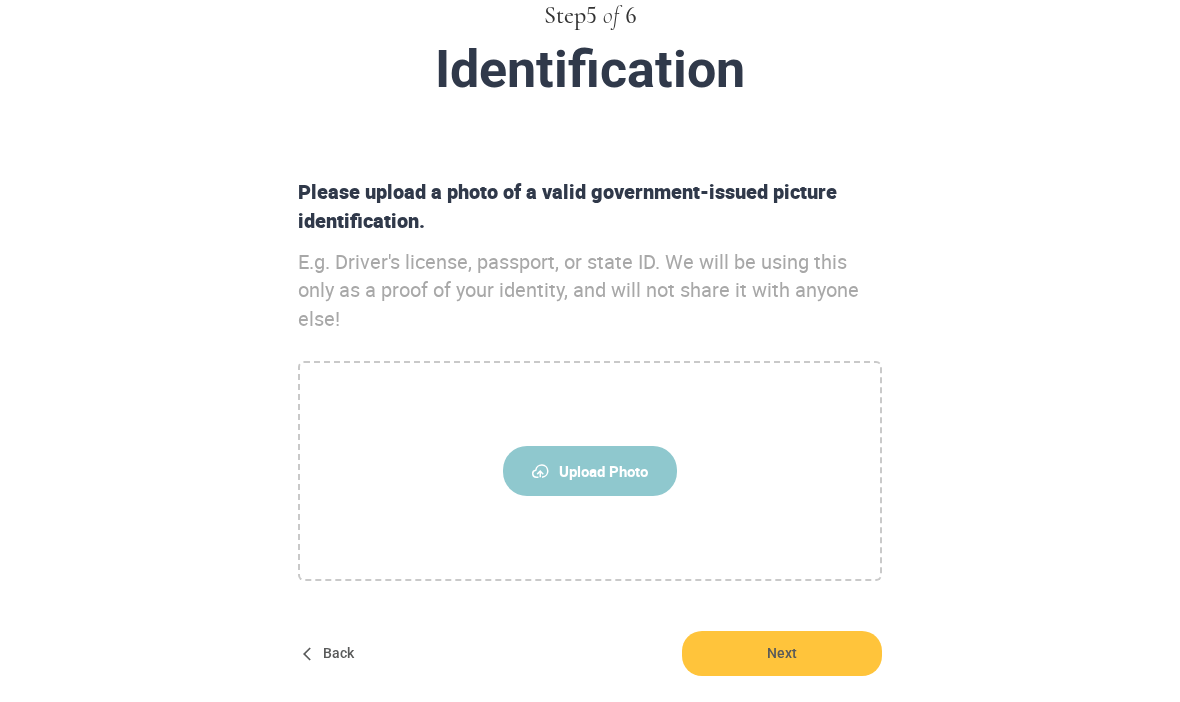 scroll, scrollTop: 192, scrollLeft: 0, axis: vertical 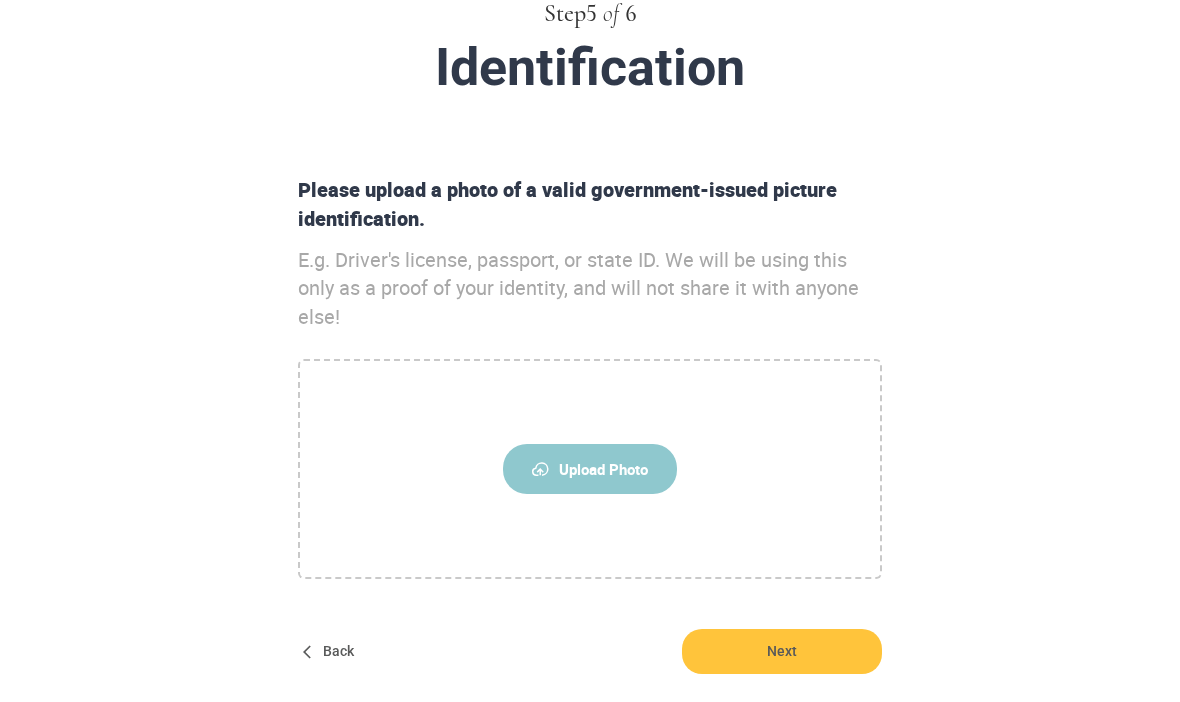 click on "Next" at bounding box center (782, 652) 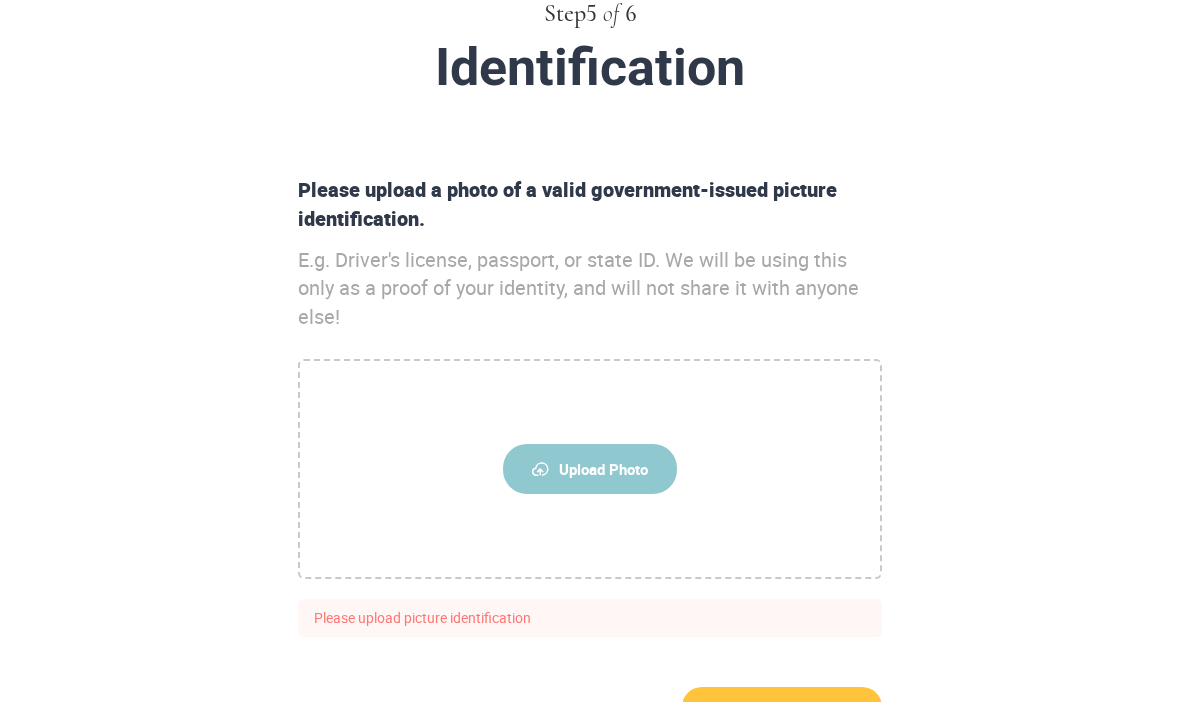 click on "Upload Photo" at bounding box center (590, 469) 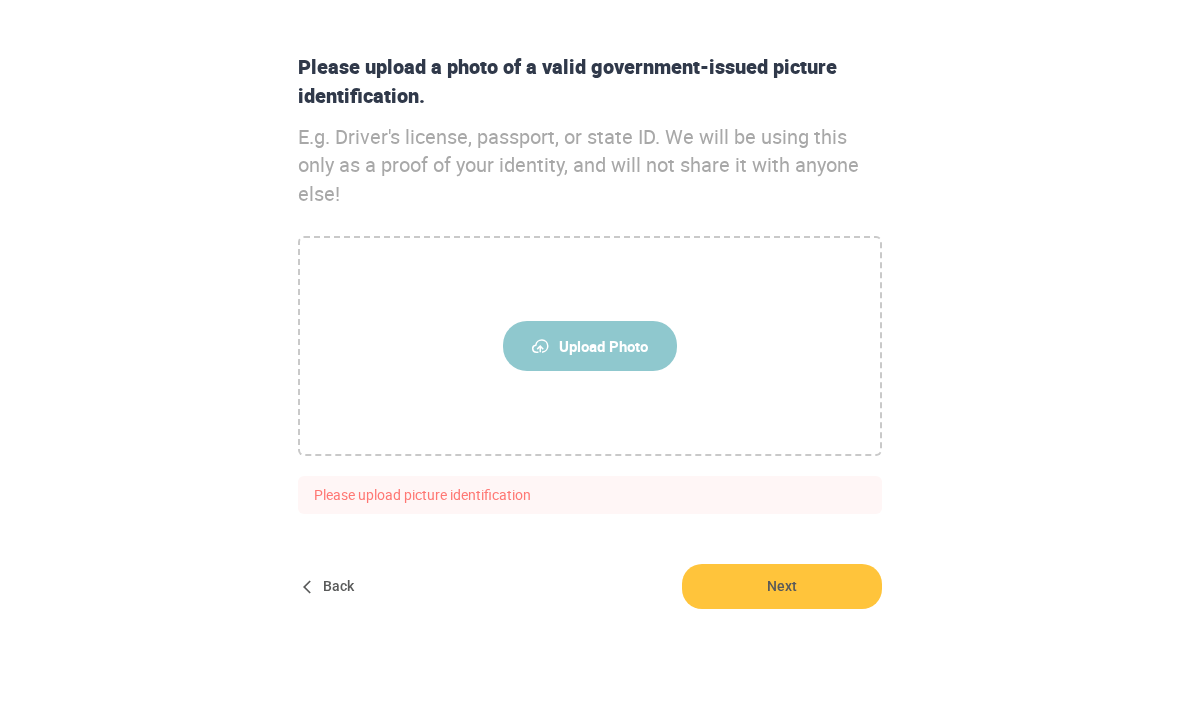 scroll, scrollTop: 320, scrollLeft: 0, axis: vertical 